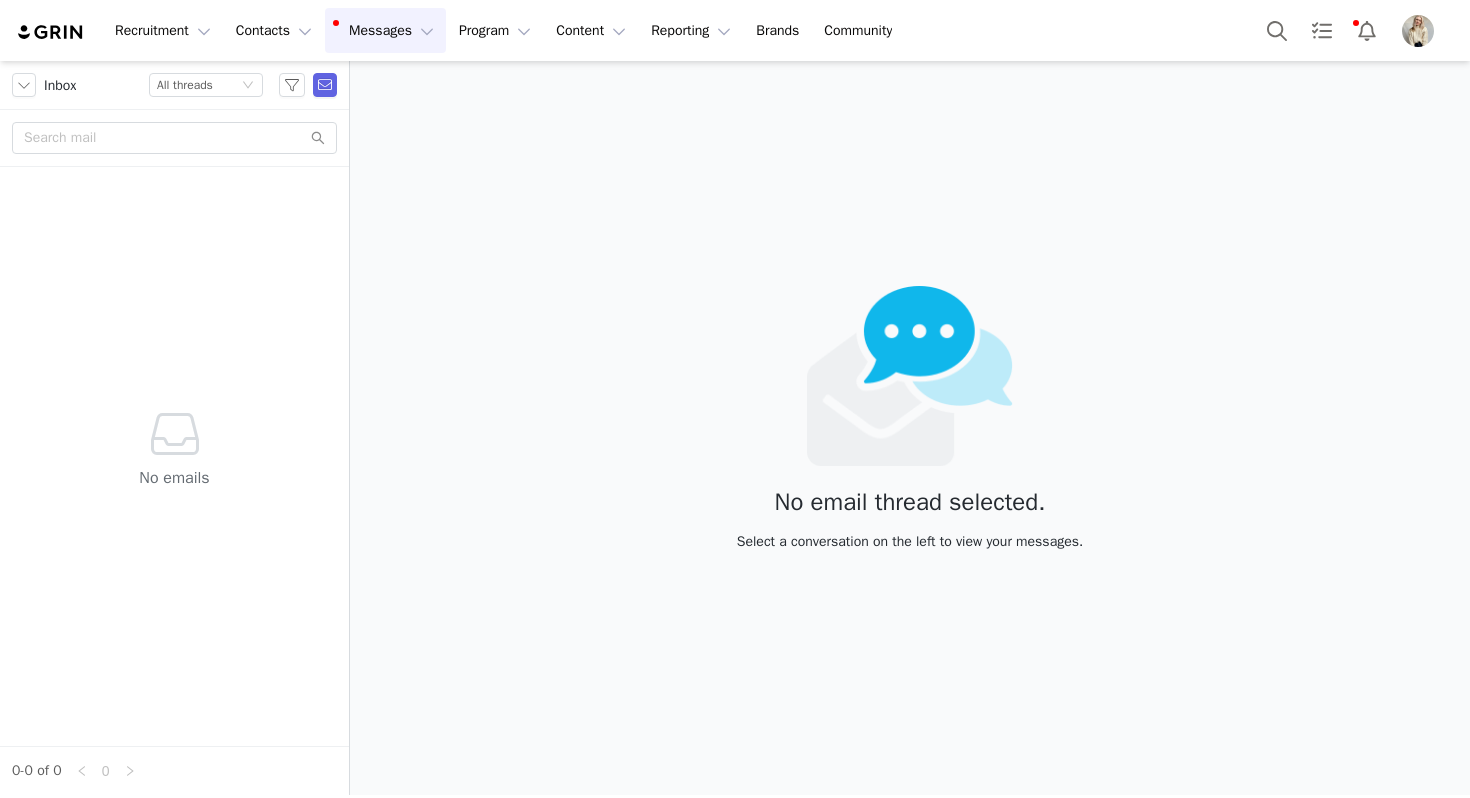 scroll, scrollTop: 0, scrollLeft: 0, axis: both 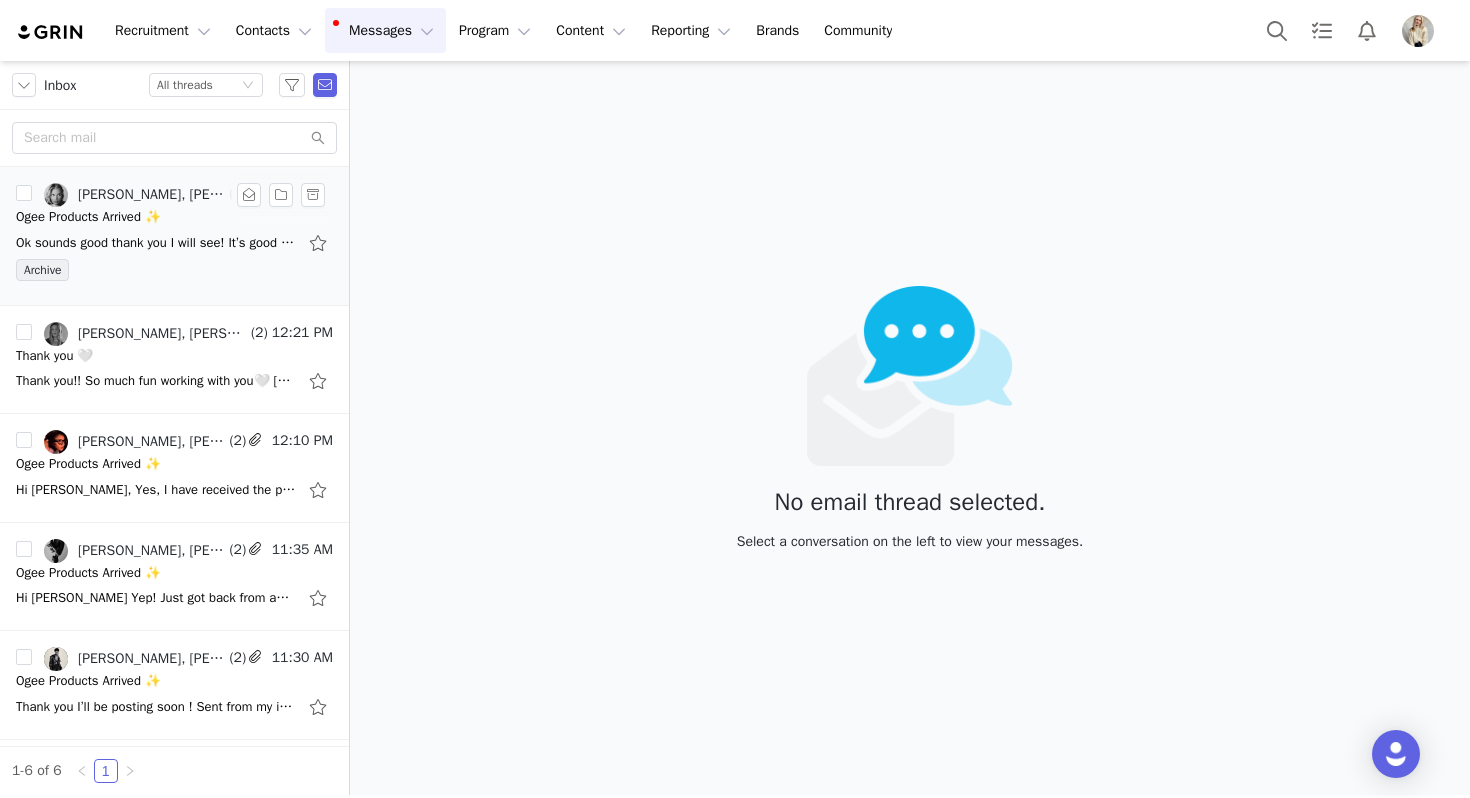 click on "Archive" at bounding box center (174, 274) 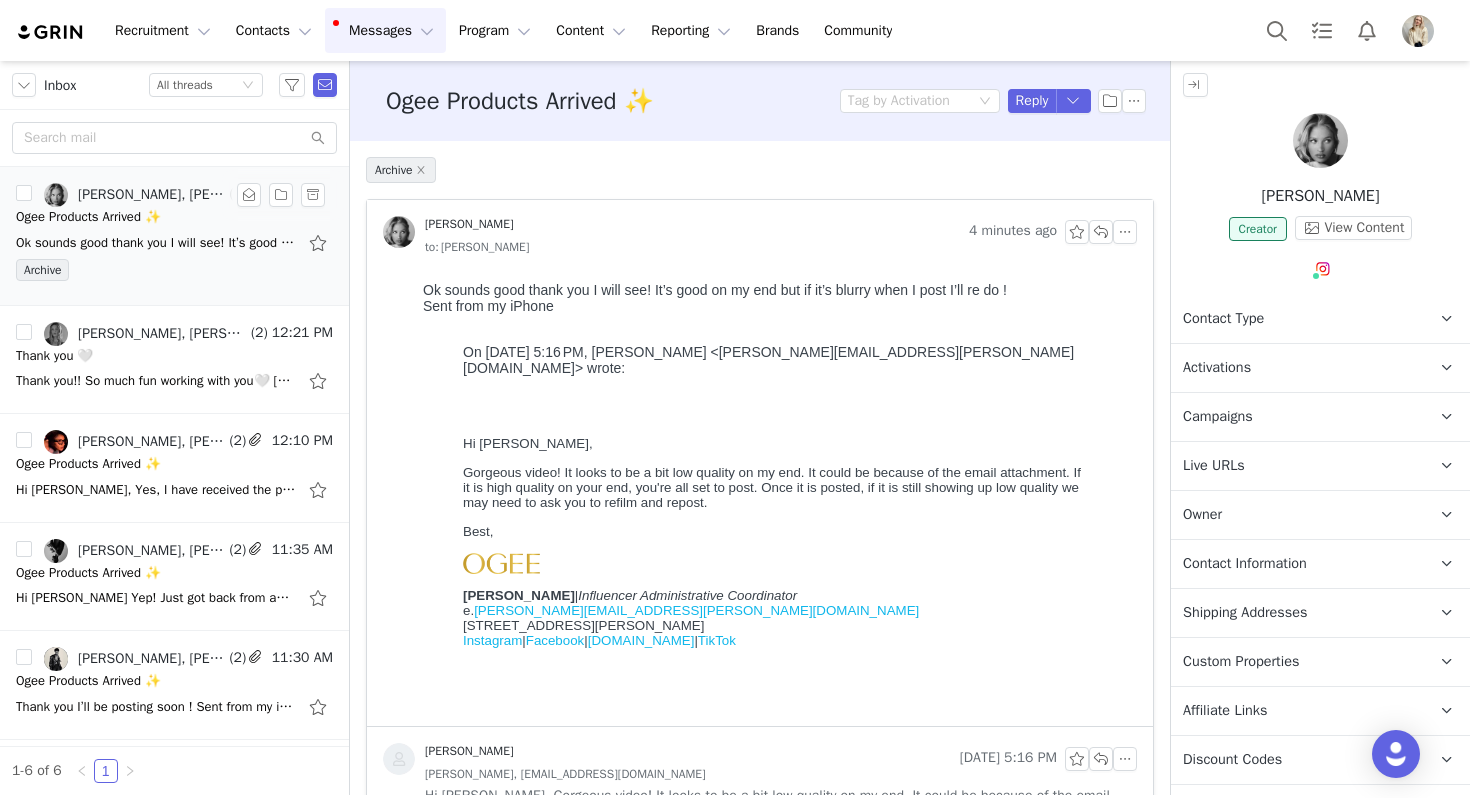 scroll, scrollTop: 0, scrollLeft: 0, axis: both 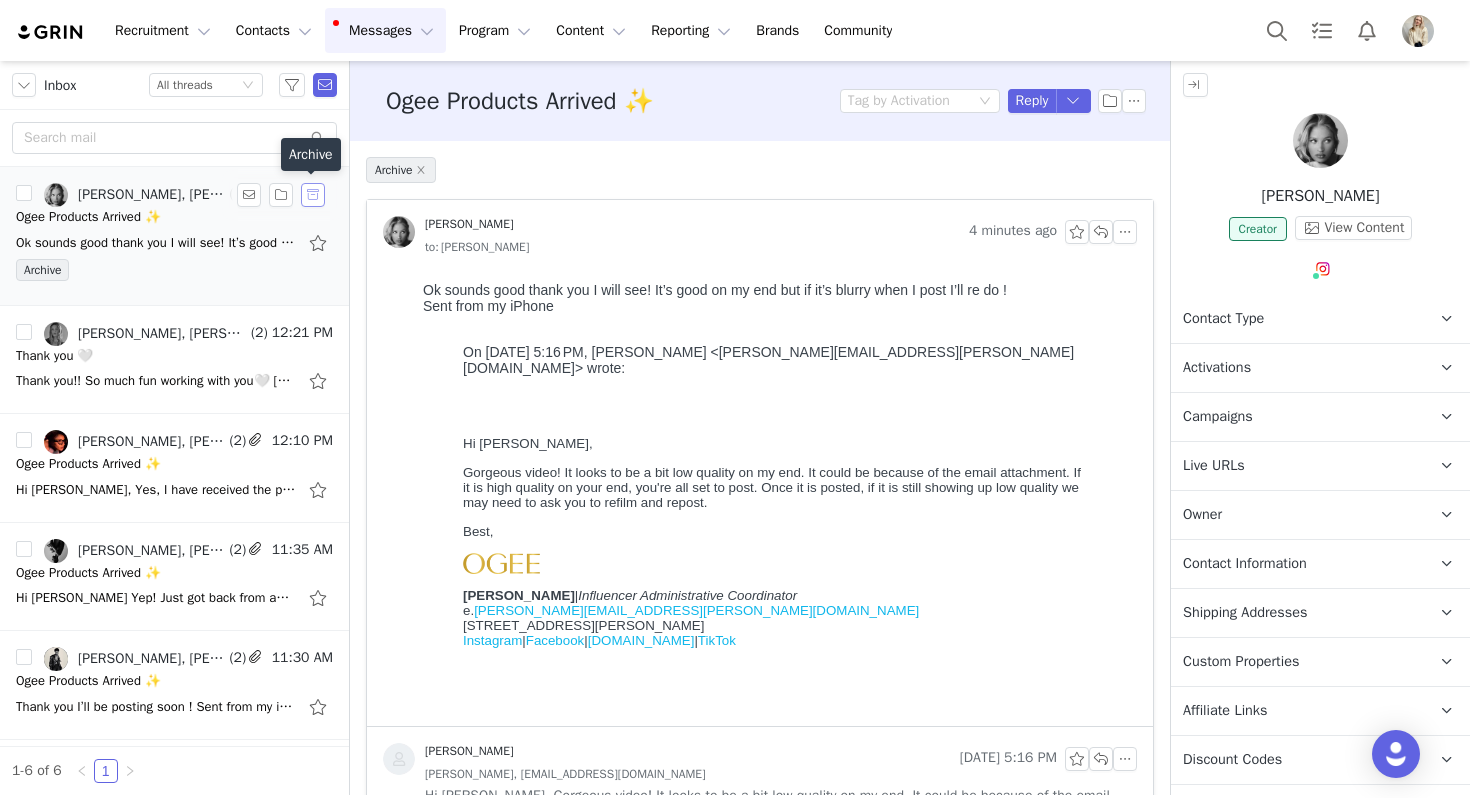 click at bounding box center (313, 195) 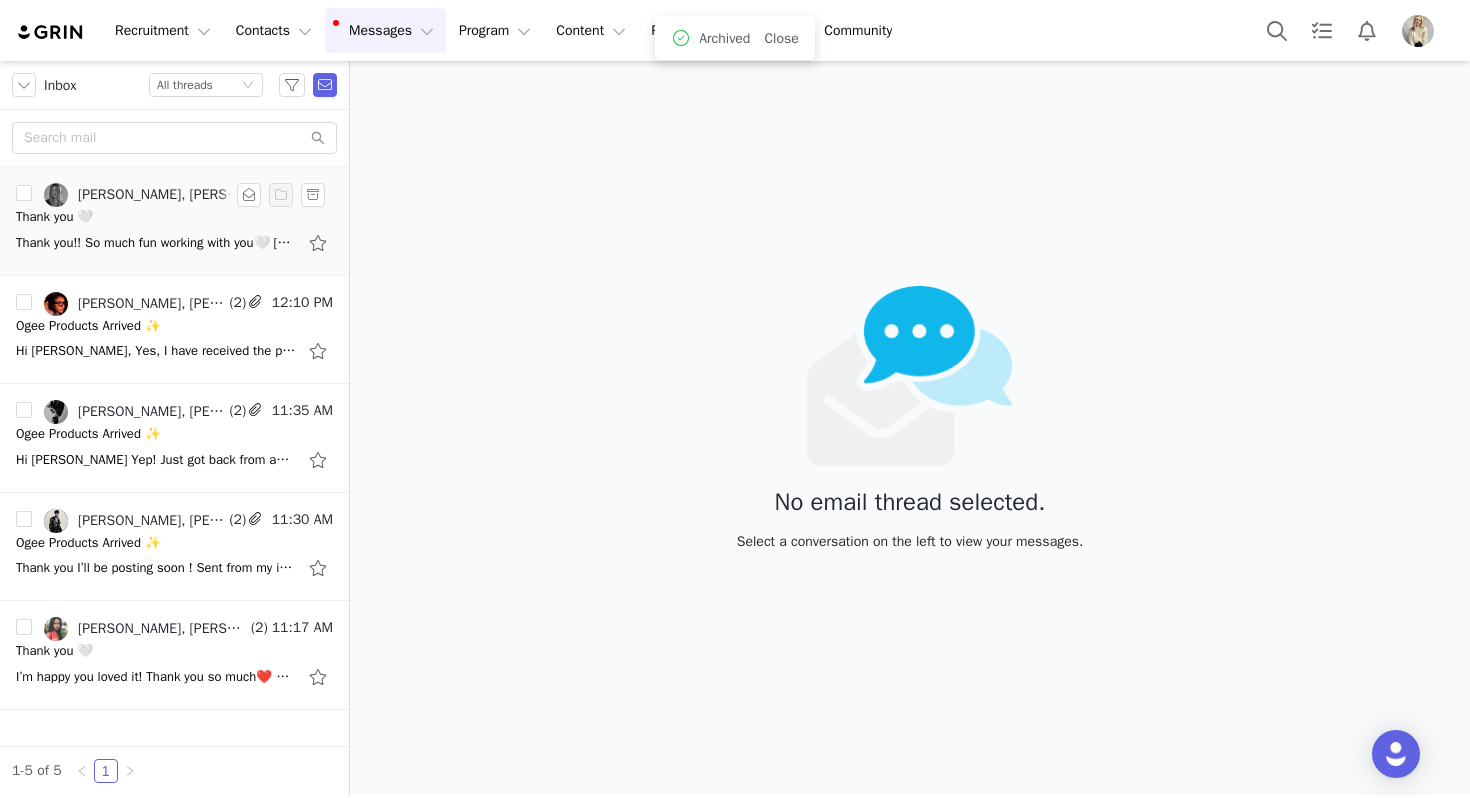 click on "Thank you 🤍" at bounding box center [174, 217] 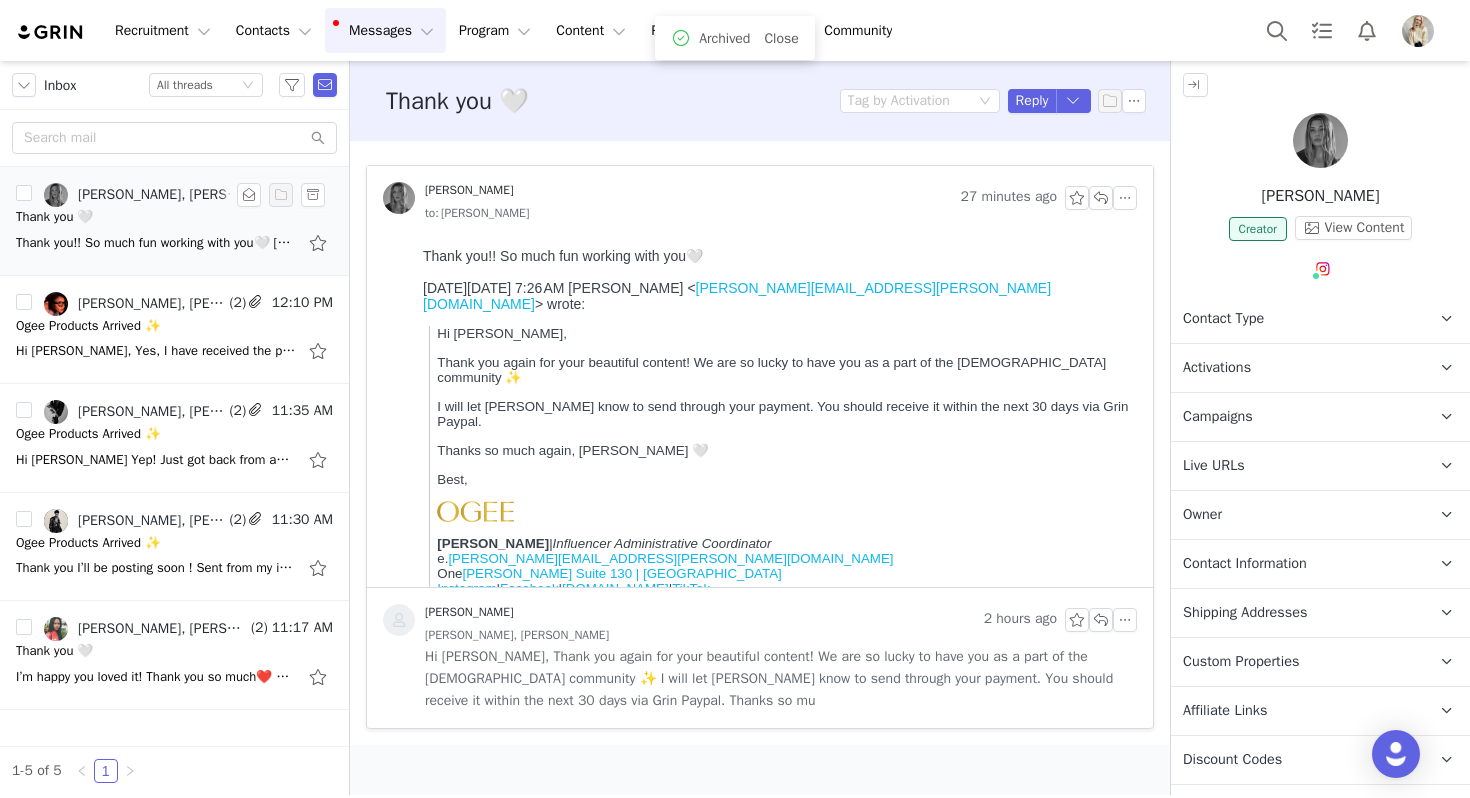 scroll, scrollTop: 0, scrollLeft: 0, axis: both 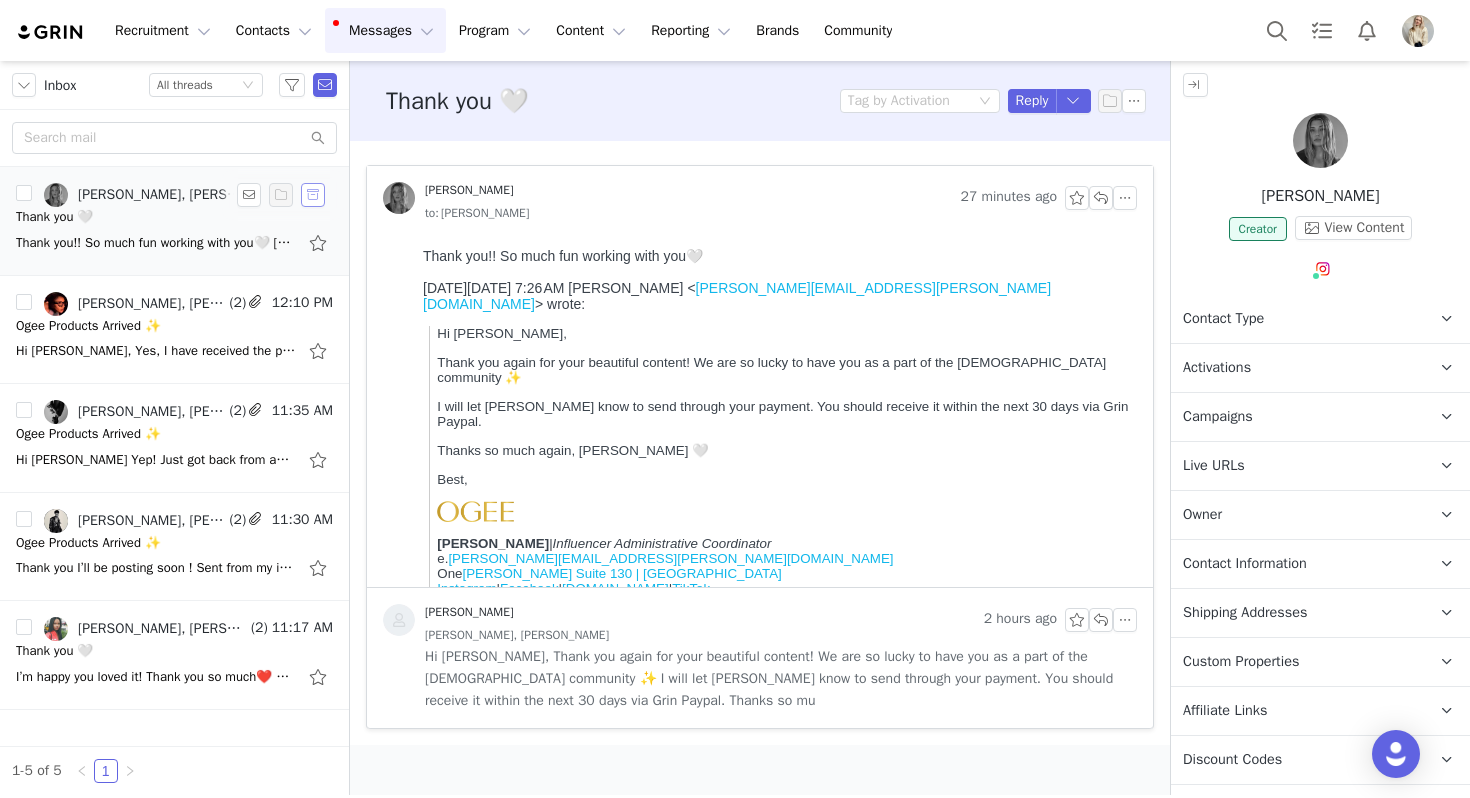 click at bounding box center (313, 195) 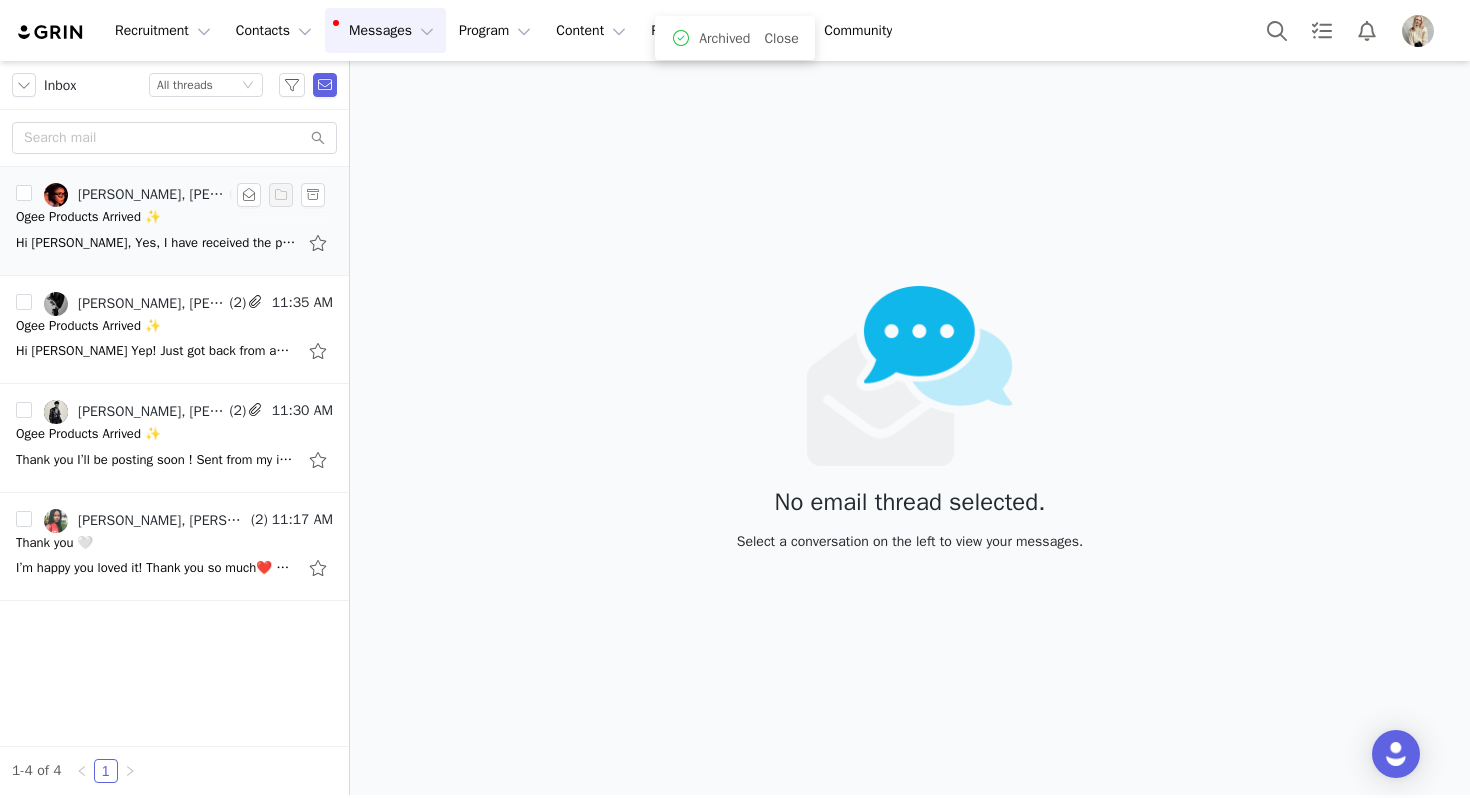 click on "Hi Julia,
Yes, I have received the products. Am I working on curating a video within your guidelines & should have something soon. This will be my first video with a brand, so hoping for the best!
Thank you!
On Wed, Jul 9, 2025 at 1:20 PM Julia M" at bounding box center [156, 243] 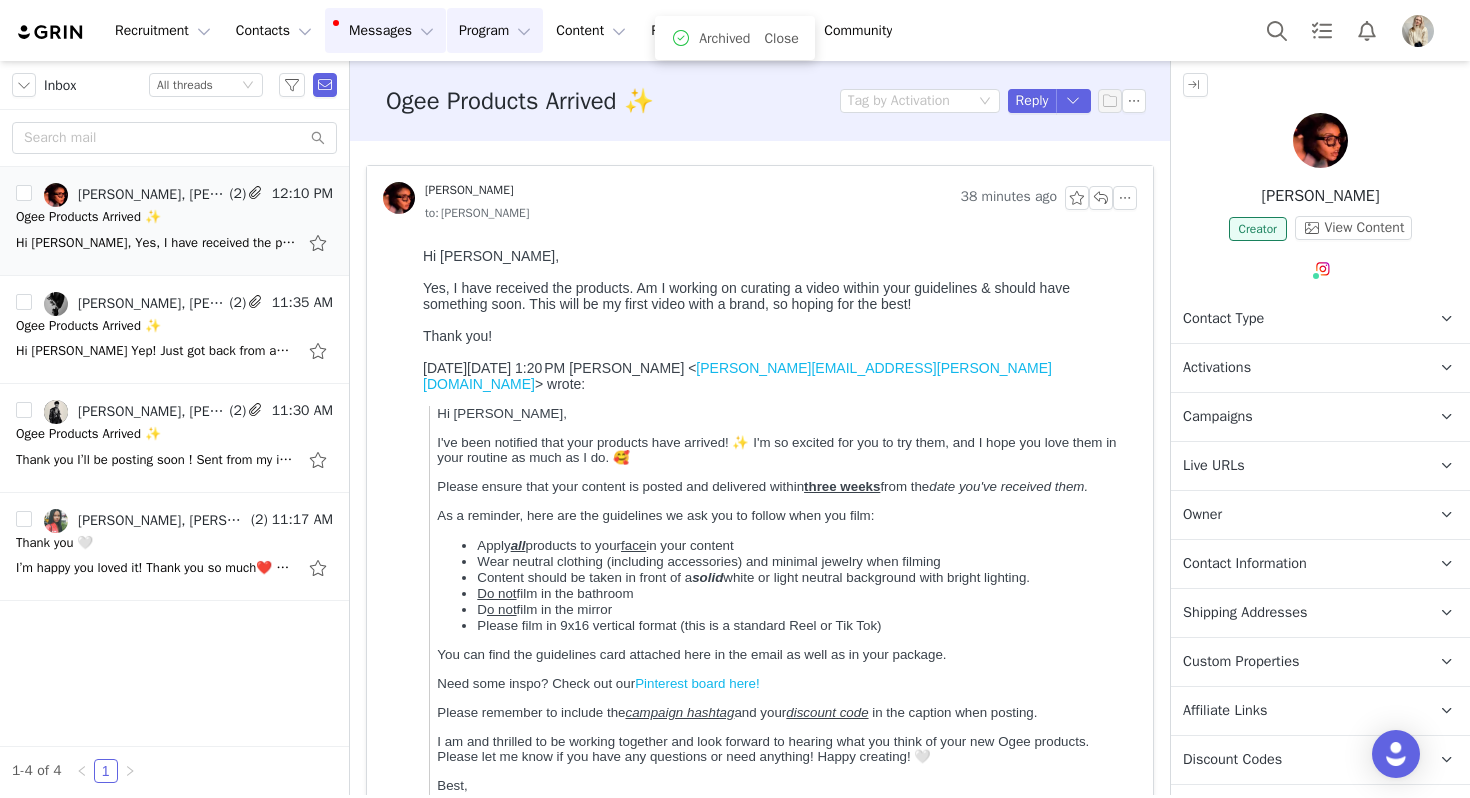 scroll, scrollTop: 0, scrollLeft: 0, axis: both 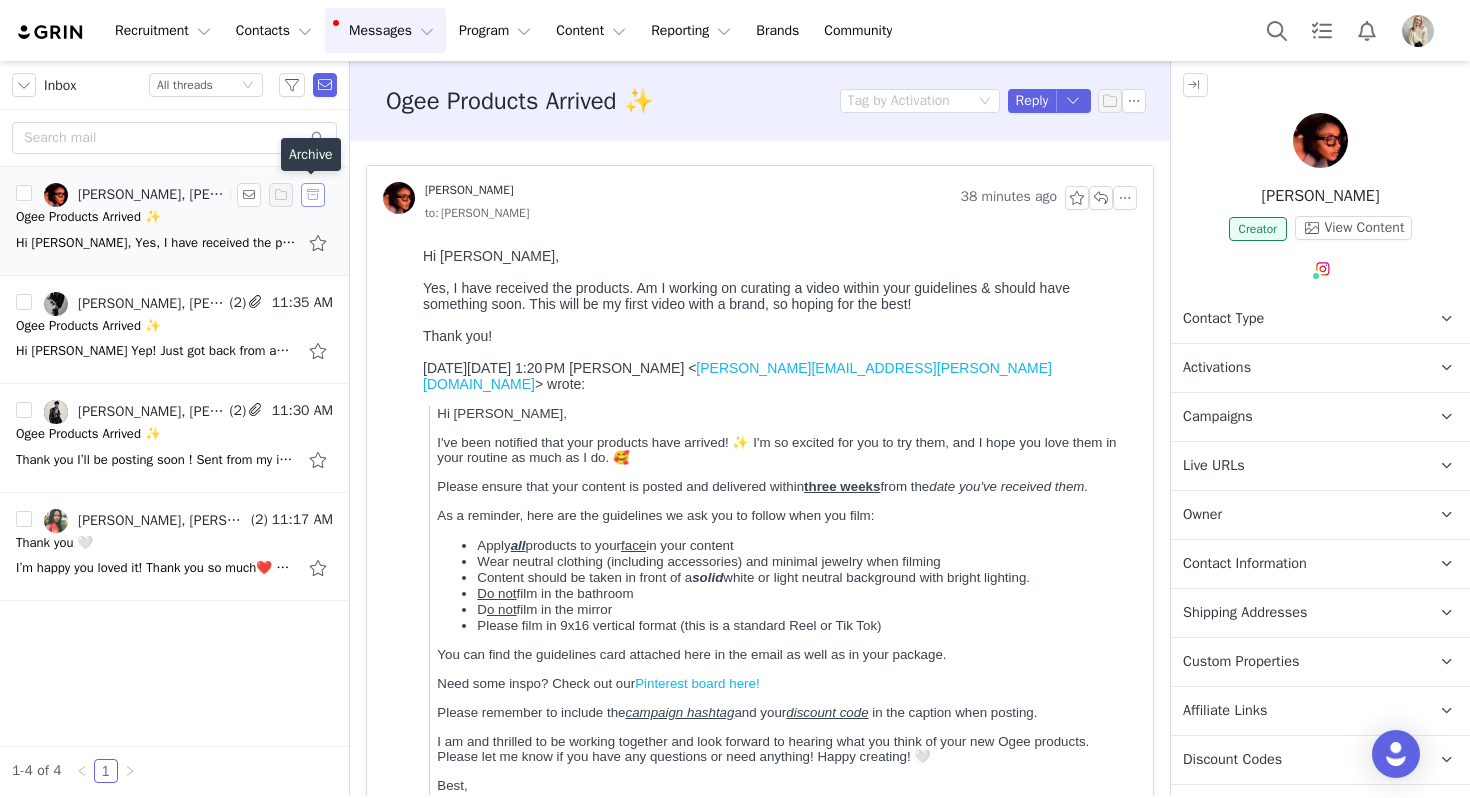click at bounding box center (313, 195) 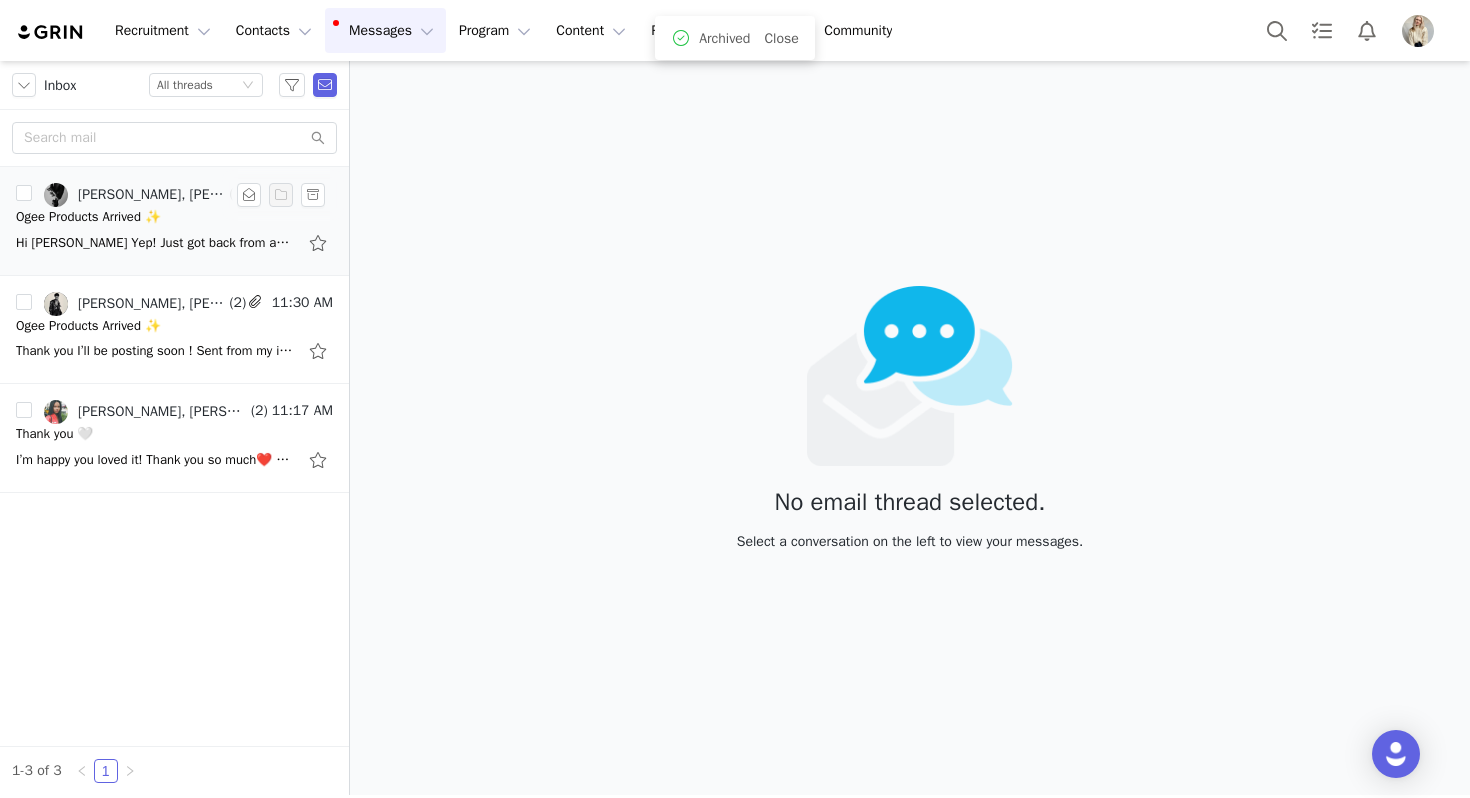 click on "Ogee Products Arrived ✨" at bounding box center (174, 217) 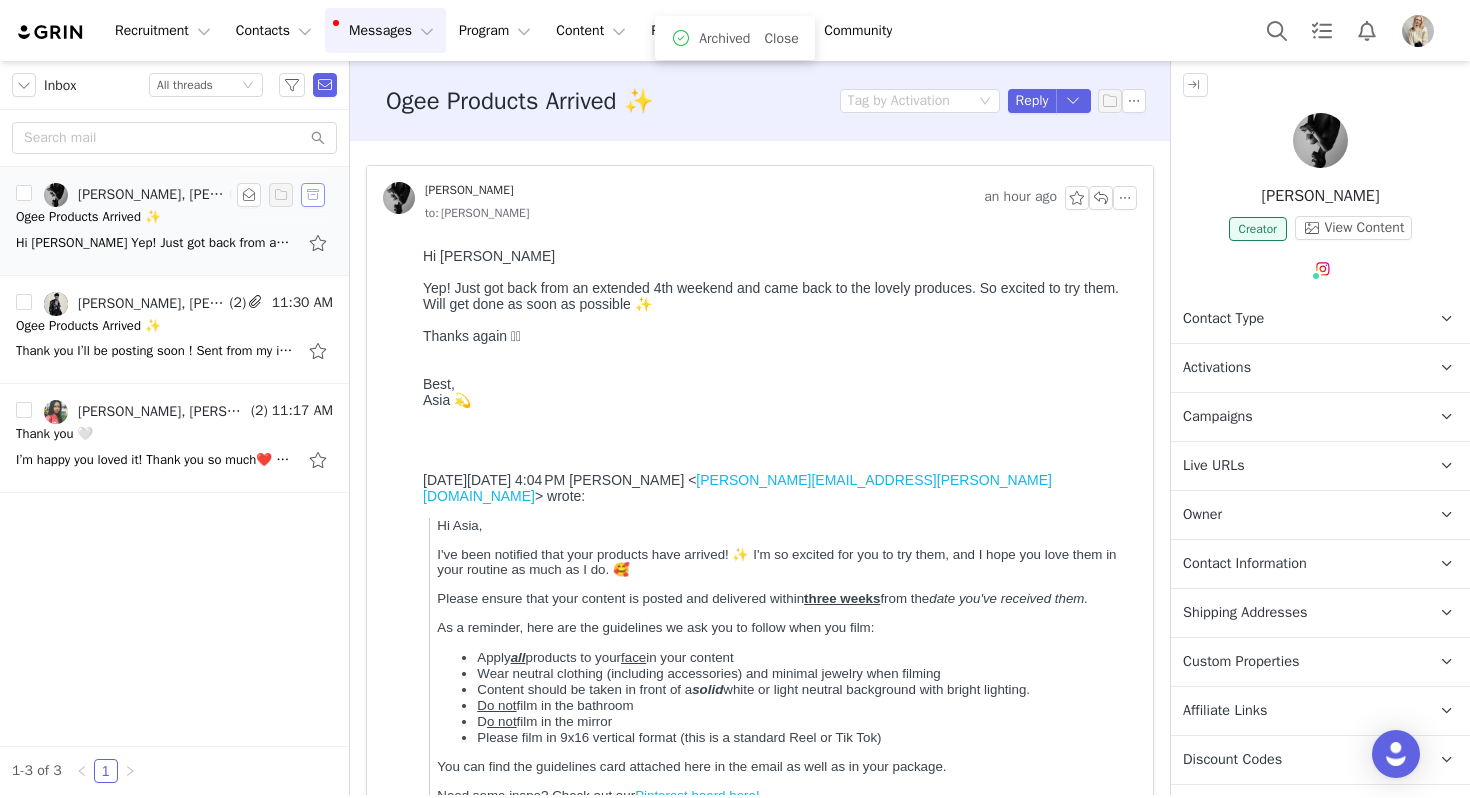 scroll, scrollTop: 0, scrollLeft: 0, axis: both 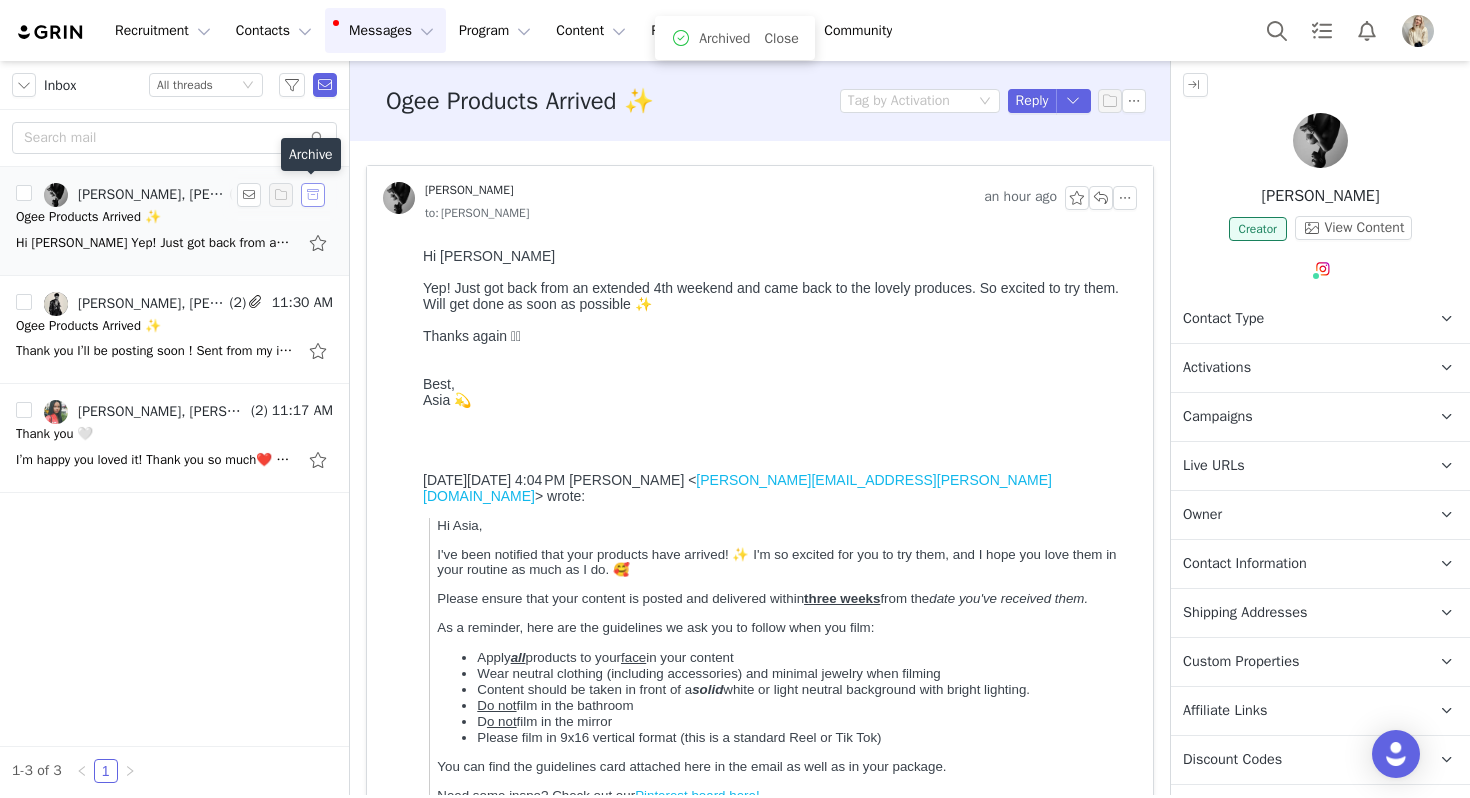 click at bounding box center (313, 195) 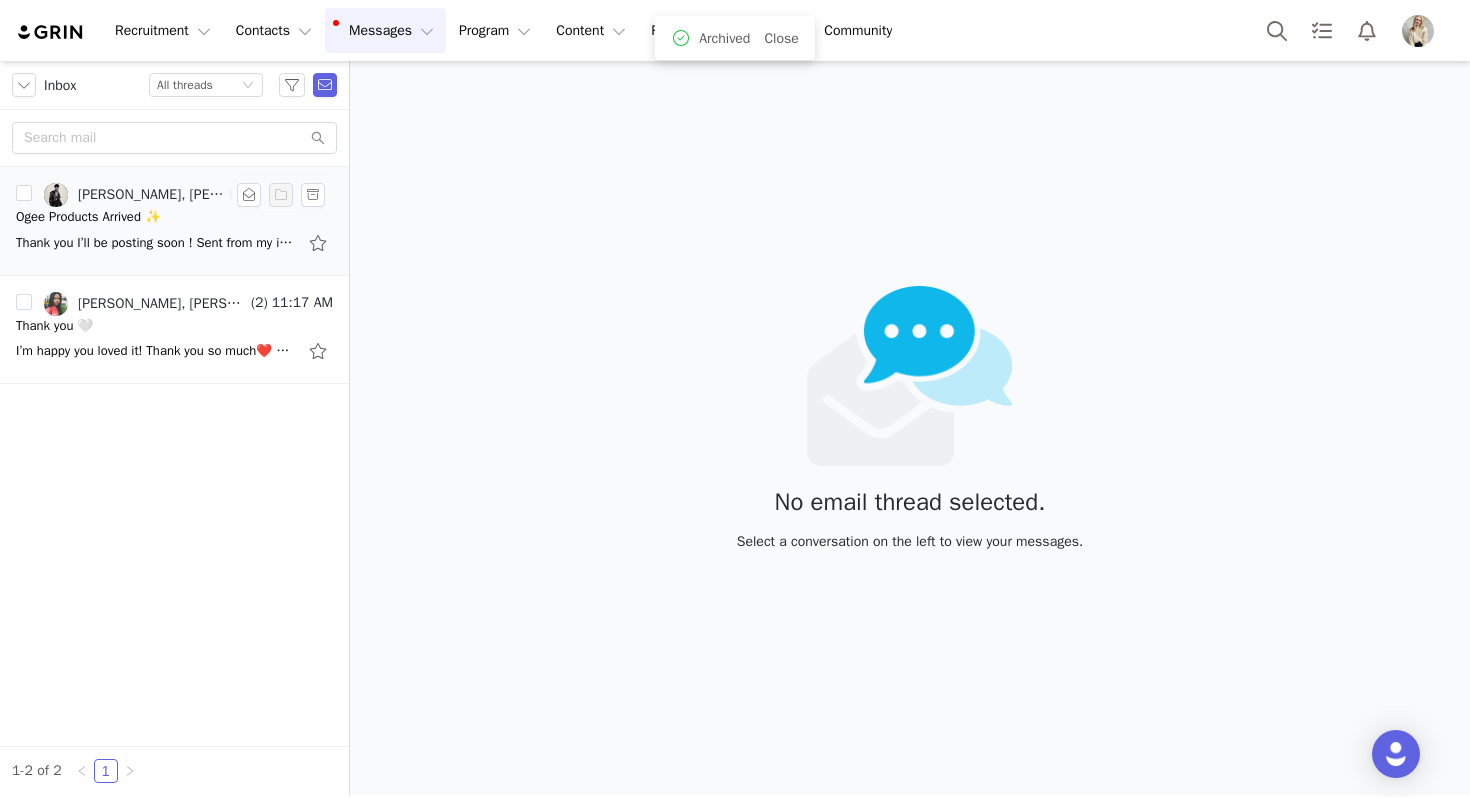 click on "Thank you I’ll be posting soon !
Sent from my iPhone
On Jul 9, 2025, at 3:07 PM, Julia Michael <Julia.michael@ogee.com> wrote:
﻿
Hi Saysha,
I've been notified that your products have arrived! ✨ I'm so excited for you to try them, and I hope y" at bounding box center [156, 243] 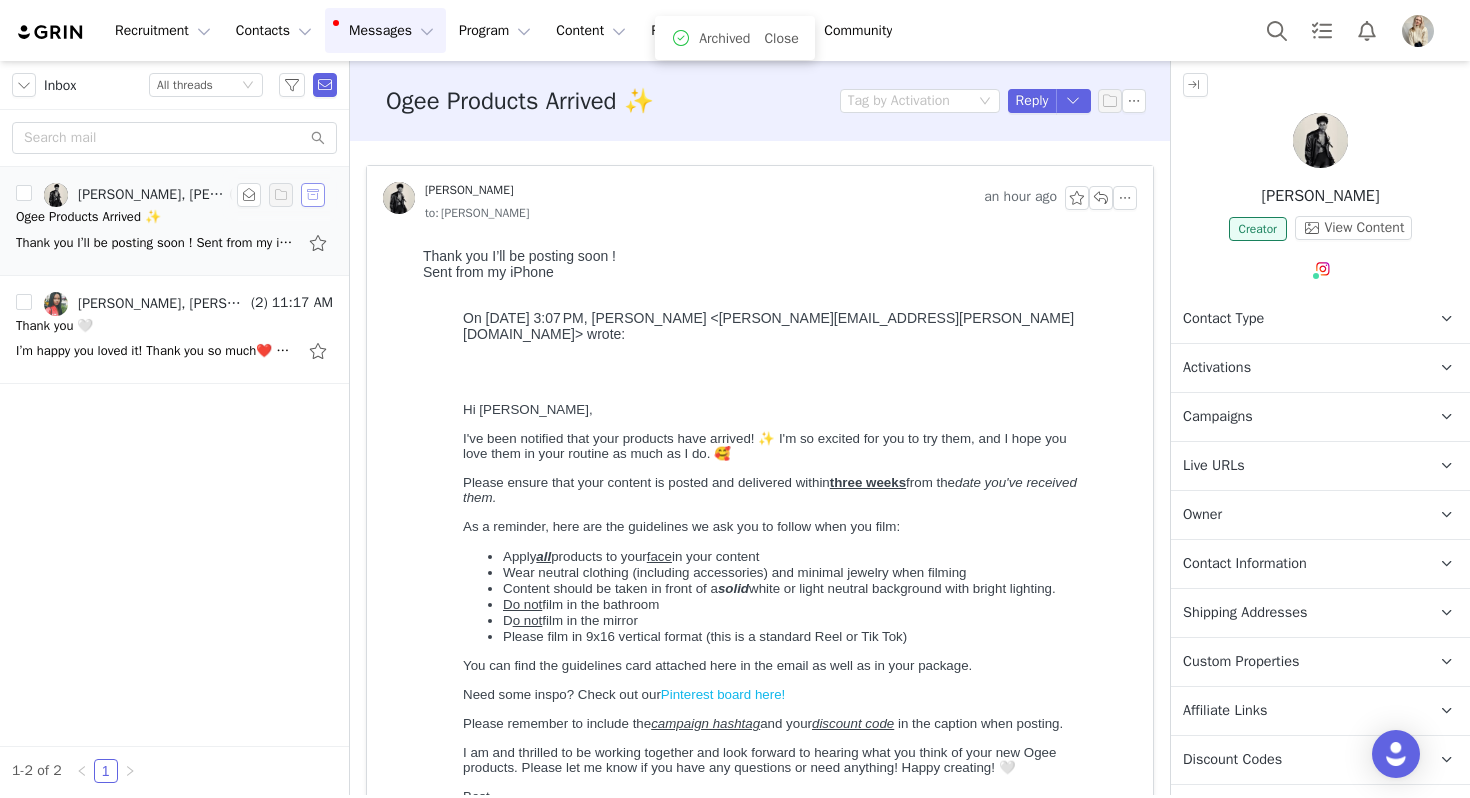 scroll, scrollTop: 0, scrollLeft: 0, axis: both 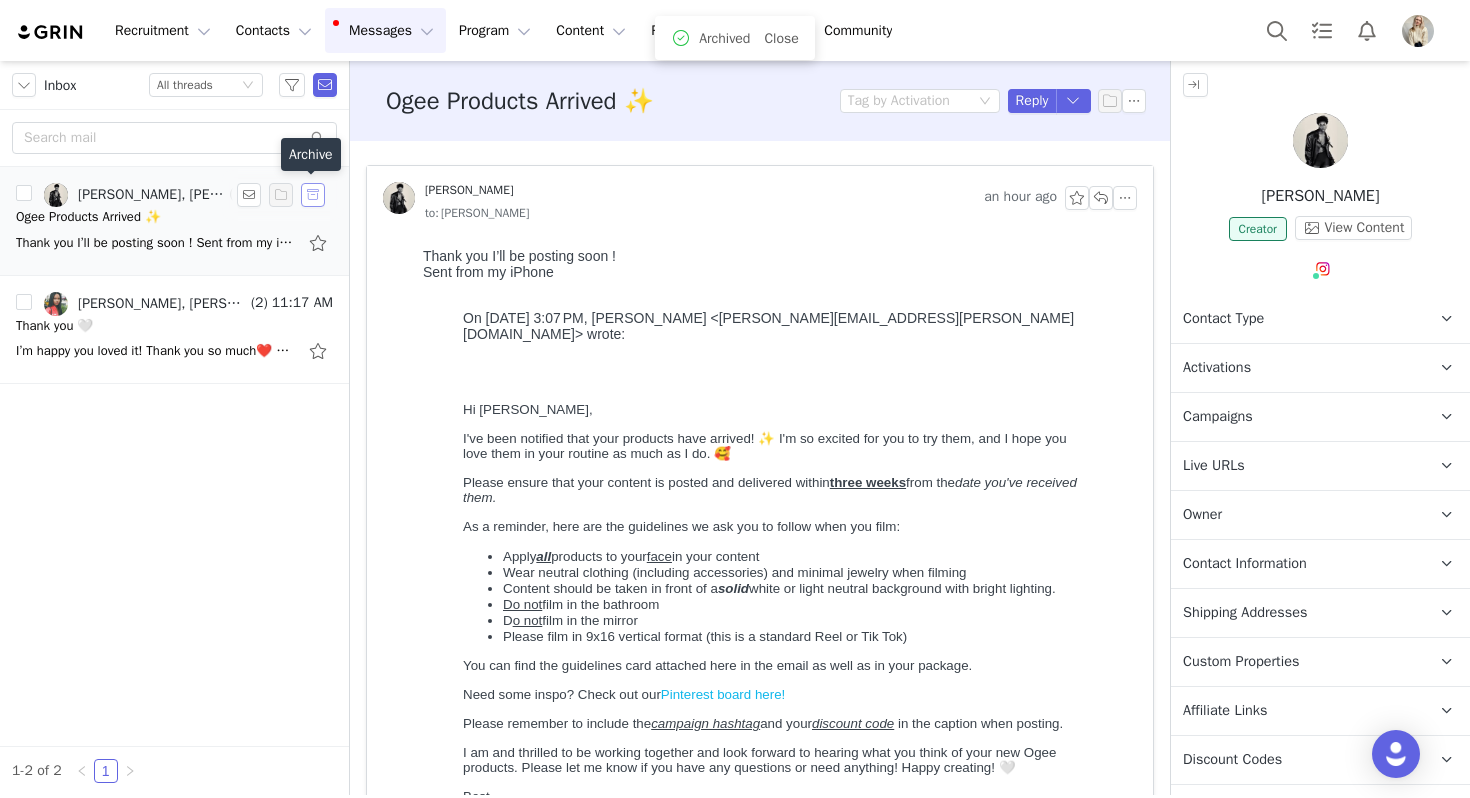 click at bounding box center (313, 195) 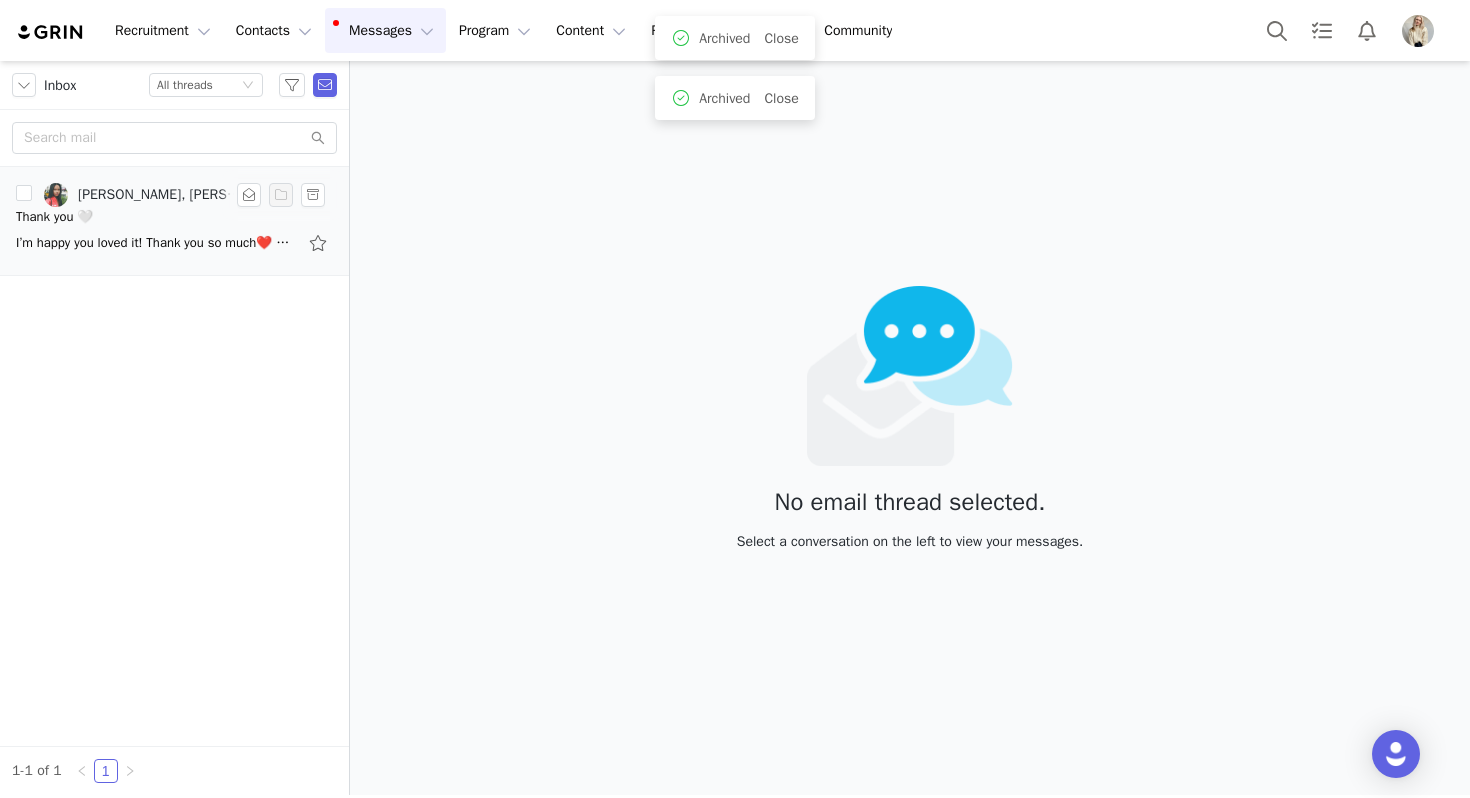click on "Thank you 🤍" at bounding box center [174, 217] 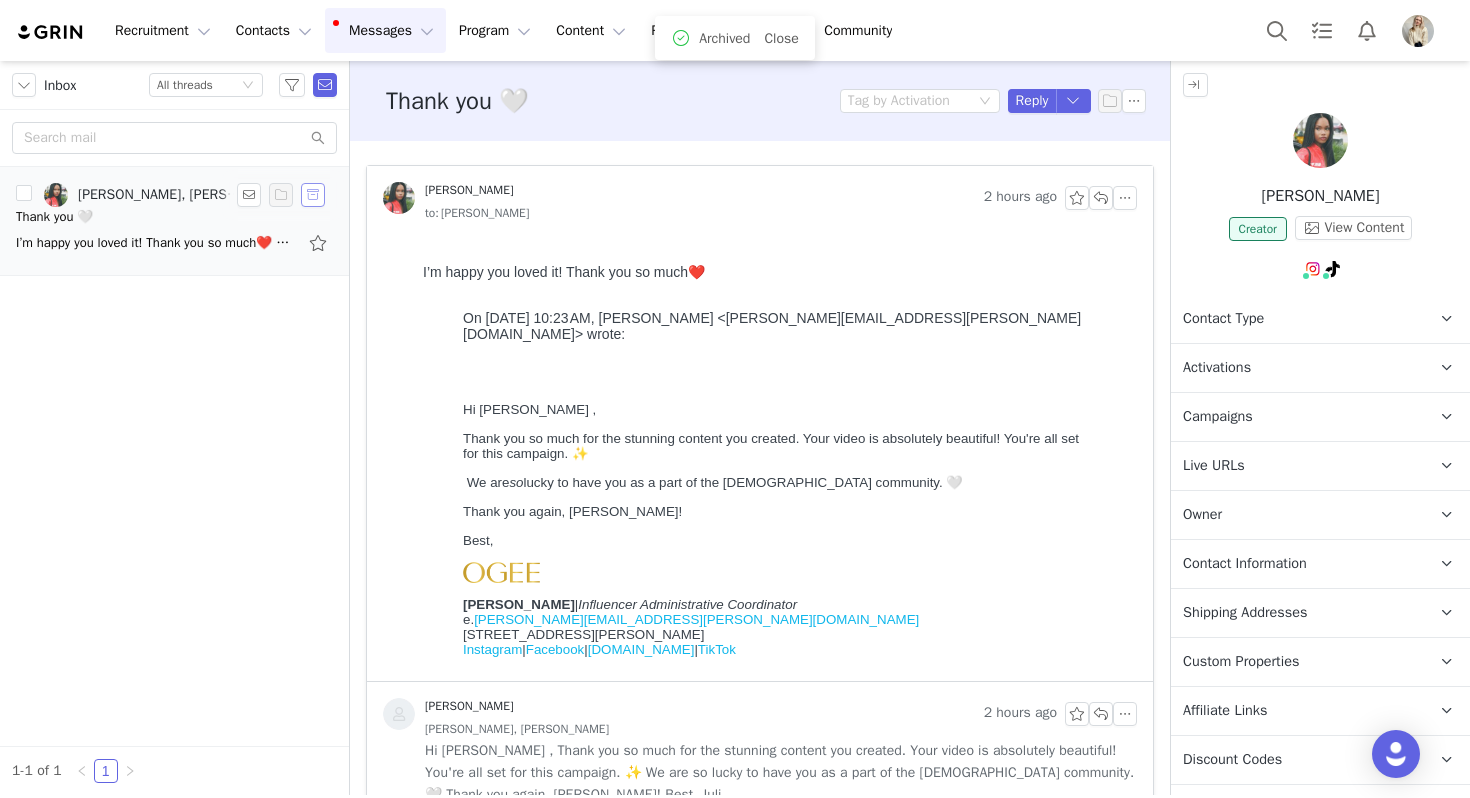 scroll, scrollTop: 0, scrollLeft: 0, axis: both 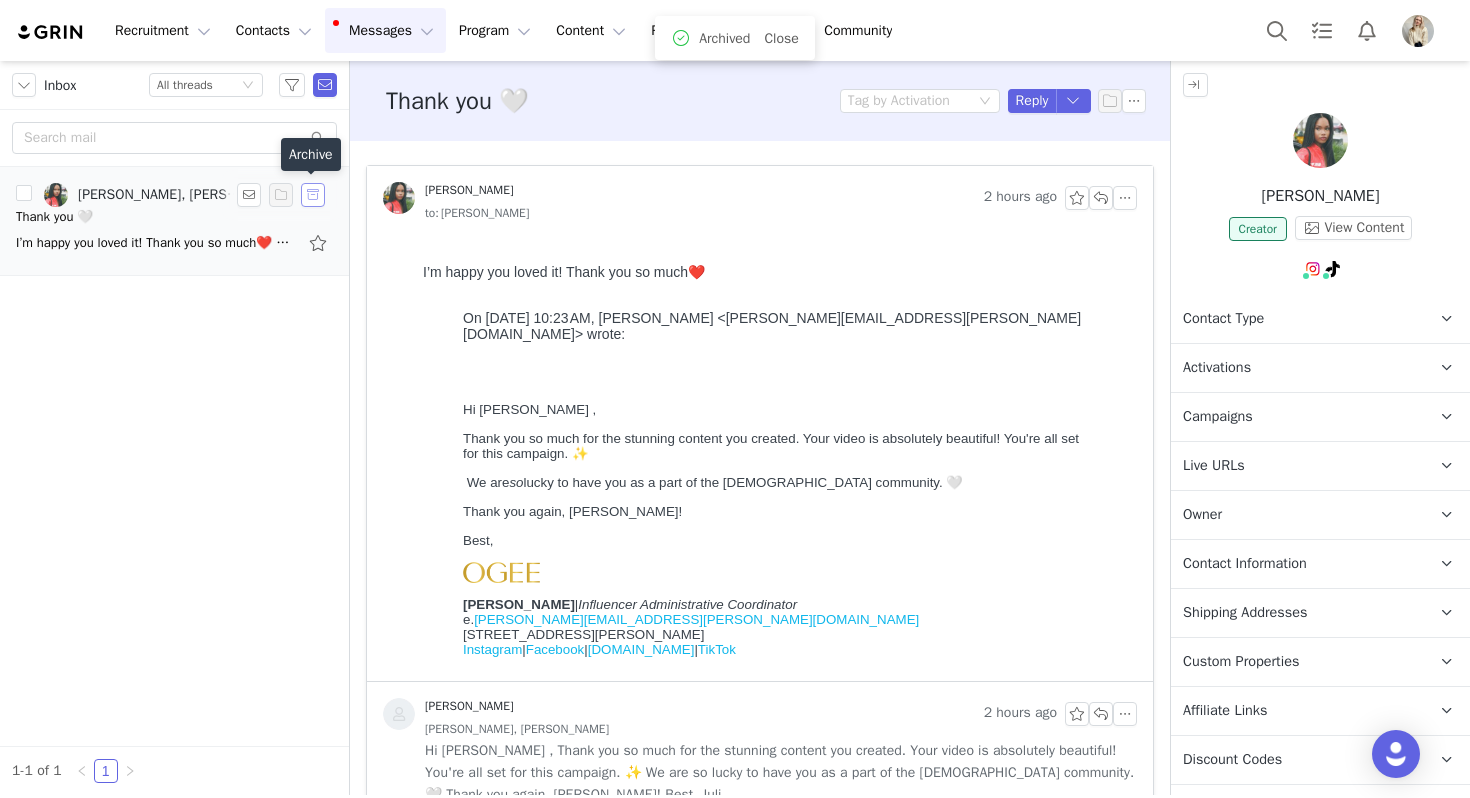 click at bounding box center [313, 195] 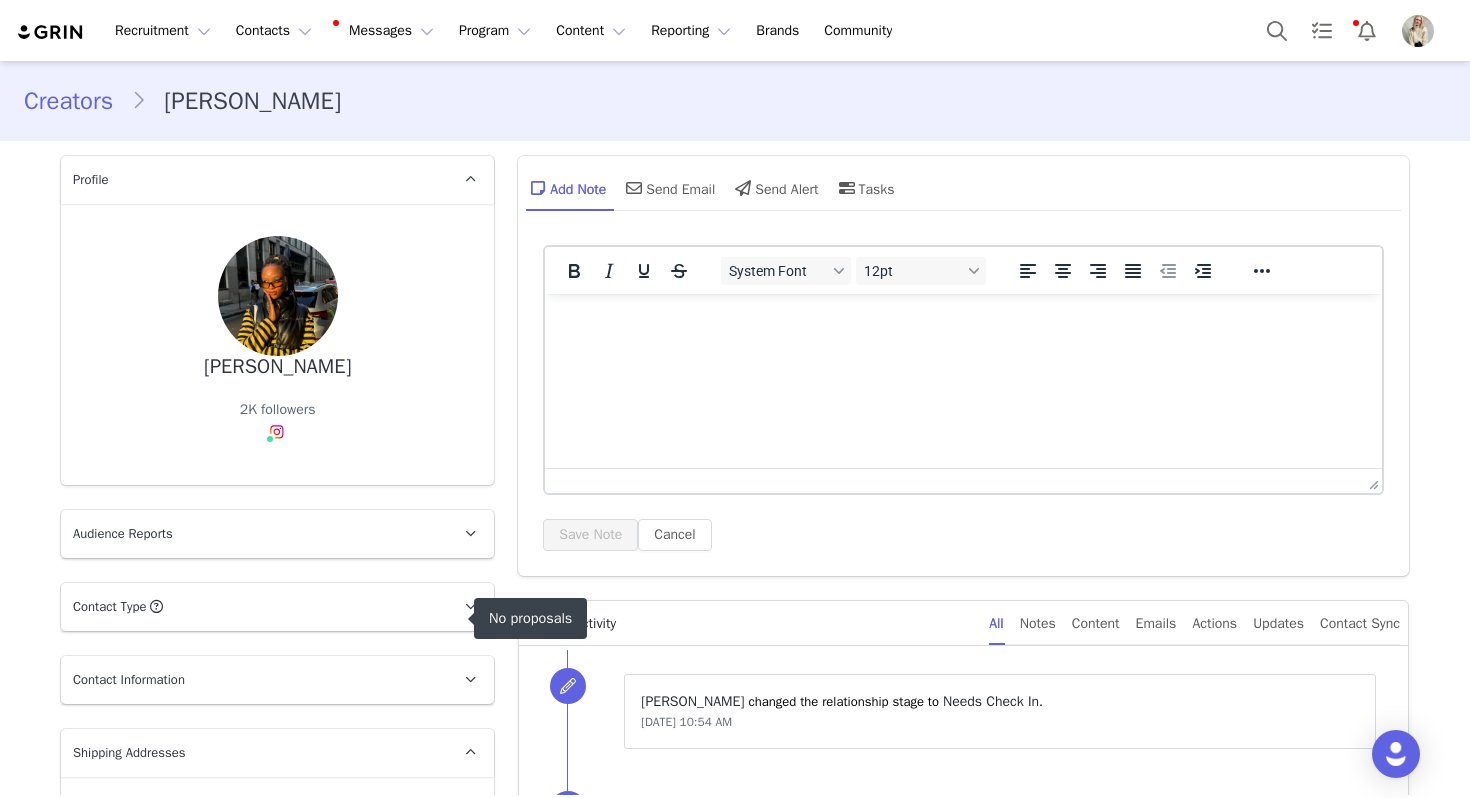 scroll, scrollTop: 0, scrollLeft: 0, axis: both 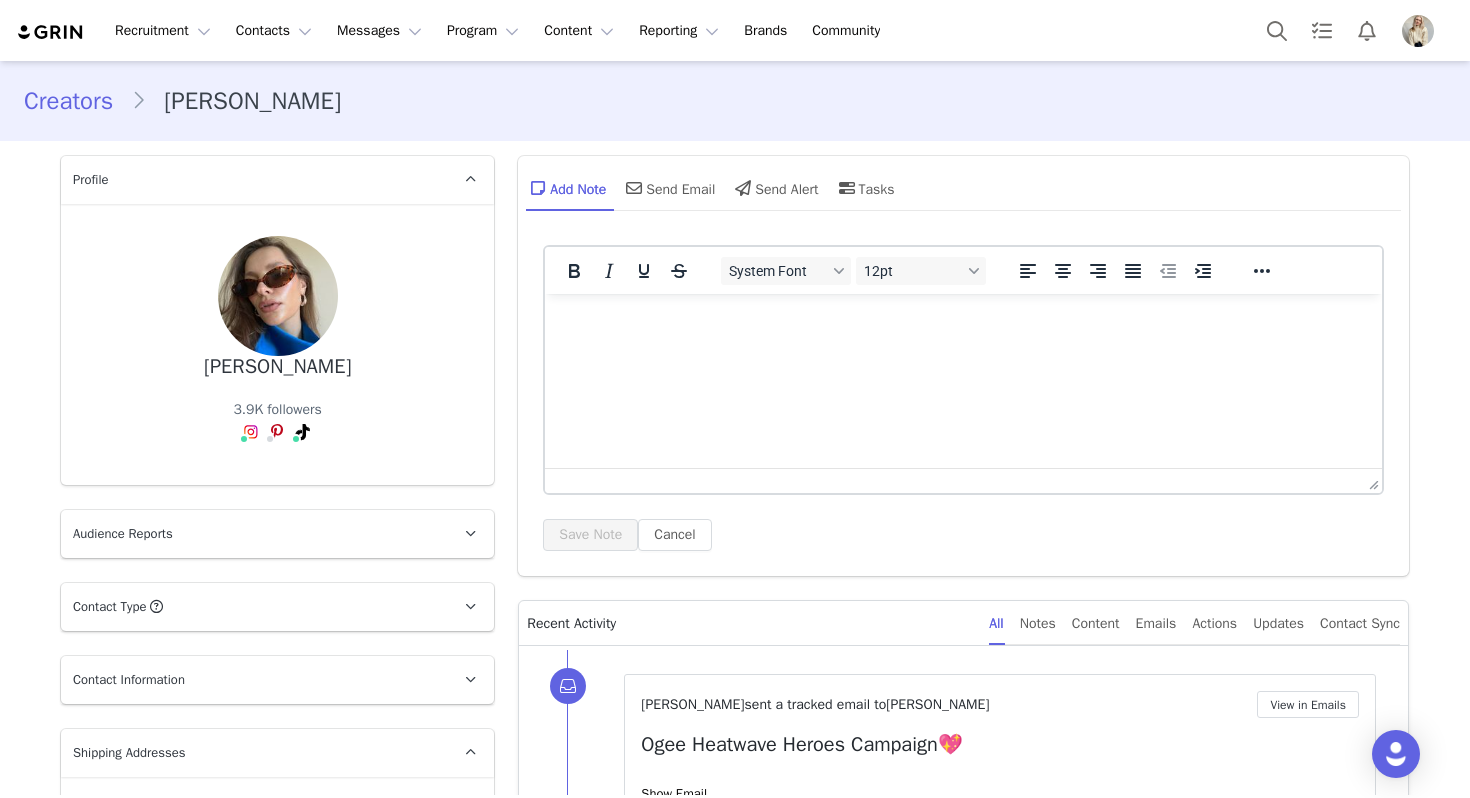 drag, startPoint x: 357, startPoint y: 368, endPoint x: 174, endPoint y: 365, distance: 183.02458 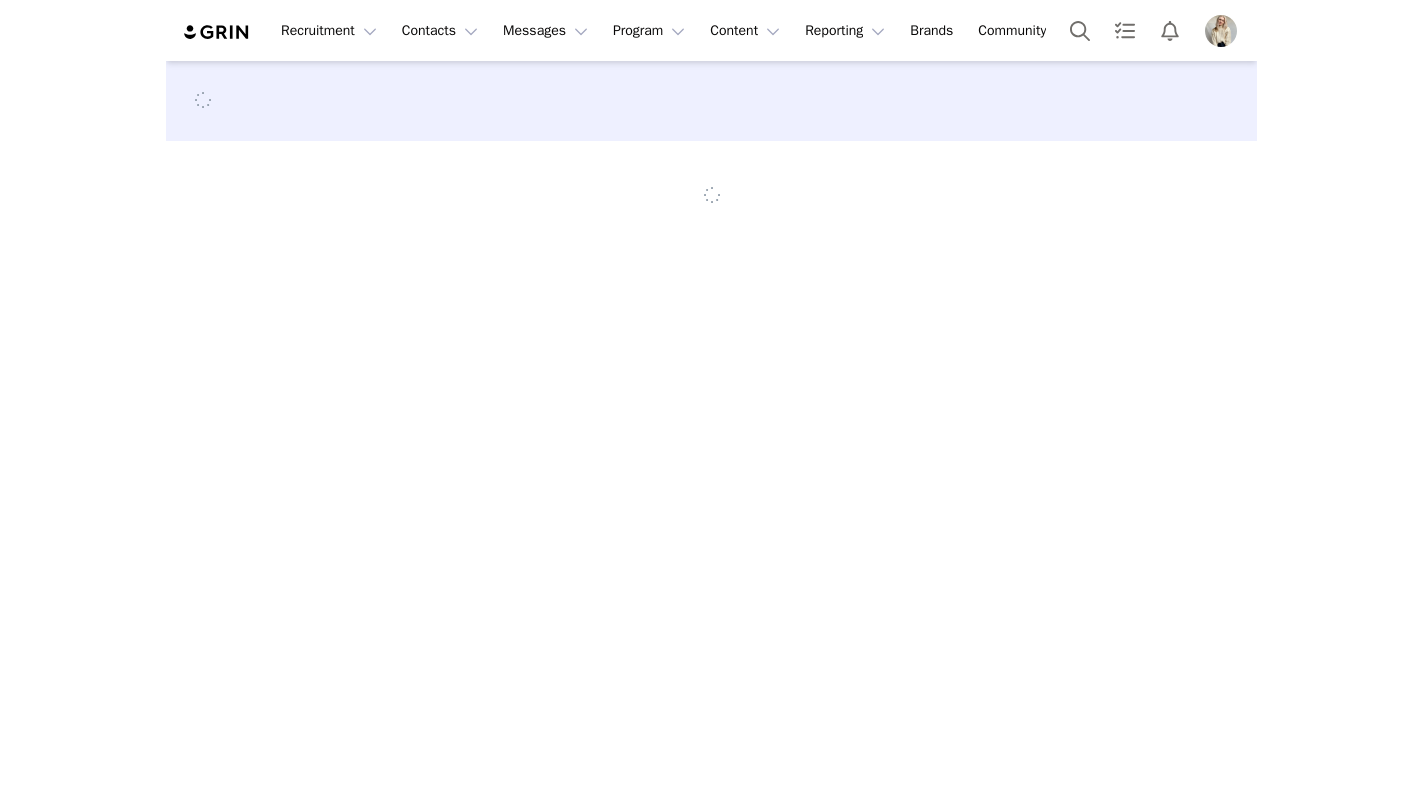 scroll, scrollTop: 0, scrollLeft: 0, axis: both 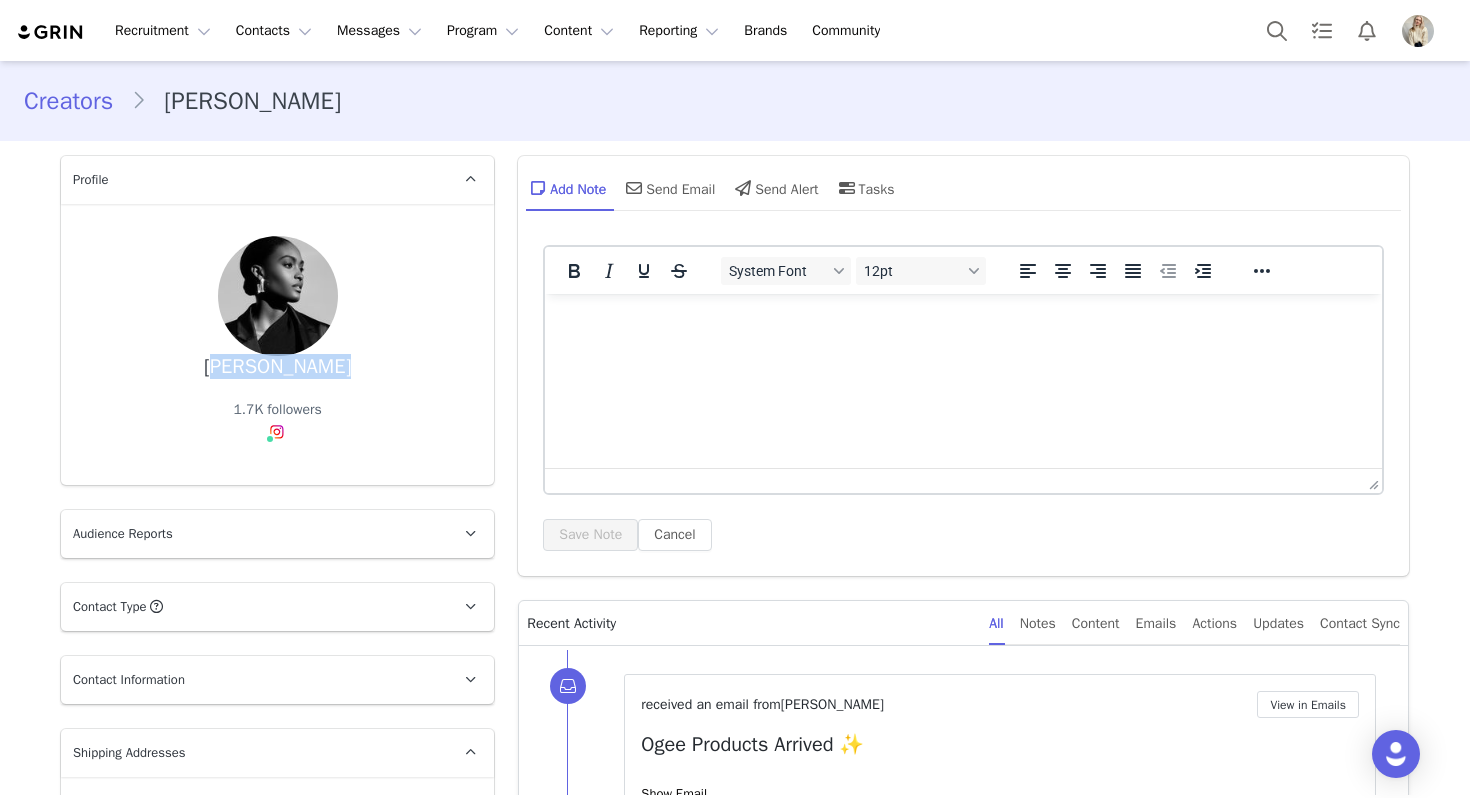 drag, startPoint x: 352, startPoint y: 372, endPoint x: 189, endPoint y: 370, distance: 163.01227 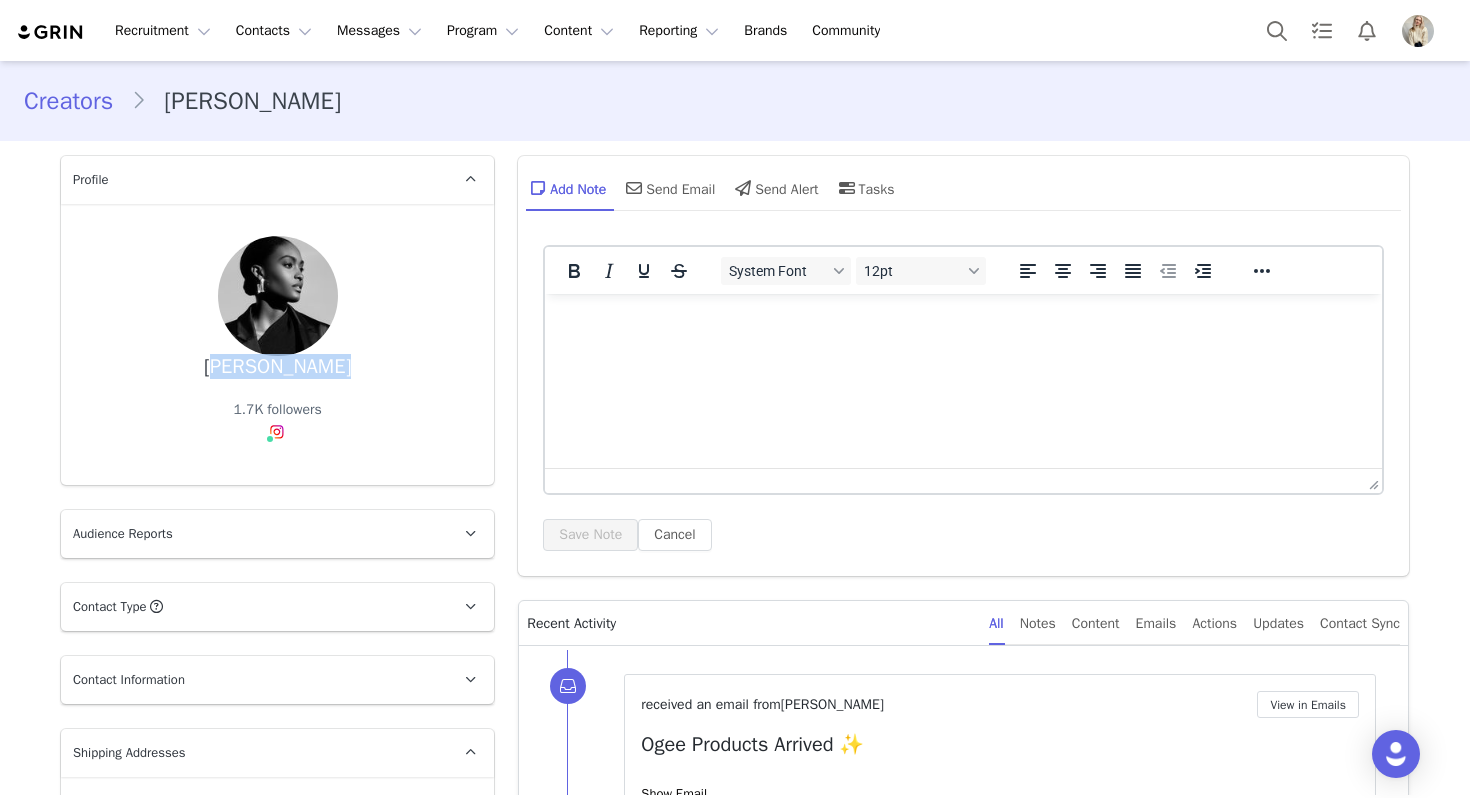 copy on "[PERSON_NAME]" 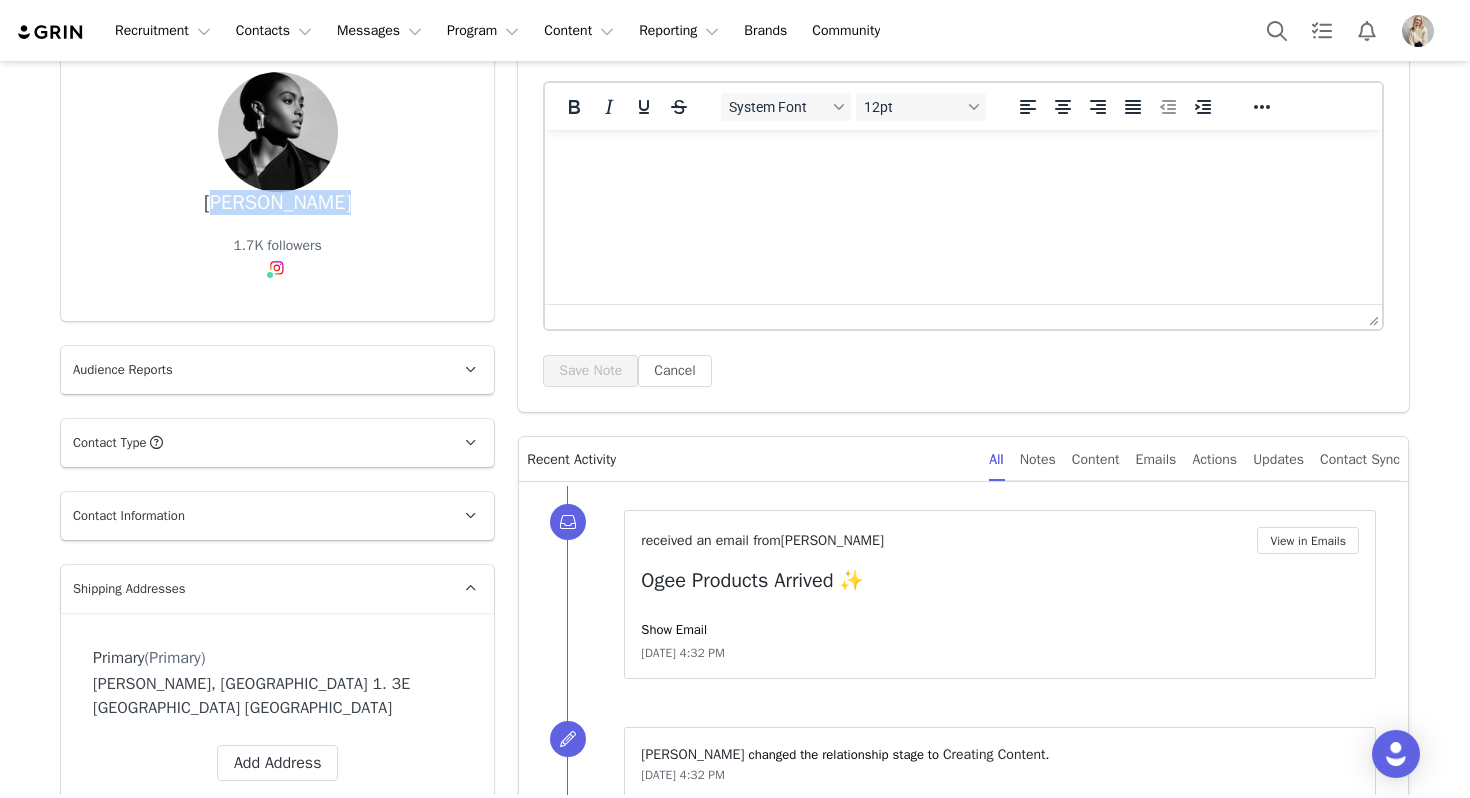 scroll, scrollTop: 335, scrollLeft: 0, axis: vertical 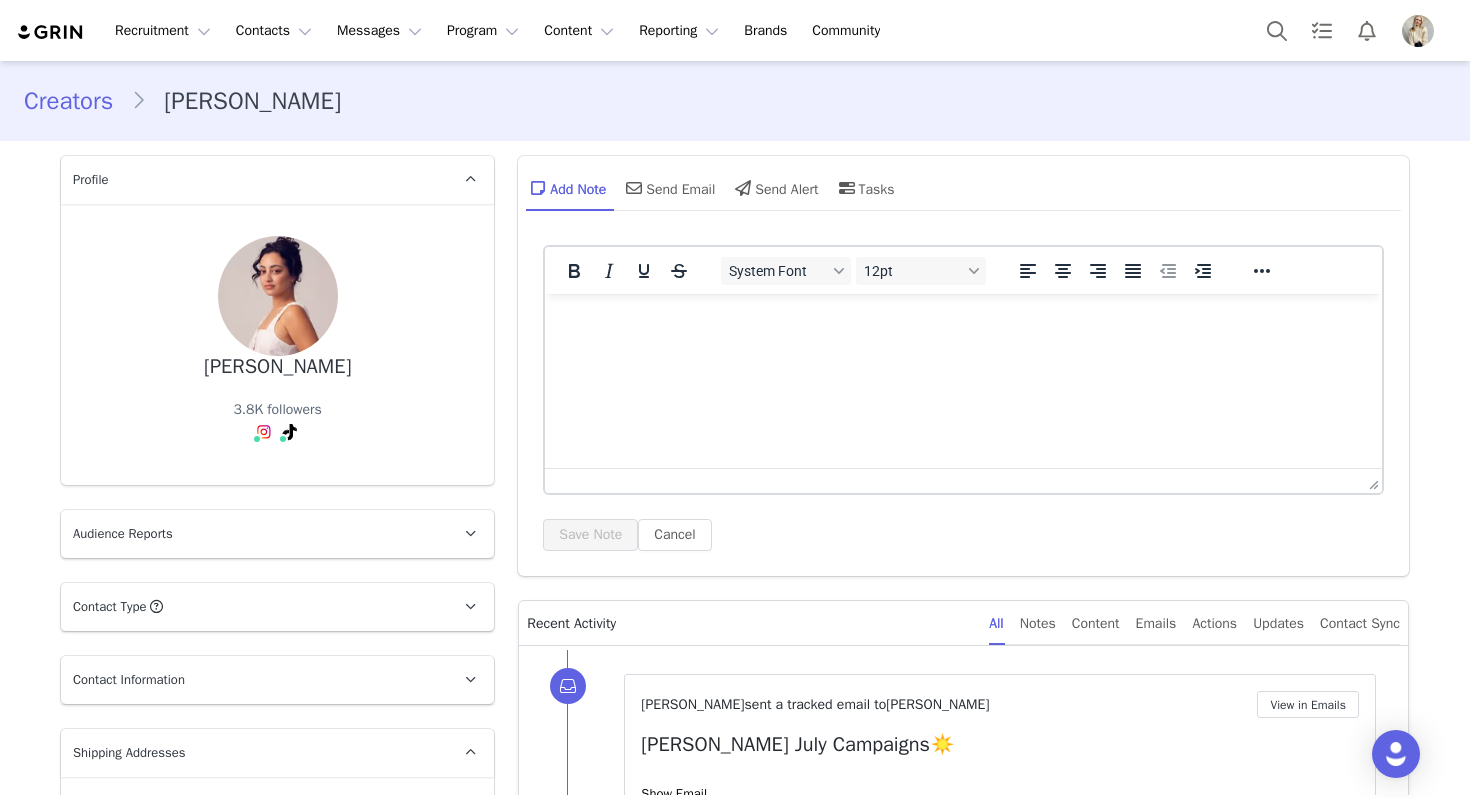 drag, startPoint x: 382, startPoint y: 380, endPoint x: 106, endPoint y: 376, distance: 276.029 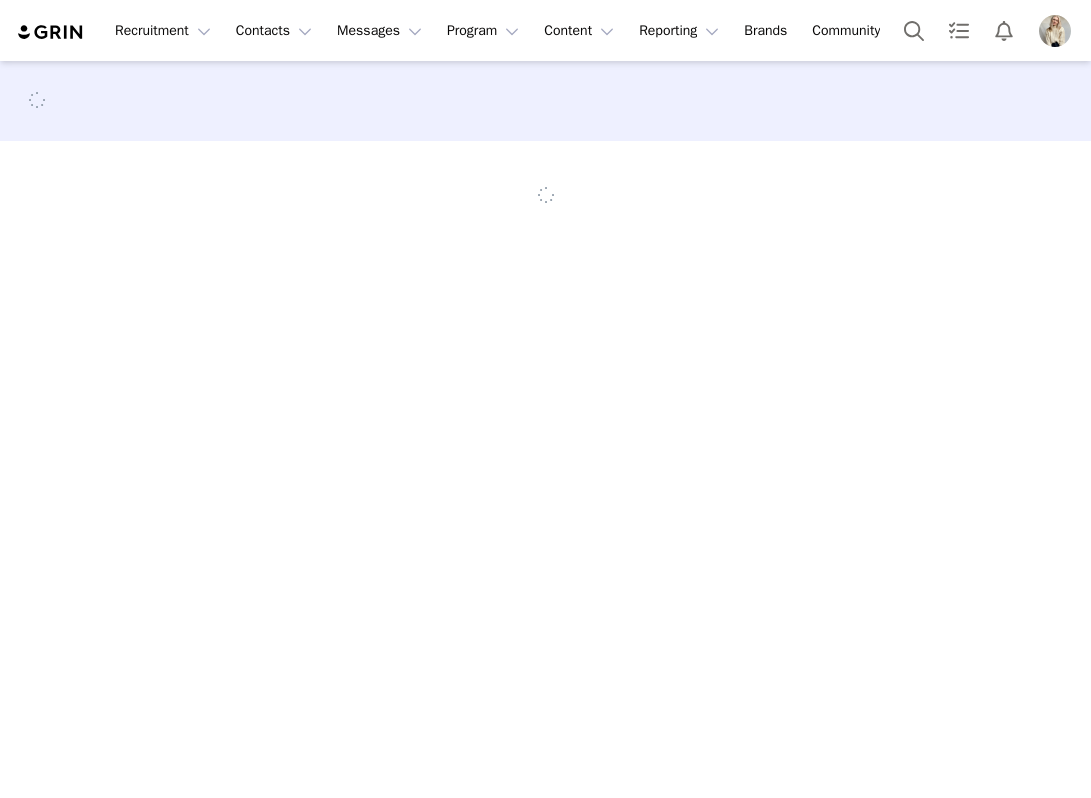 scroll, scrollTop: 0, scrollLeft: 0, axis: both 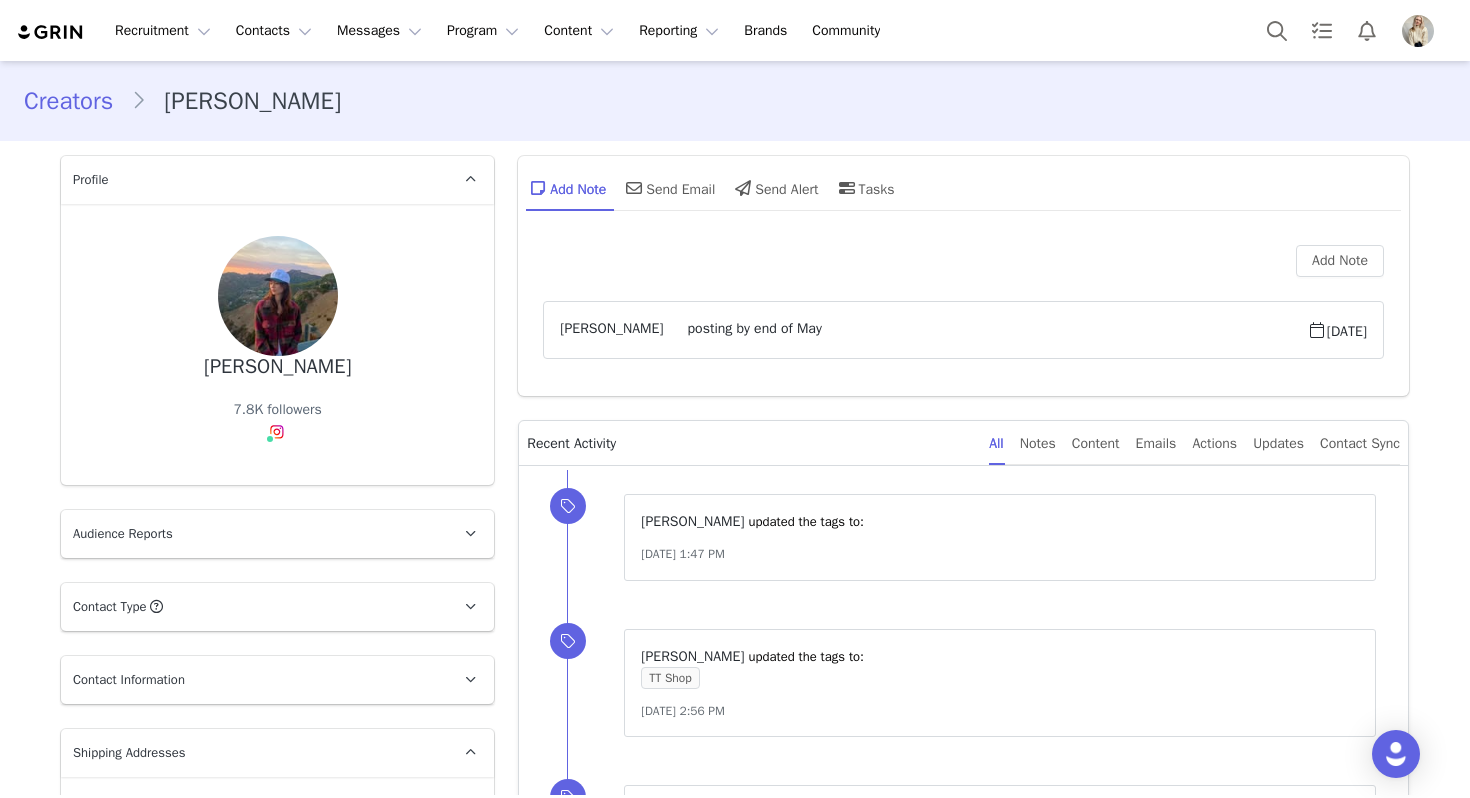 drag, startPoint x: 350, startPoint y: 370, endPoint x: 205, endPoint y: 368, distance: 145.0138 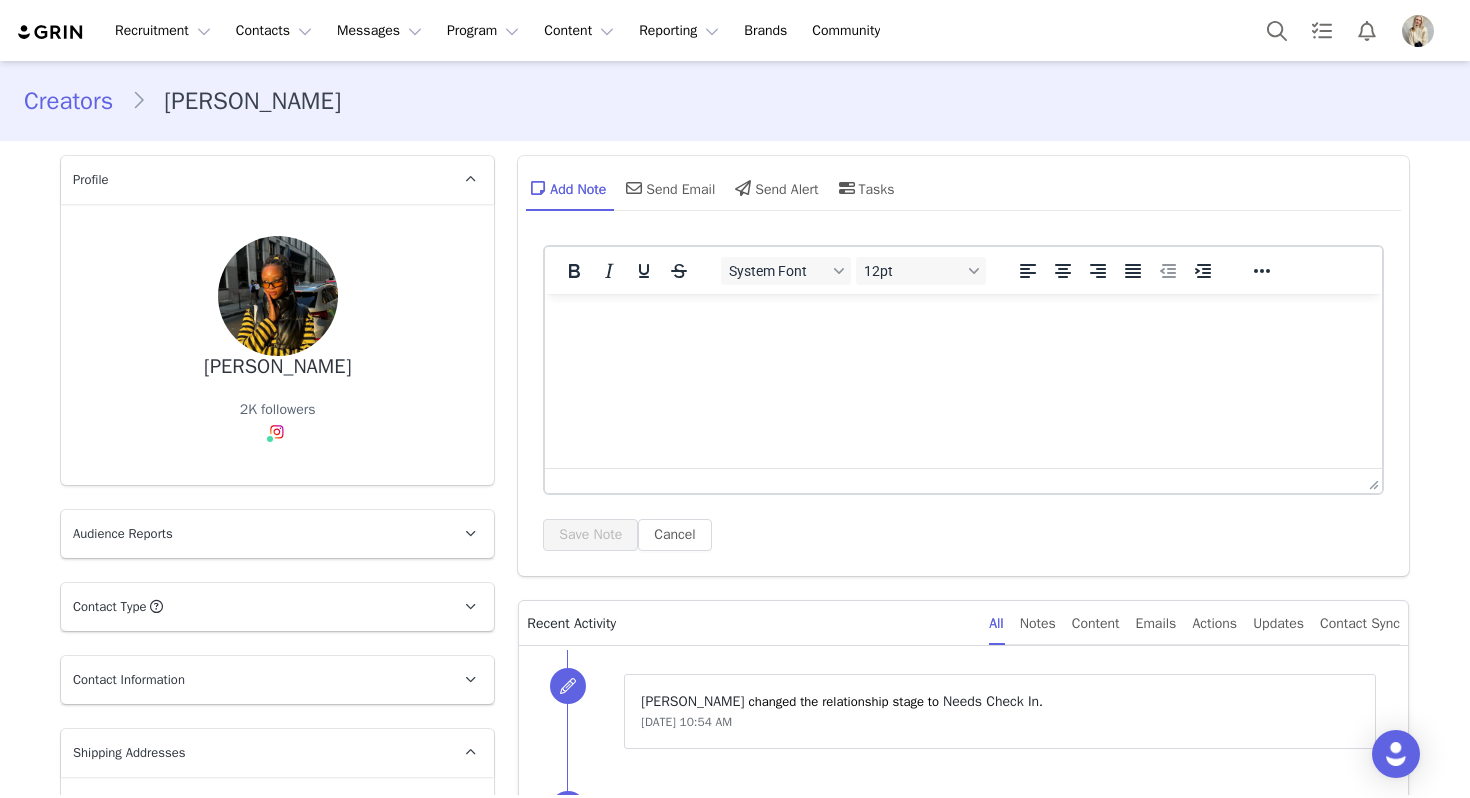 scroll, scrollTop: 0, scrollLeft: 0, axis: both 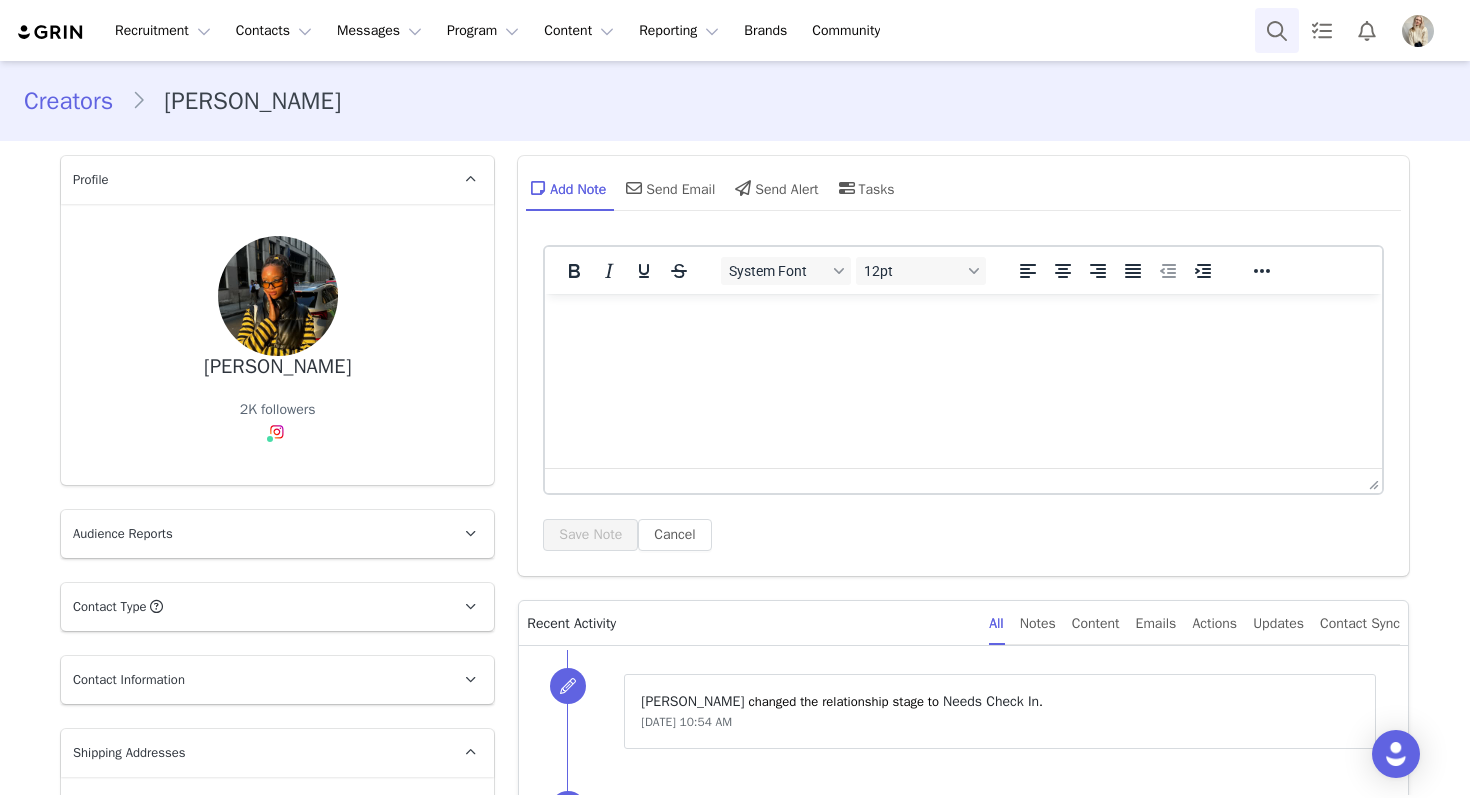 click at bounding box center [1277, 30] 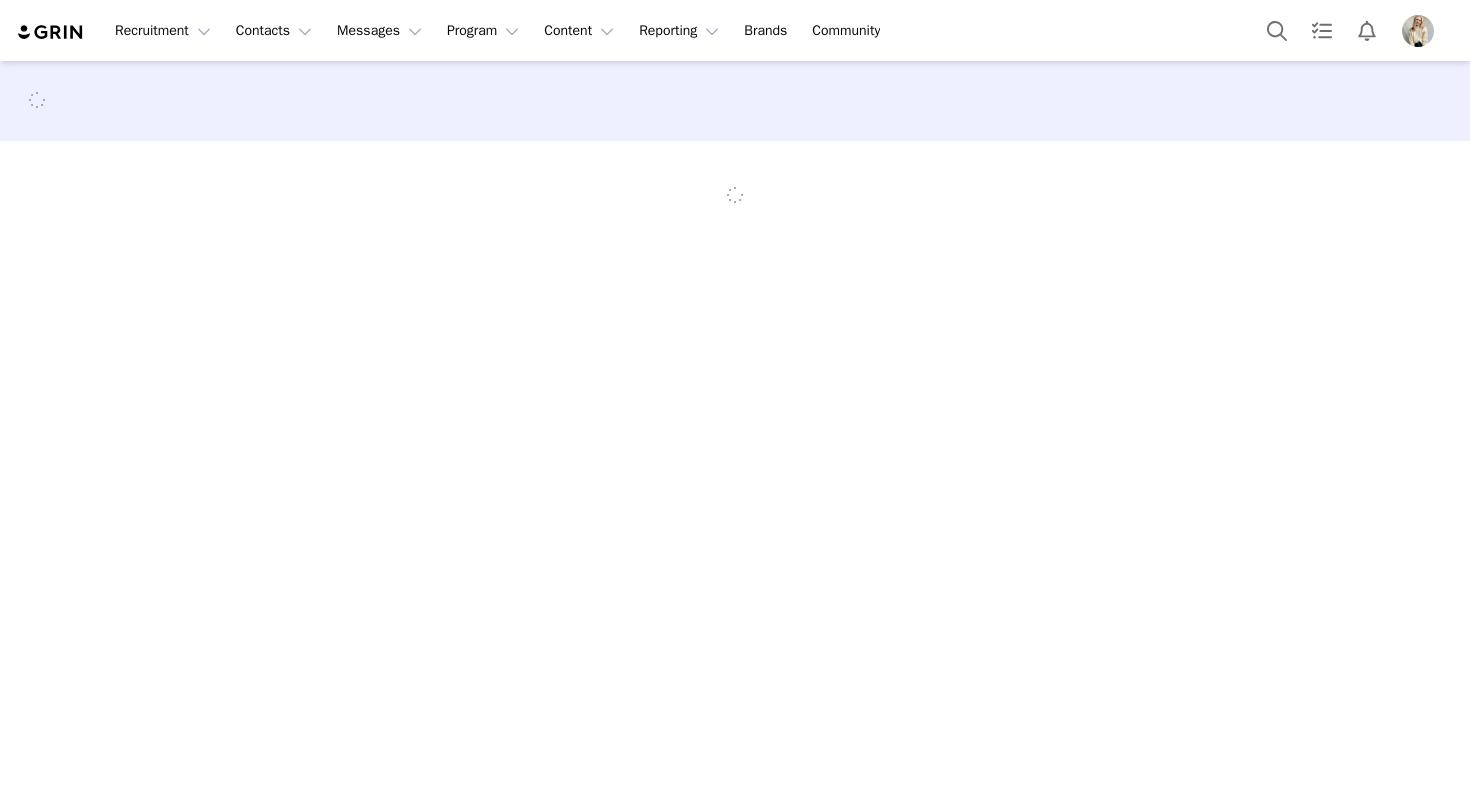 scroll, scrollTop: 0, scrollLeft: 0, axis: both 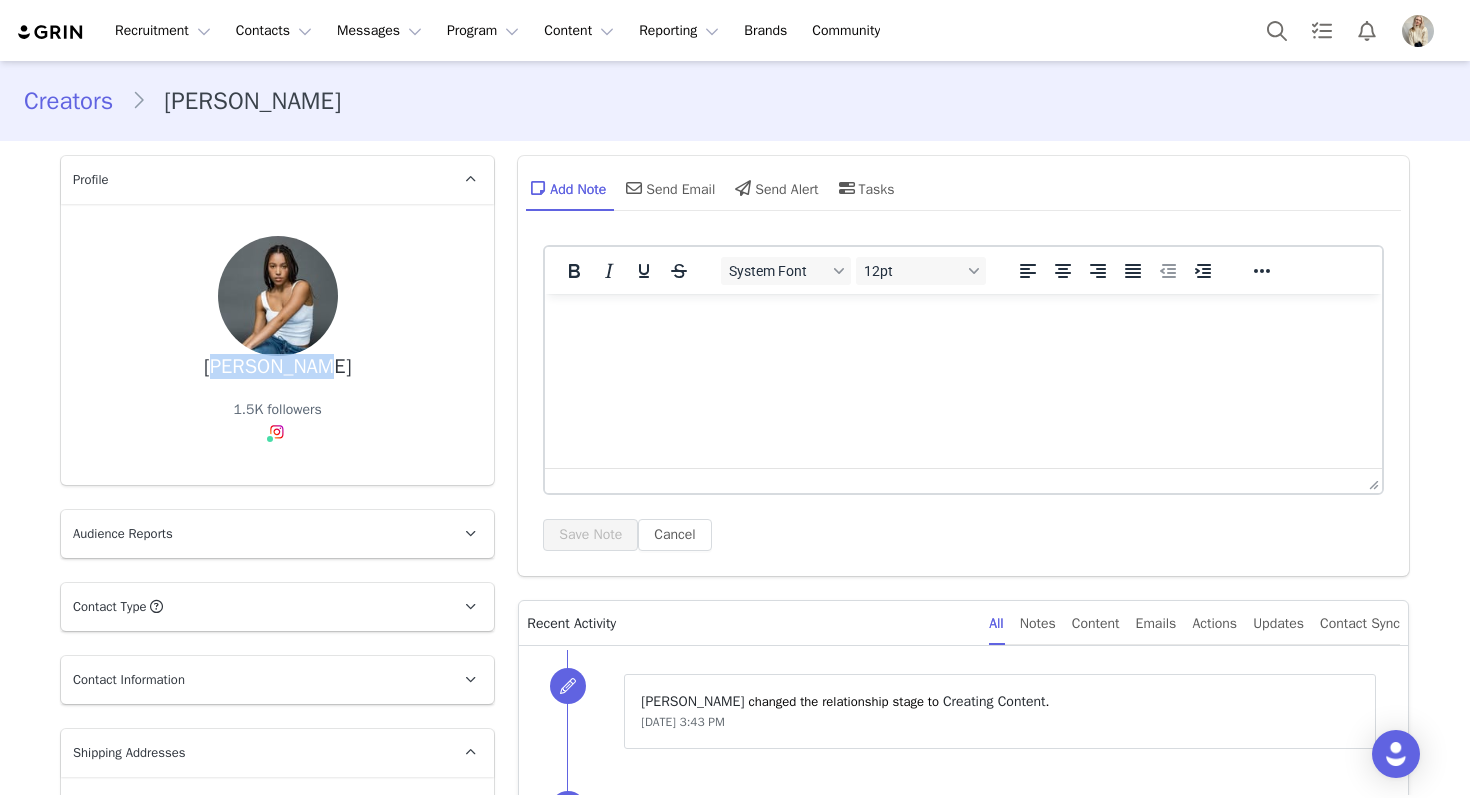 drag, startPoint x: 342, startPoint y: 377, endPoint x: 220, endPoint y: 369, distance: 122.26202 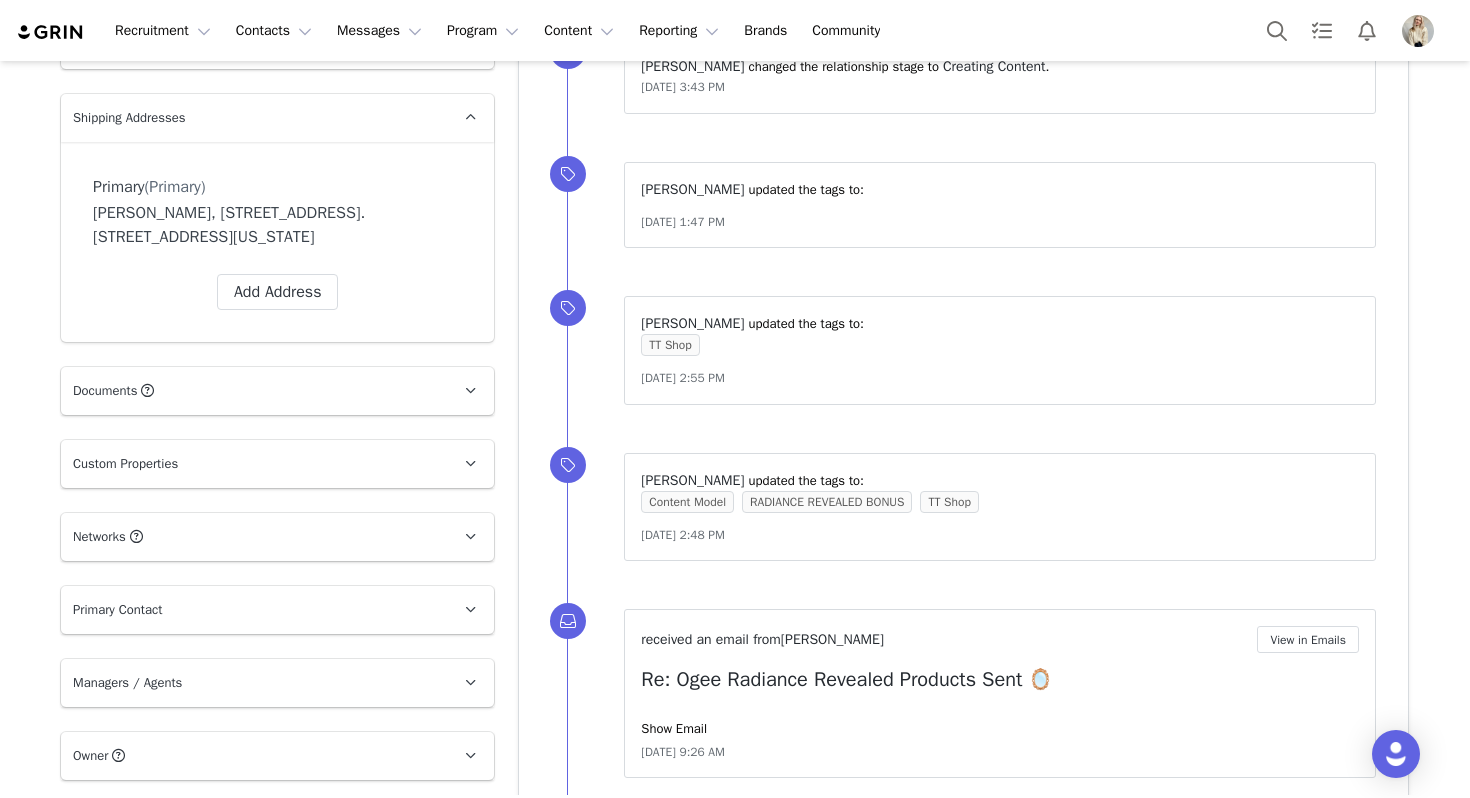 scroll, scrollTop: 1360, scrollLeft: 0, axis: vertical 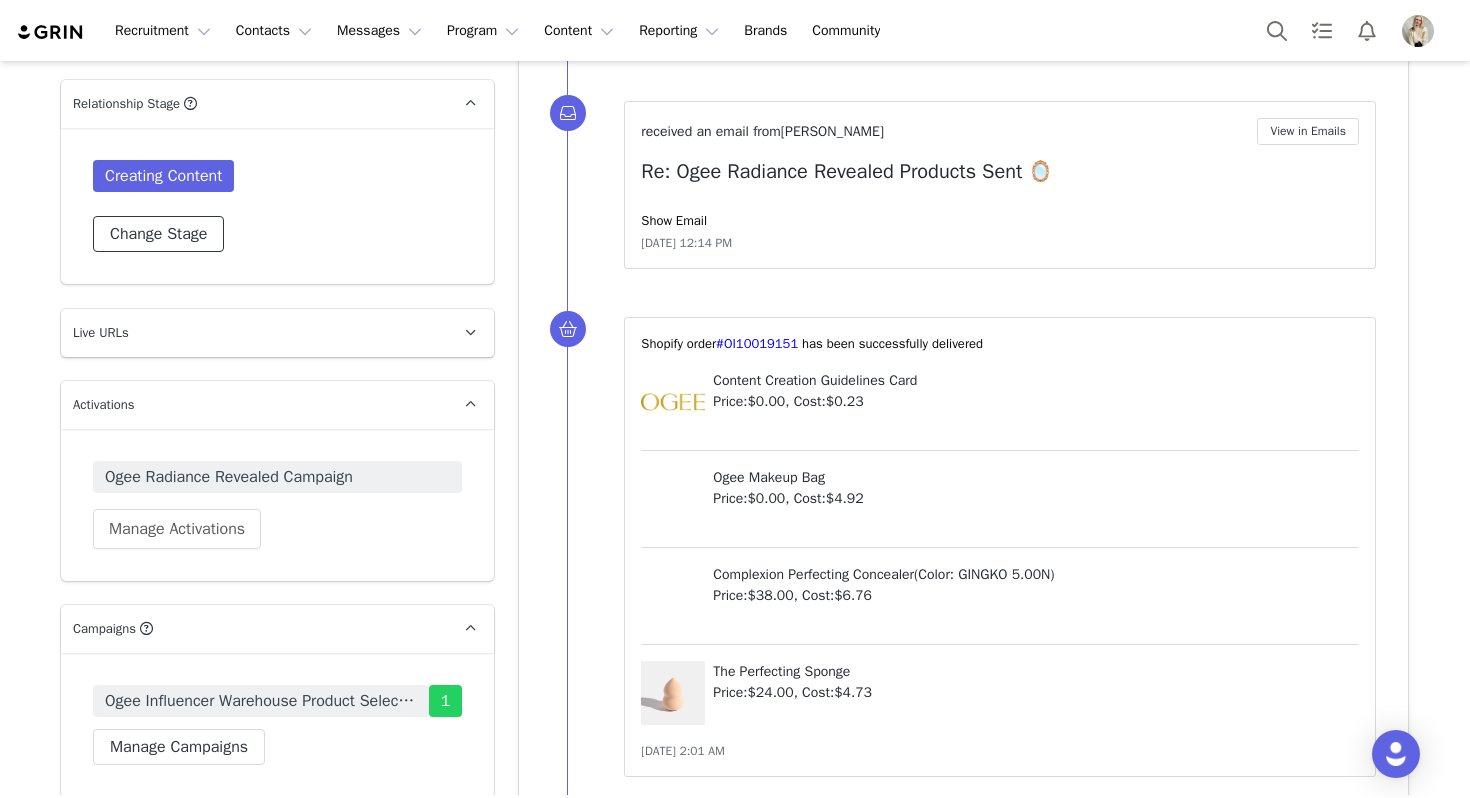 click on "Change Stage" at bounding box center [158, 234] 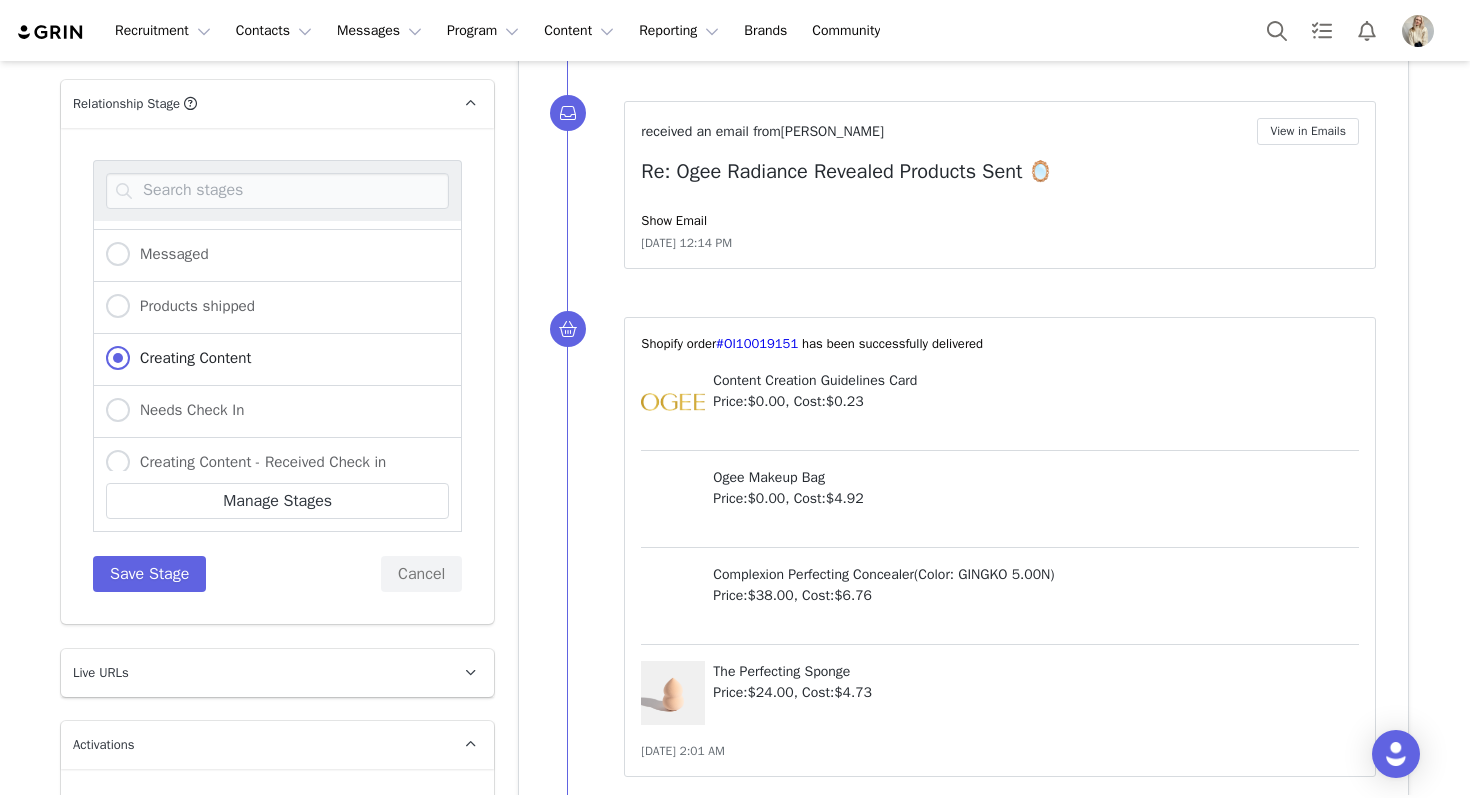 scroll, scrollTop: 86, scrollLeft: 0, axis: vertical 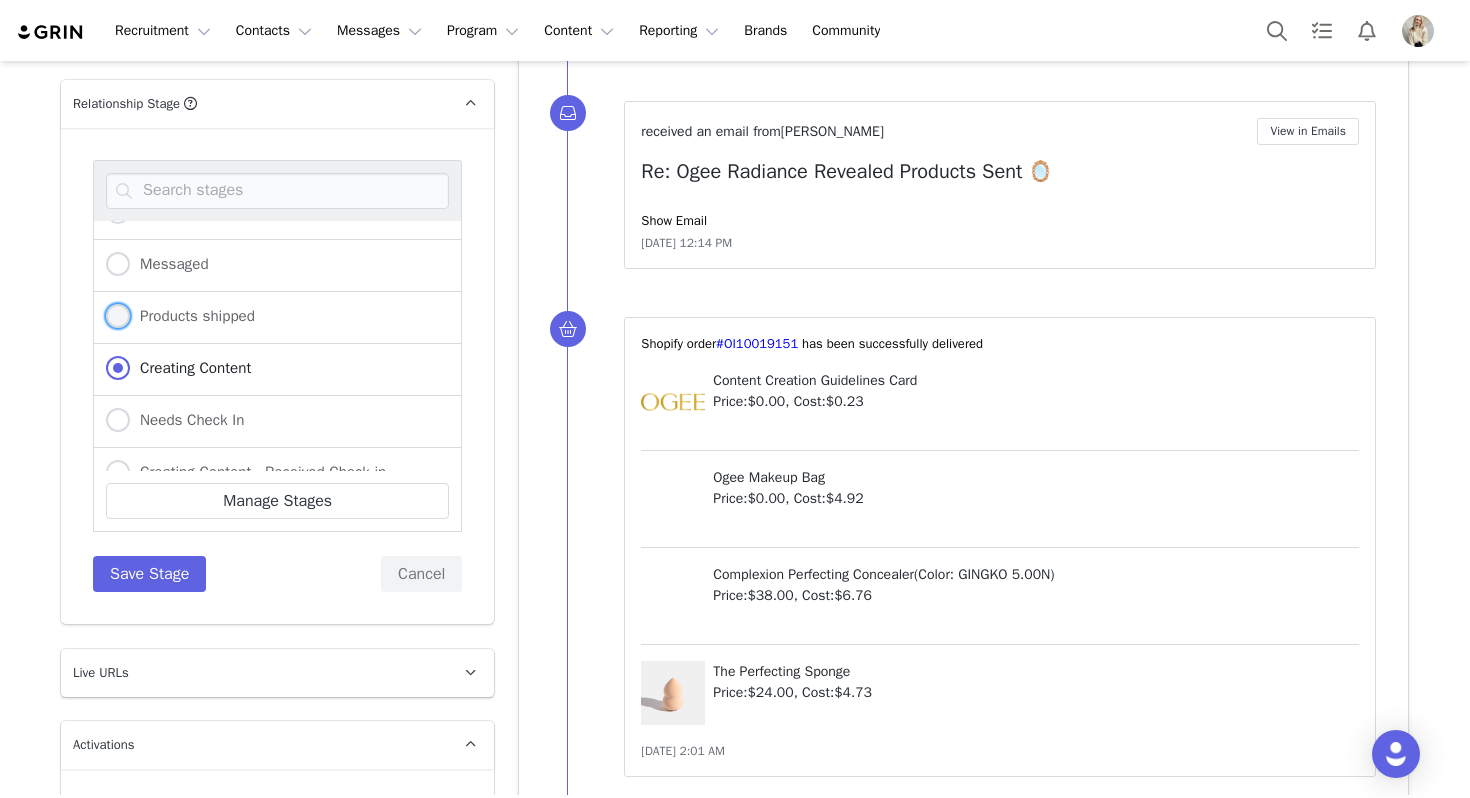 click on "Products shipped" at bounding box center (192, 316) 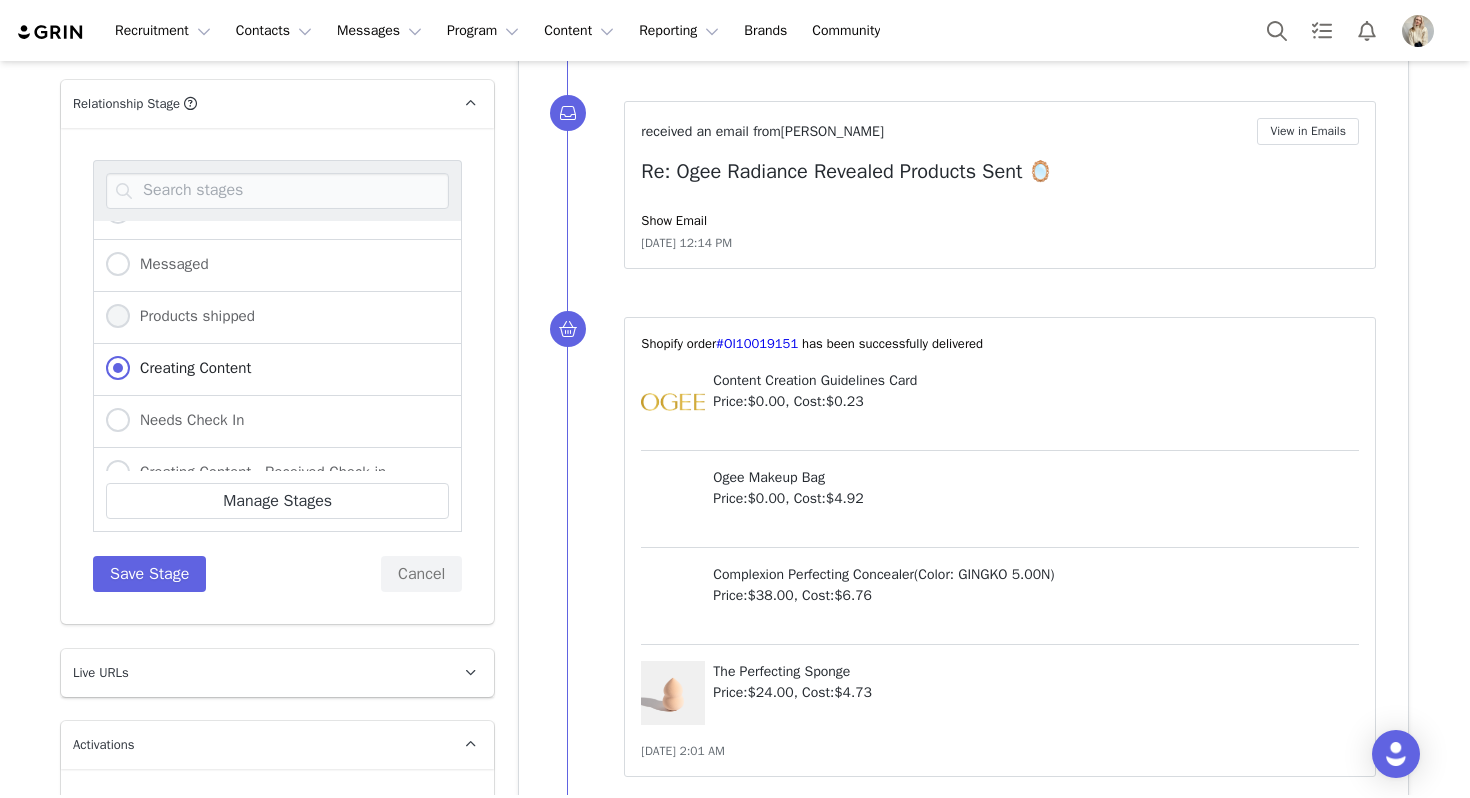 click on "Products shipped" at bounding box center (118, 317) 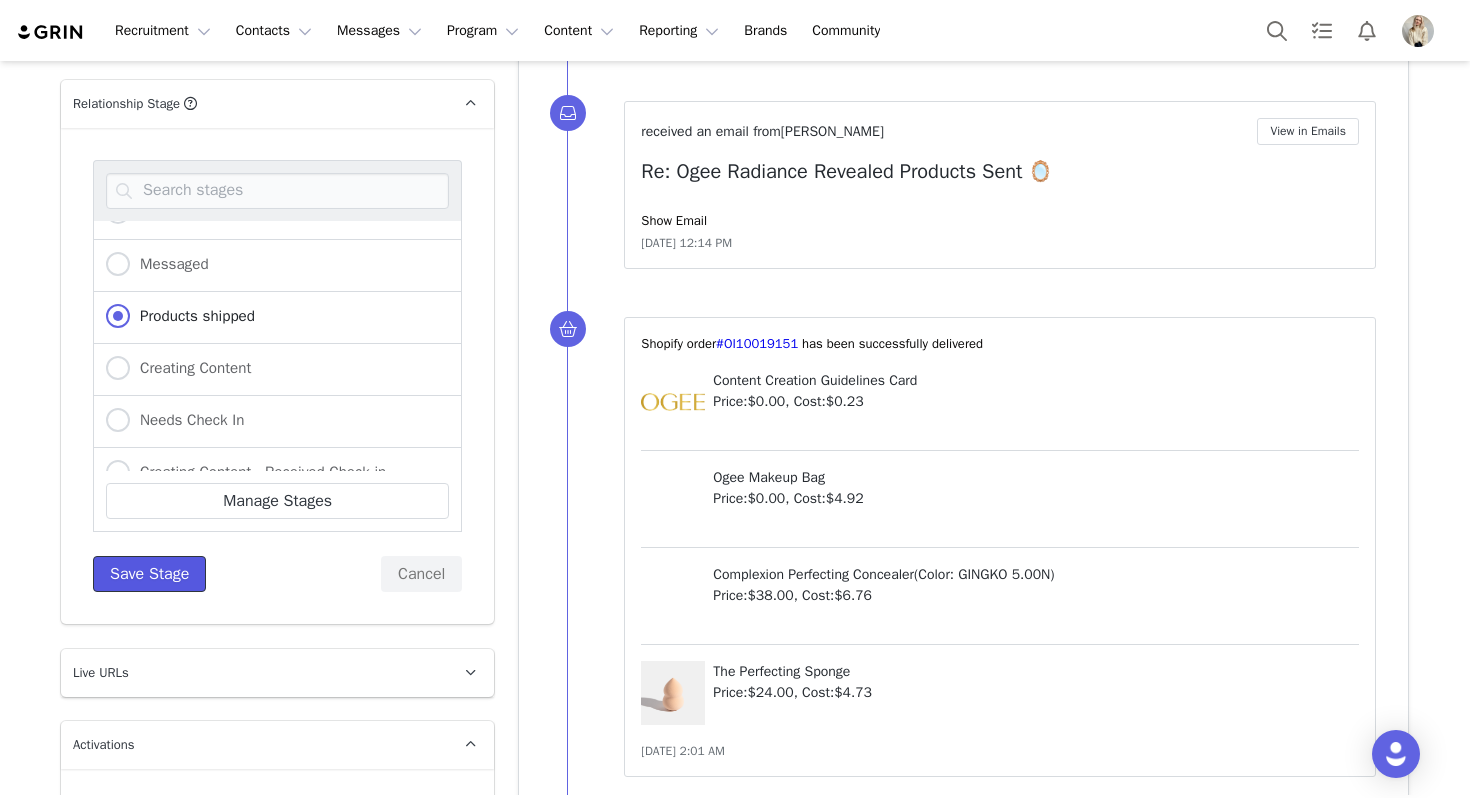 click on "Save Stage" at bounding box center (149, 574) 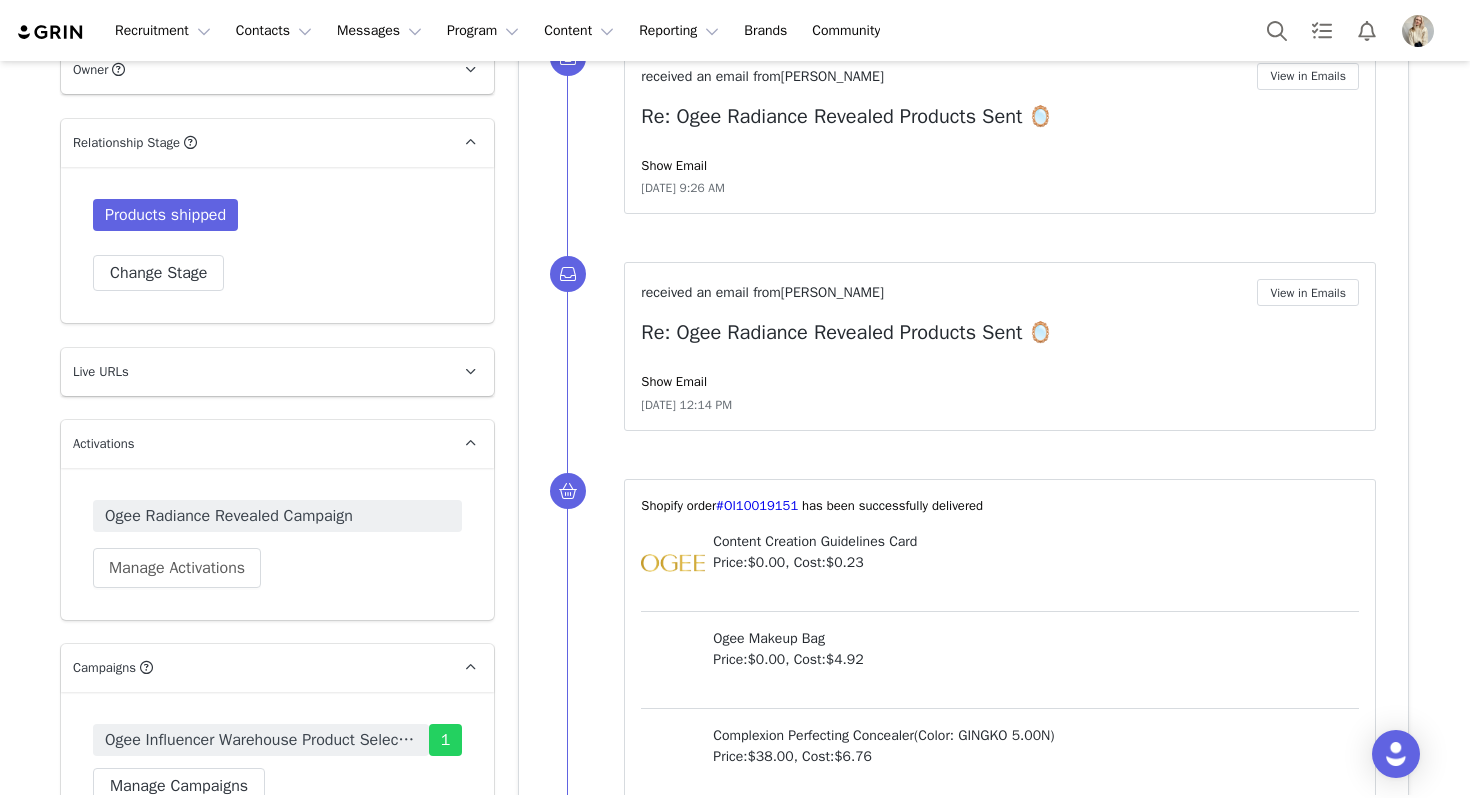 scroll, scrollTop: 1312, scrollLeft: 0, axis: vertical 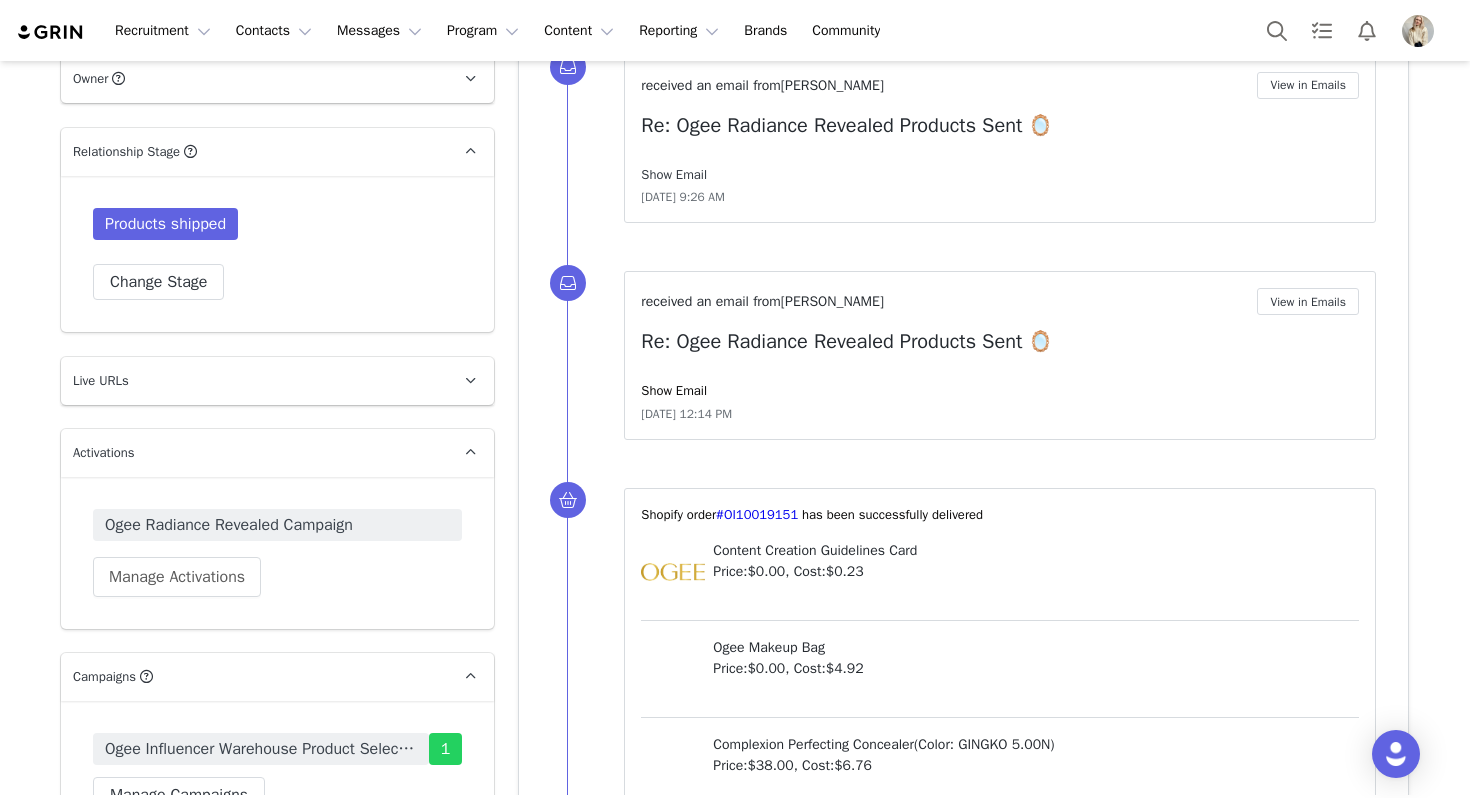 click on "Show Email" at bounding box center (674, 174) 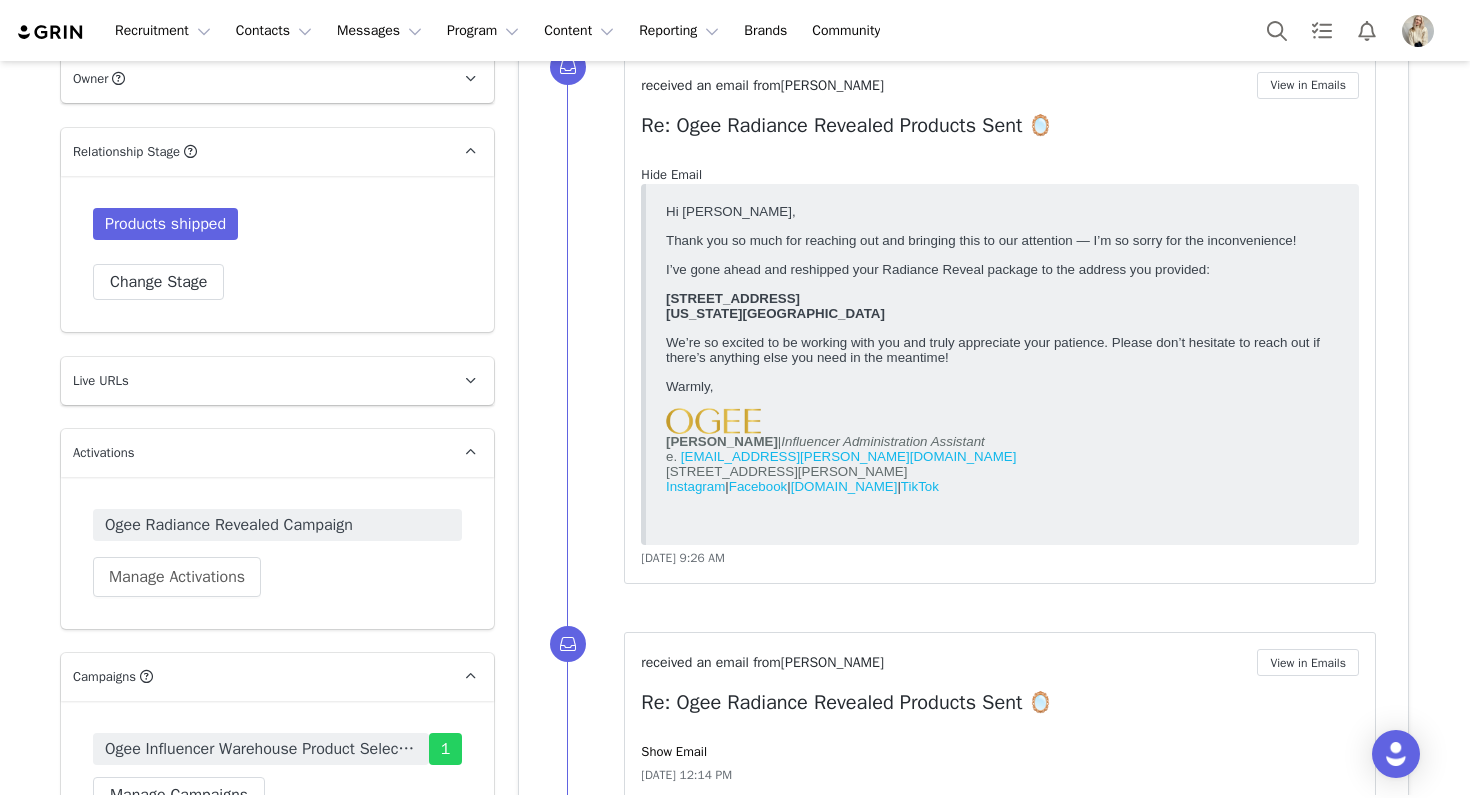 scroll, scrollTop: 0, scrollLeft: 0, axis: both 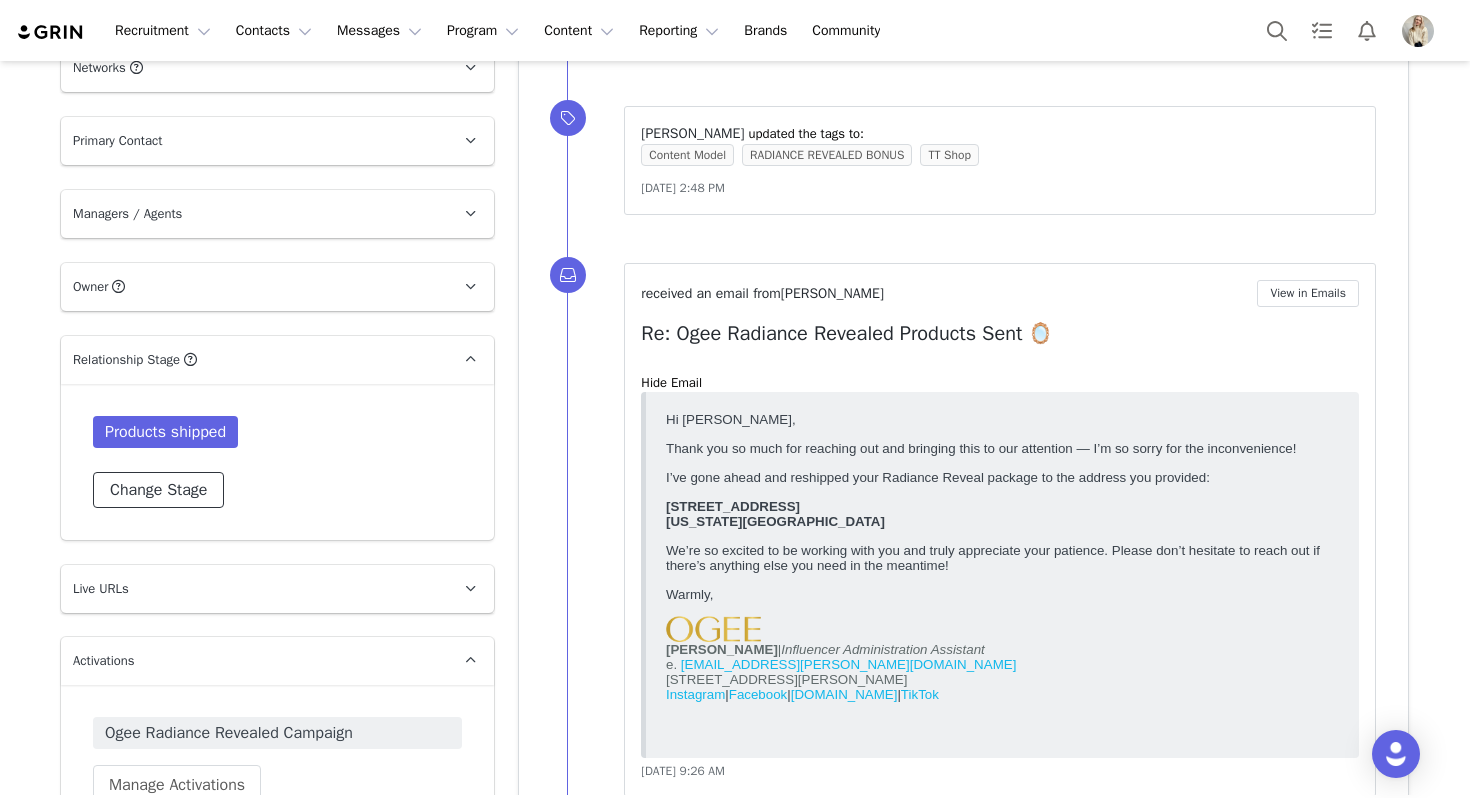 click on "Change Stage" at bounding box center (158, 490) 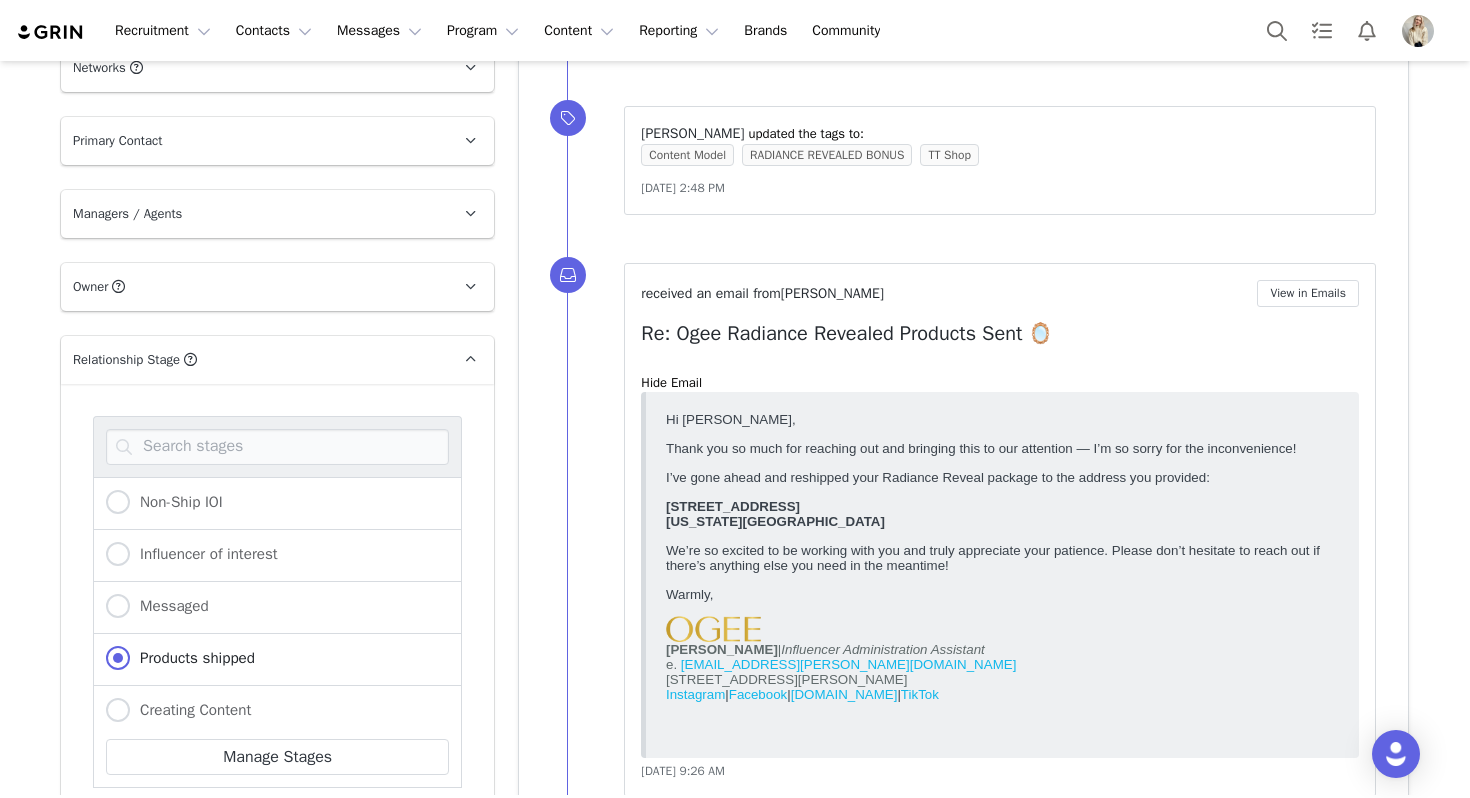 scroll, scrollTop: 29, scrollLeft: 0, axis: vertical 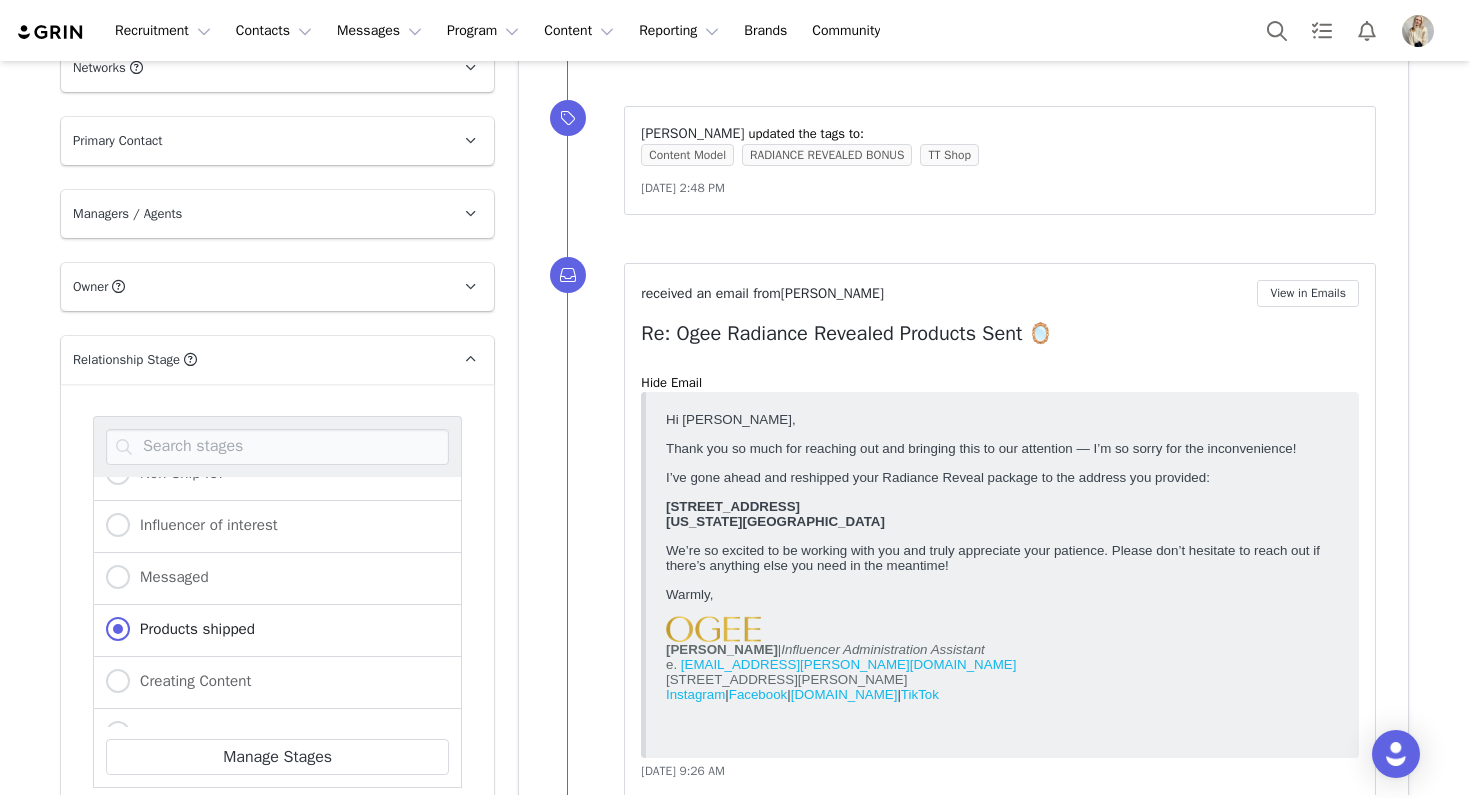 click on "Creating Content" at bounding box center (277, 683) 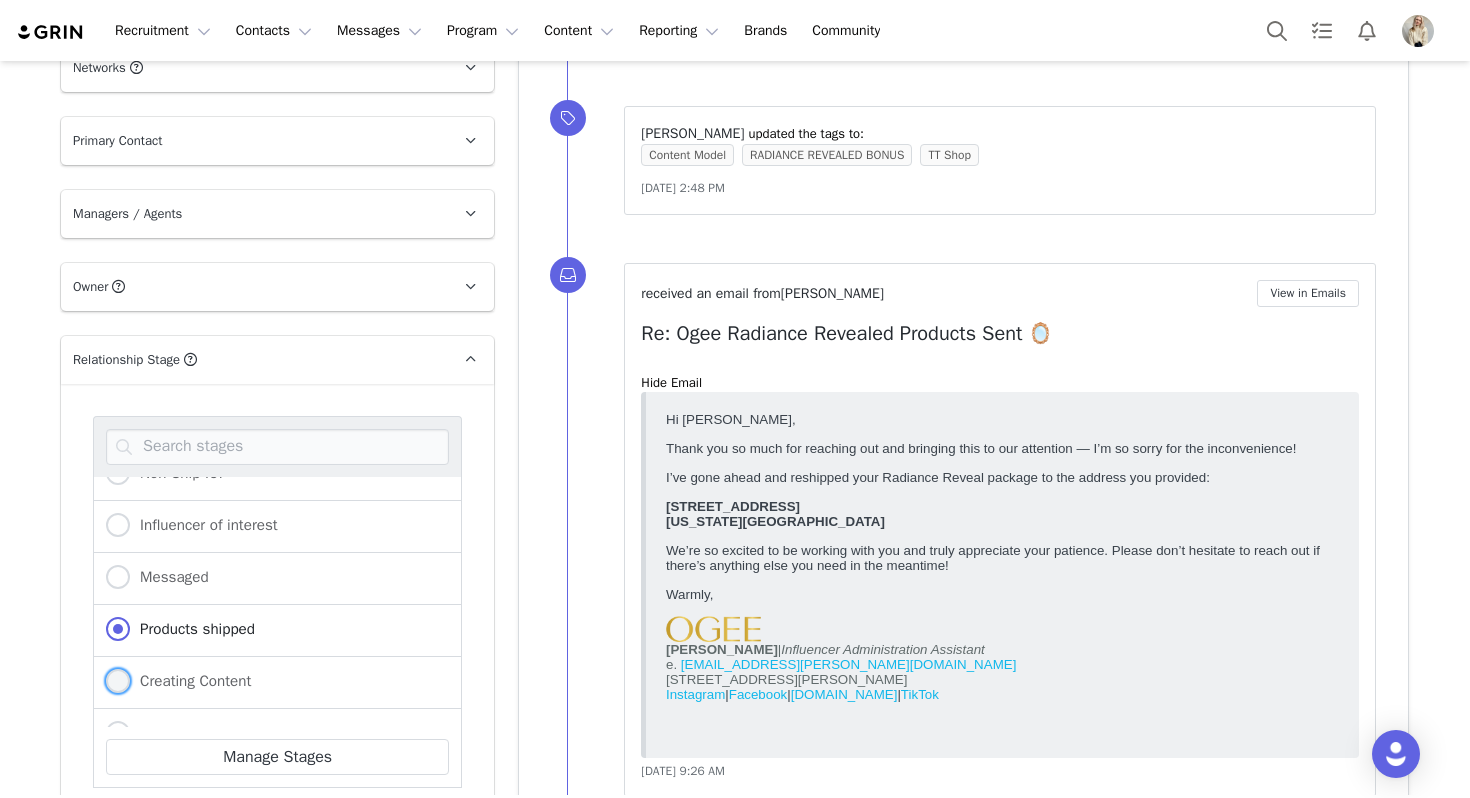 click on "Creating Content" at bounding box center [190, 681] 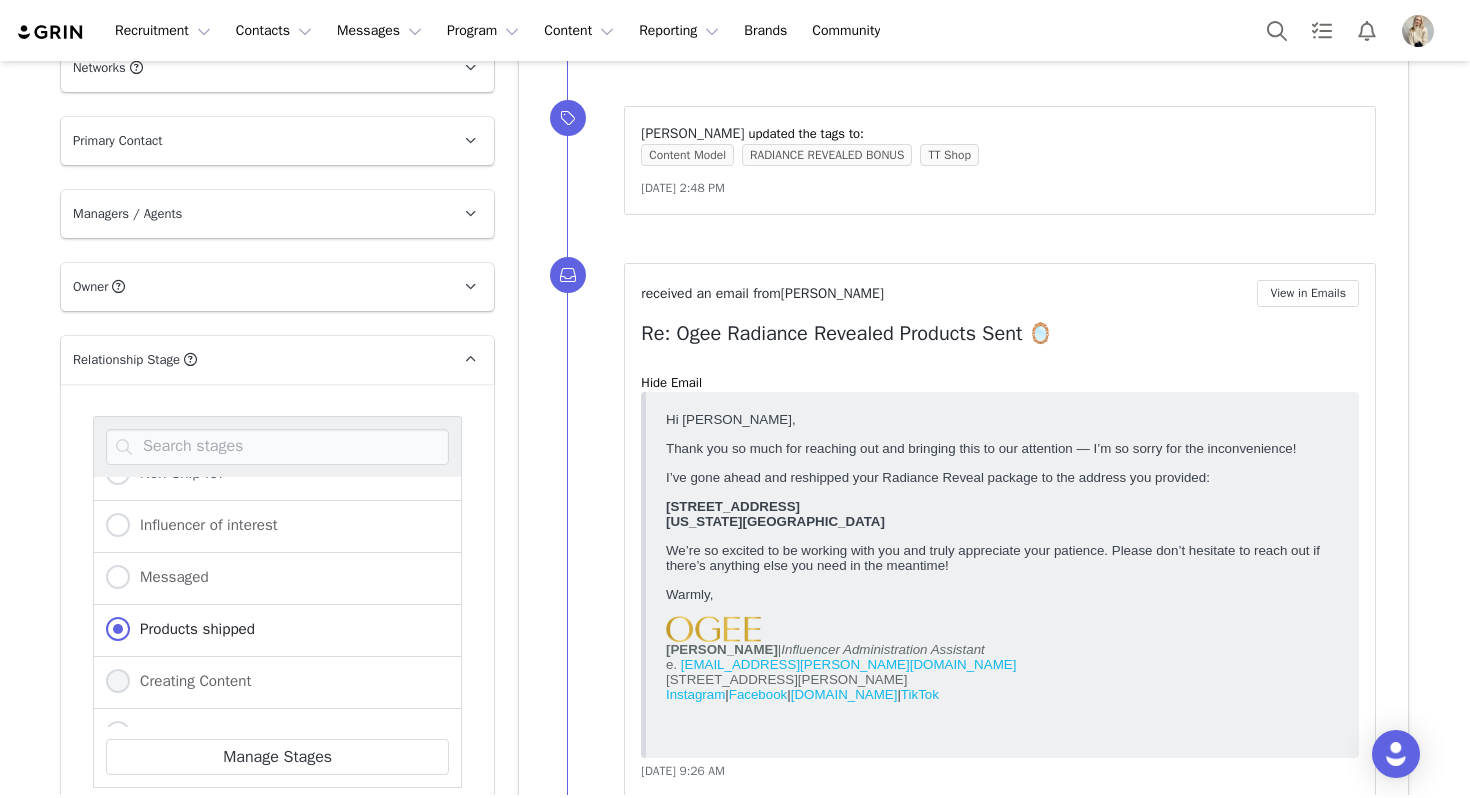 click on "Creating Content" at bounding box center (118, 682) 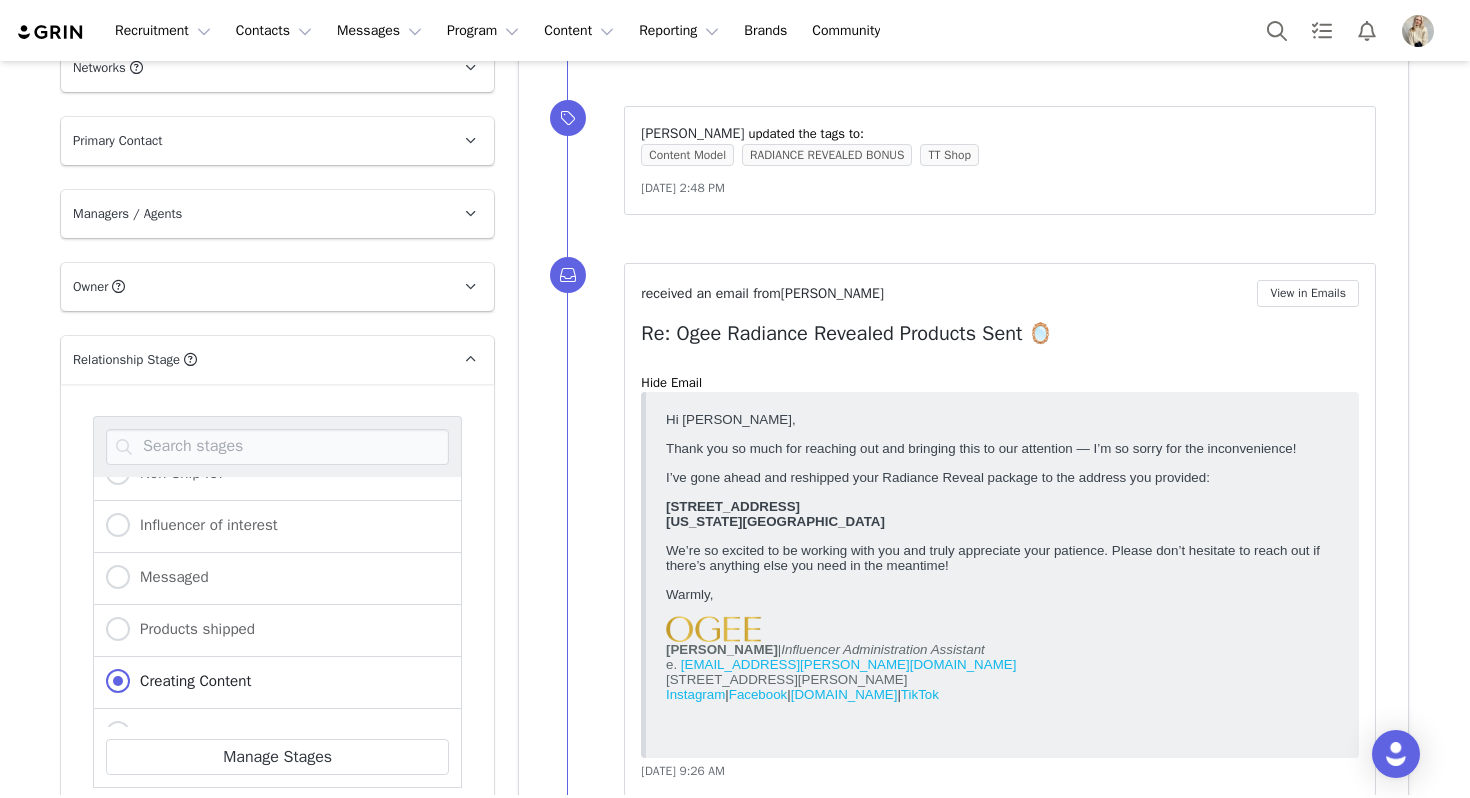 scroll, scrollTop: 1339, scrollLeft: 0, axis: vertical 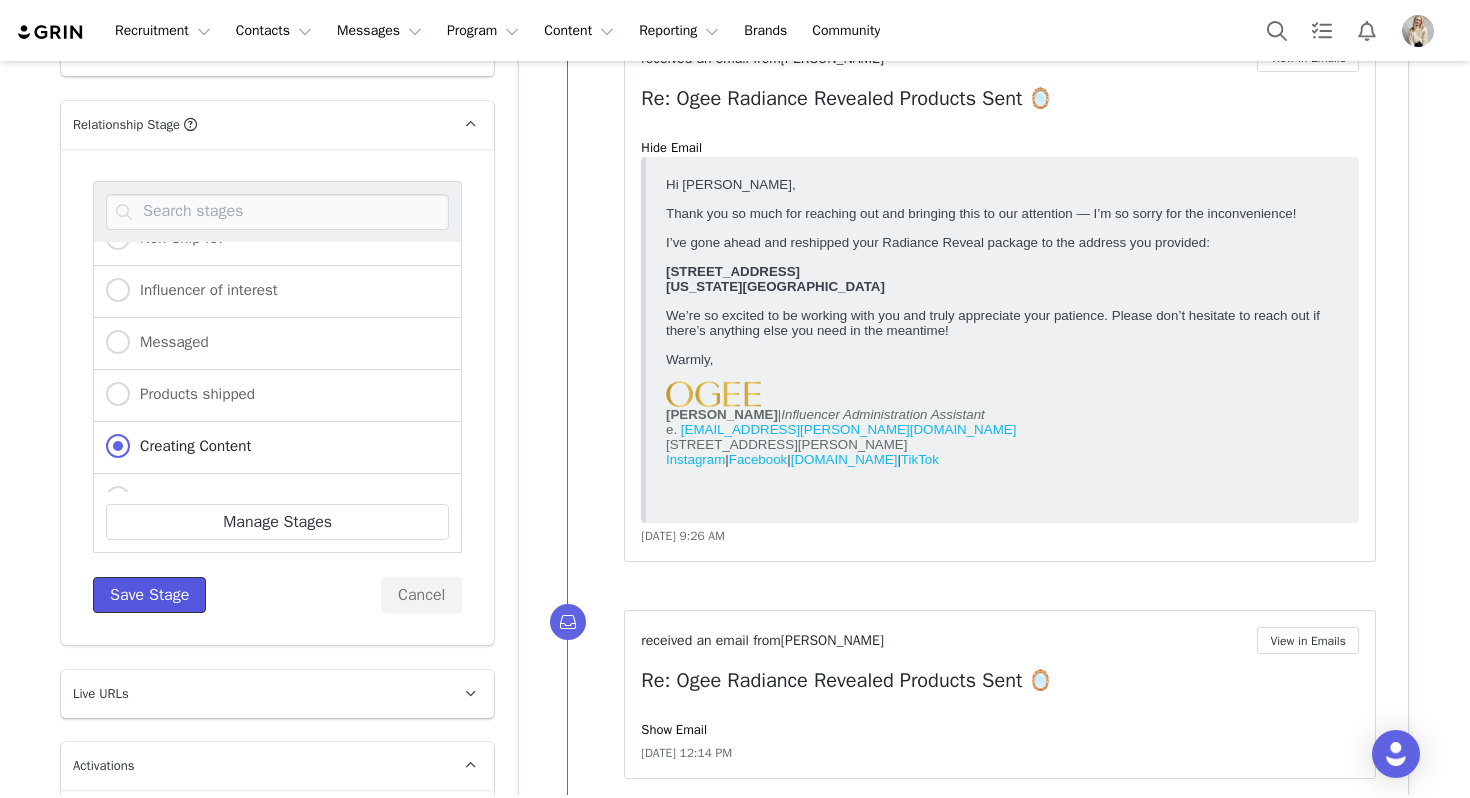 click on "Save Stage" at bounding box center [149, 595] 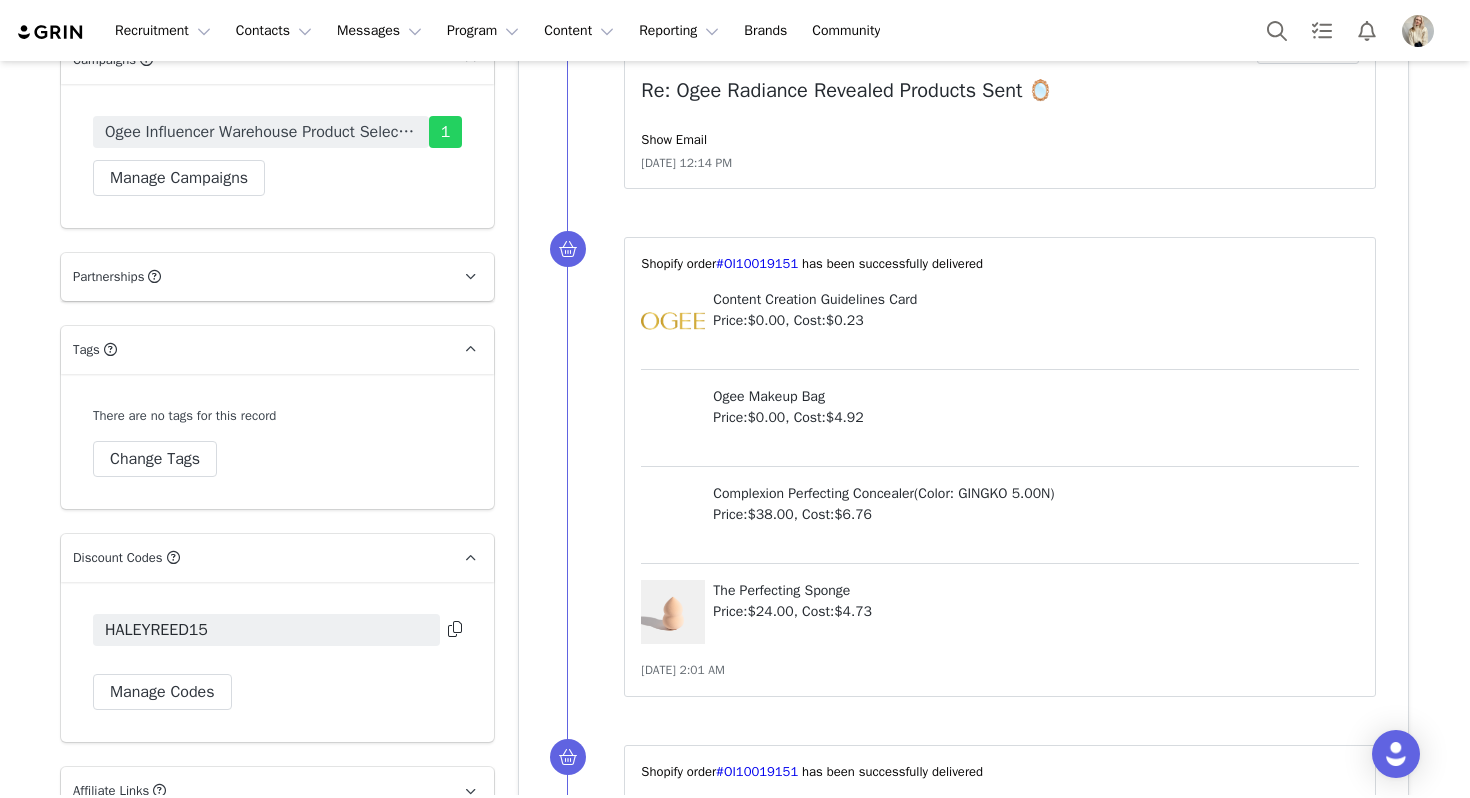 scroll, scrollTop: 1933, scrollLeft: 0, axis: vertical 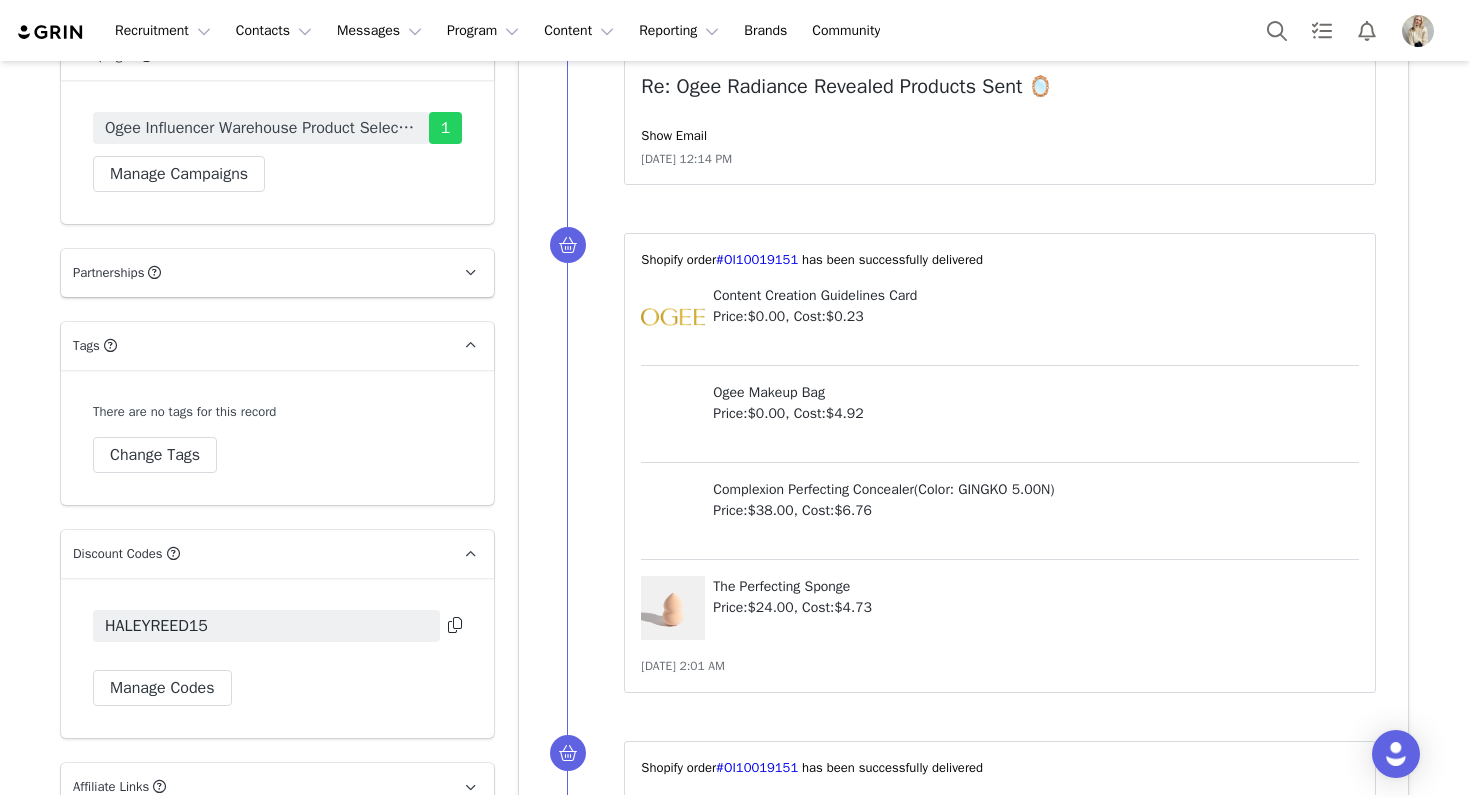 click on "⁨Shopify⁩ order⁨  #OI10019151 ⁩ has been successfully delivered   Content Creation Guidelines Card  Price:  $0.00 , Cost:   $0.23     Ogee Makeup Bag  Price:  $0.00 , Cost:   $4.92     Complexion Perfecting Concealer  (   Color: GINGKO 5.00N   )   Price:  $38.00 , Cost:   $6.76     The Perfecting Sponge  Price:  $24.00 , Cost:   $4.73   Jun 27, 2025, 2:01 AM" at bounding box center [1000, 463] 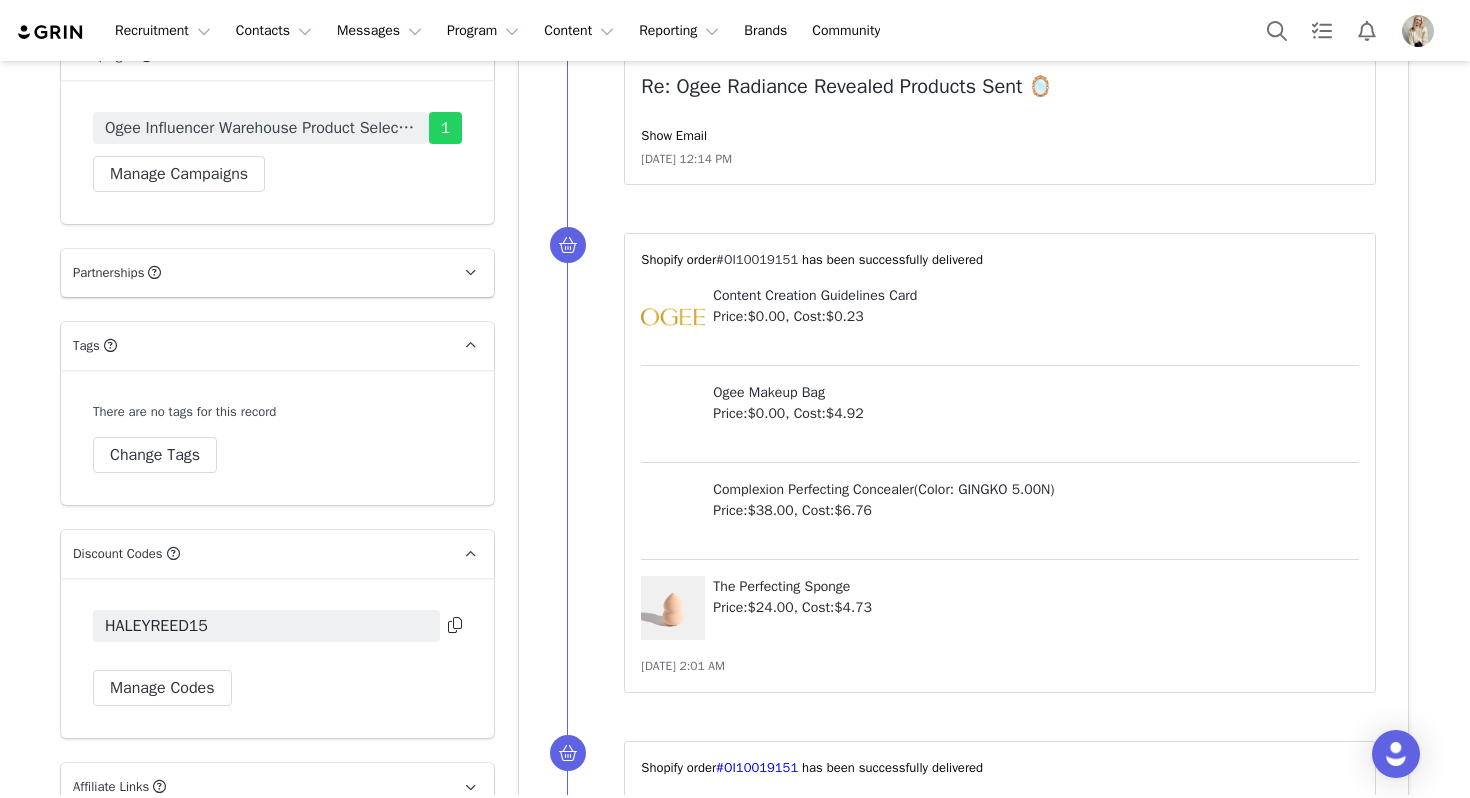 click on "#OI10019151" at bounding box center [757, 259] 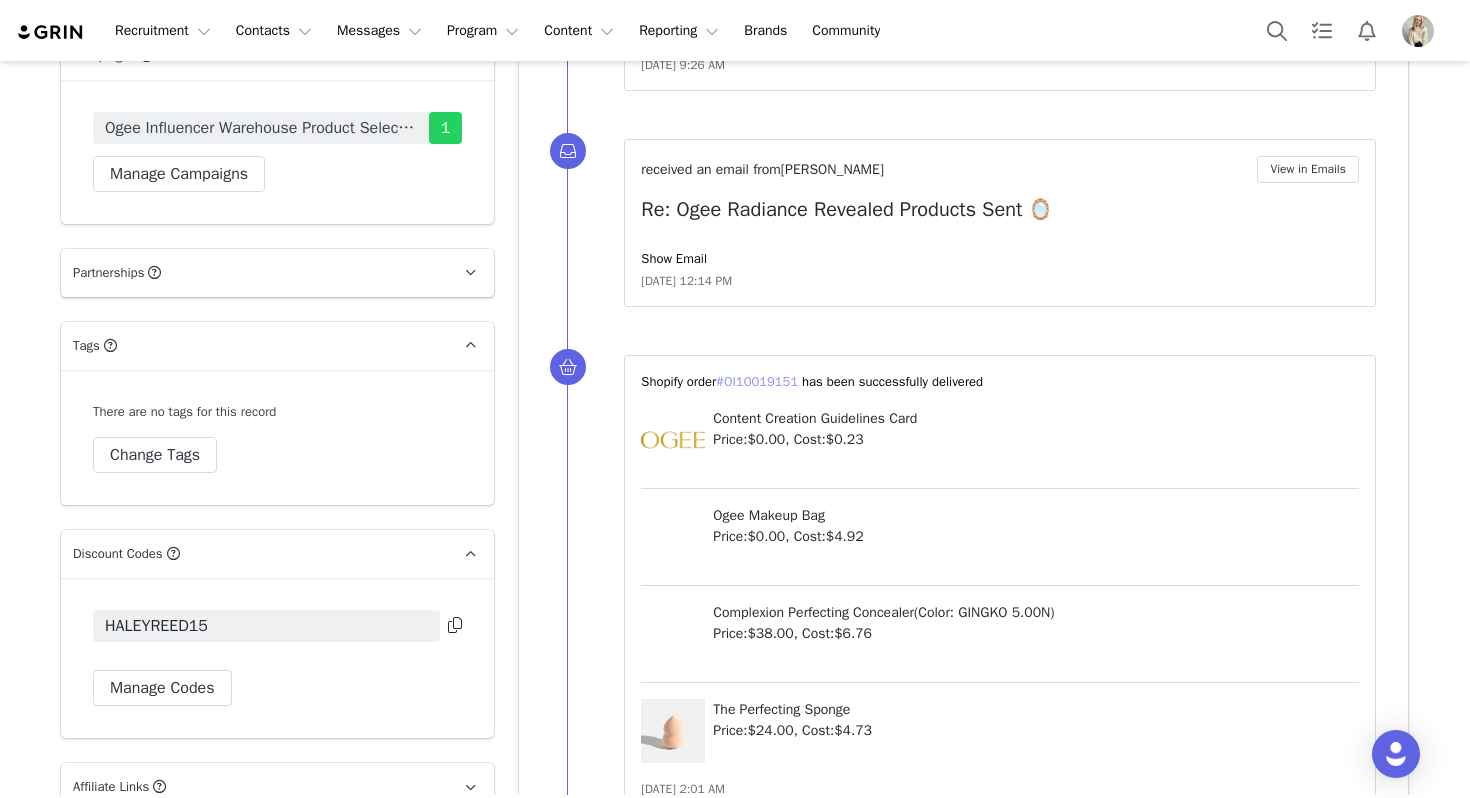 scroll, scrollTop: 2512, scrollLeft: 0, axis: vertical 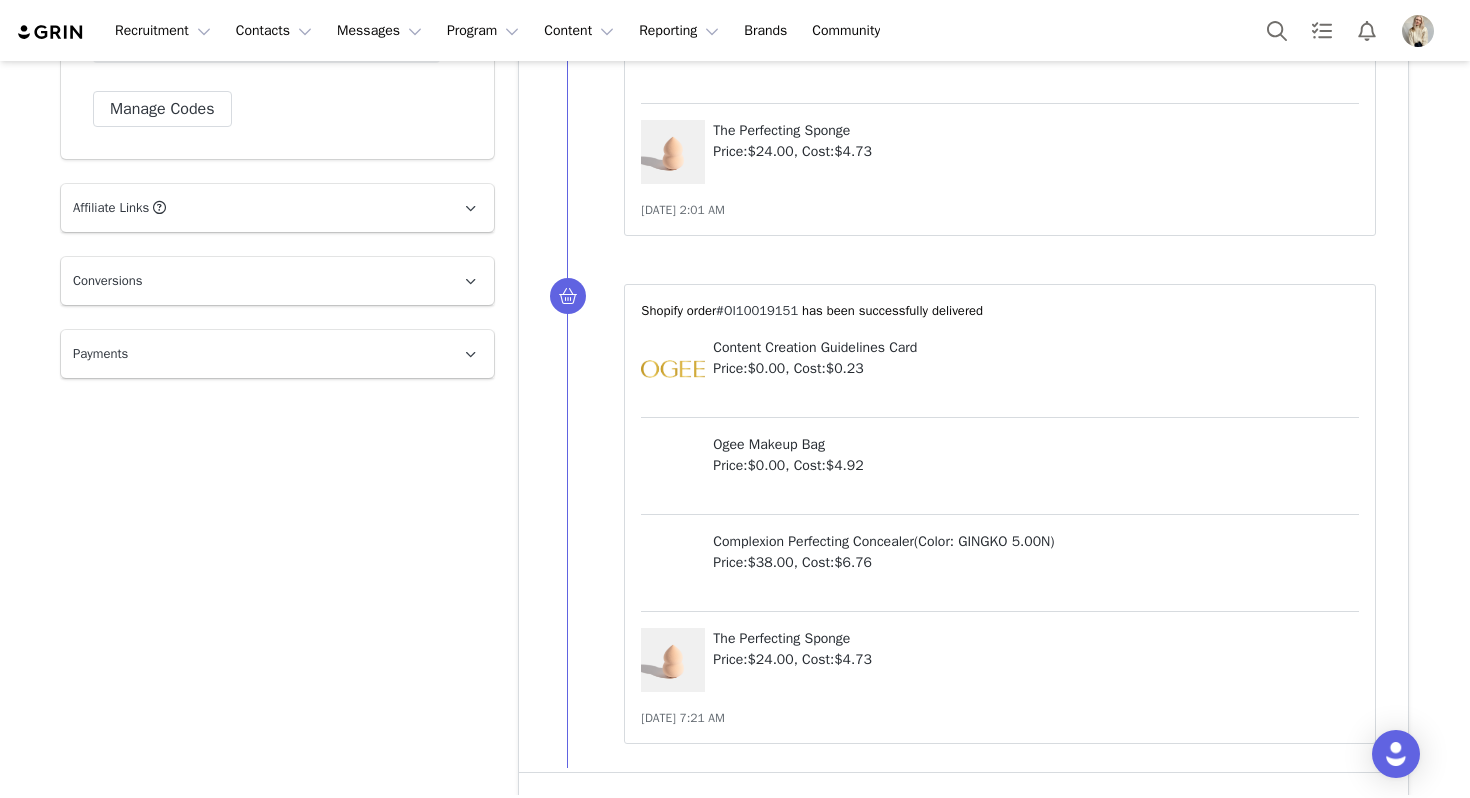 click on "#OI10019151" at bounding box center (757, 310) 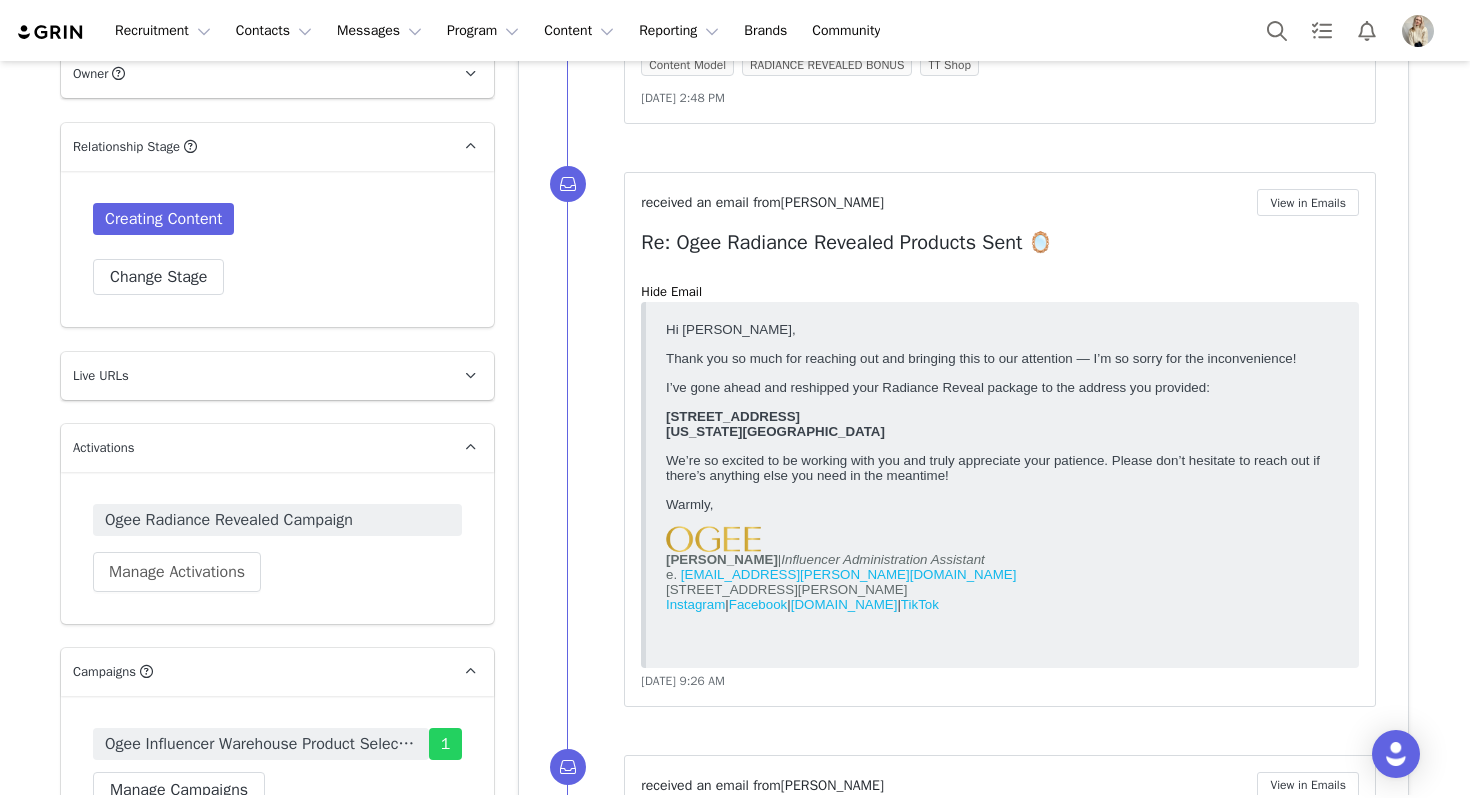 scroll, scrollTop: 1227, scrollLeft: 0, axis: vertical 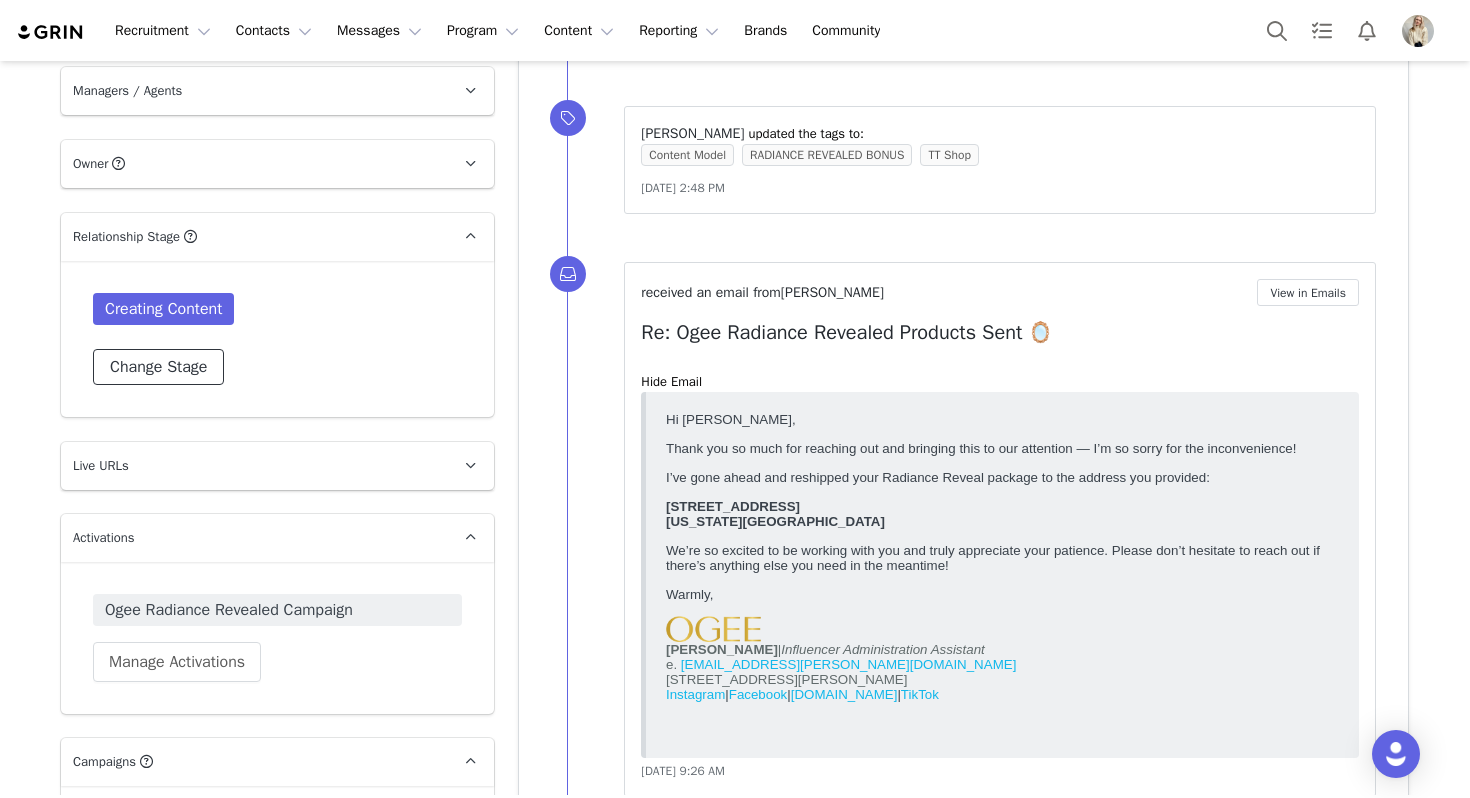click on "Change Stage" at bounding box center (158, 367) 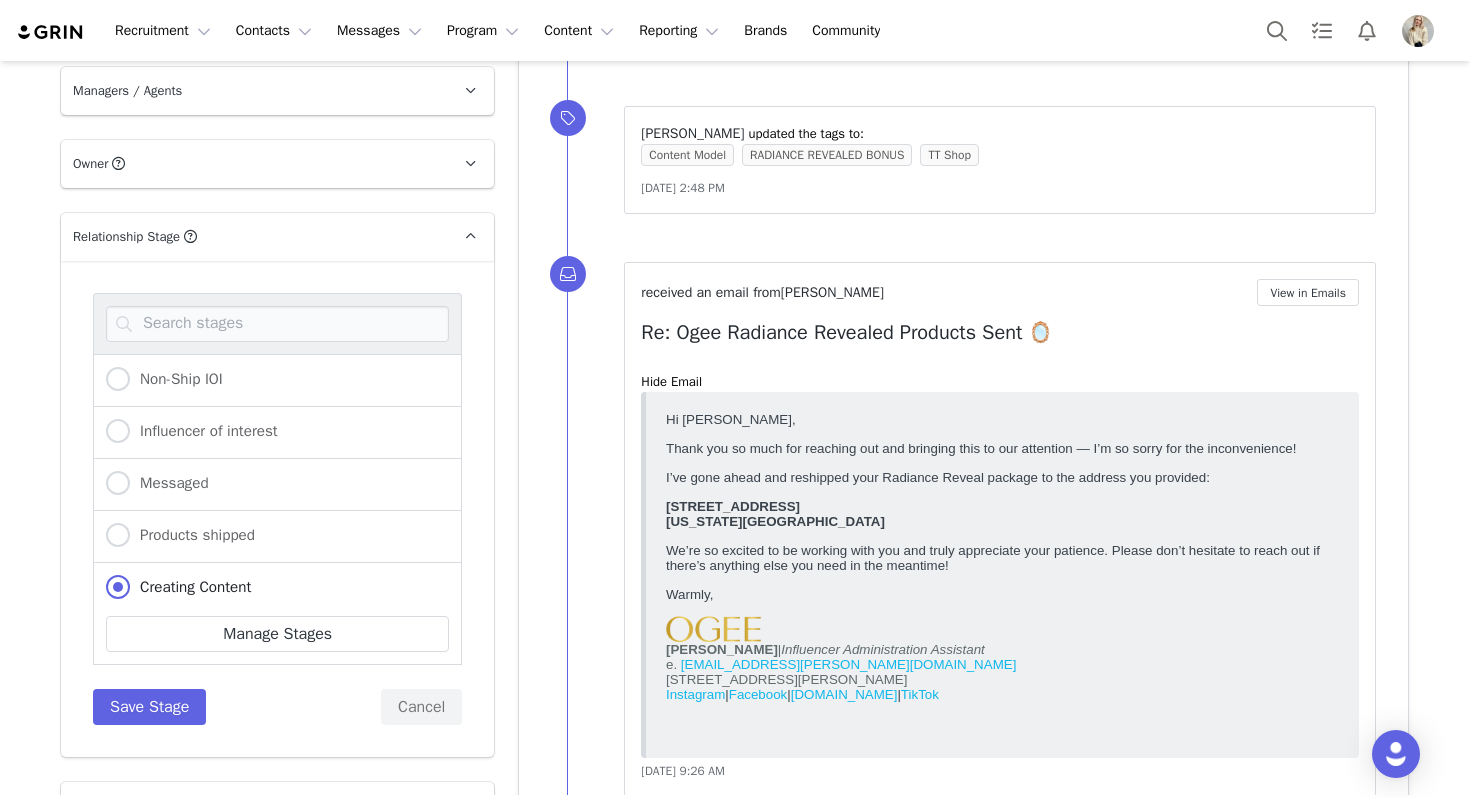 scroll, scrollTop: 104, scrollLeft: 0, axis: vertical 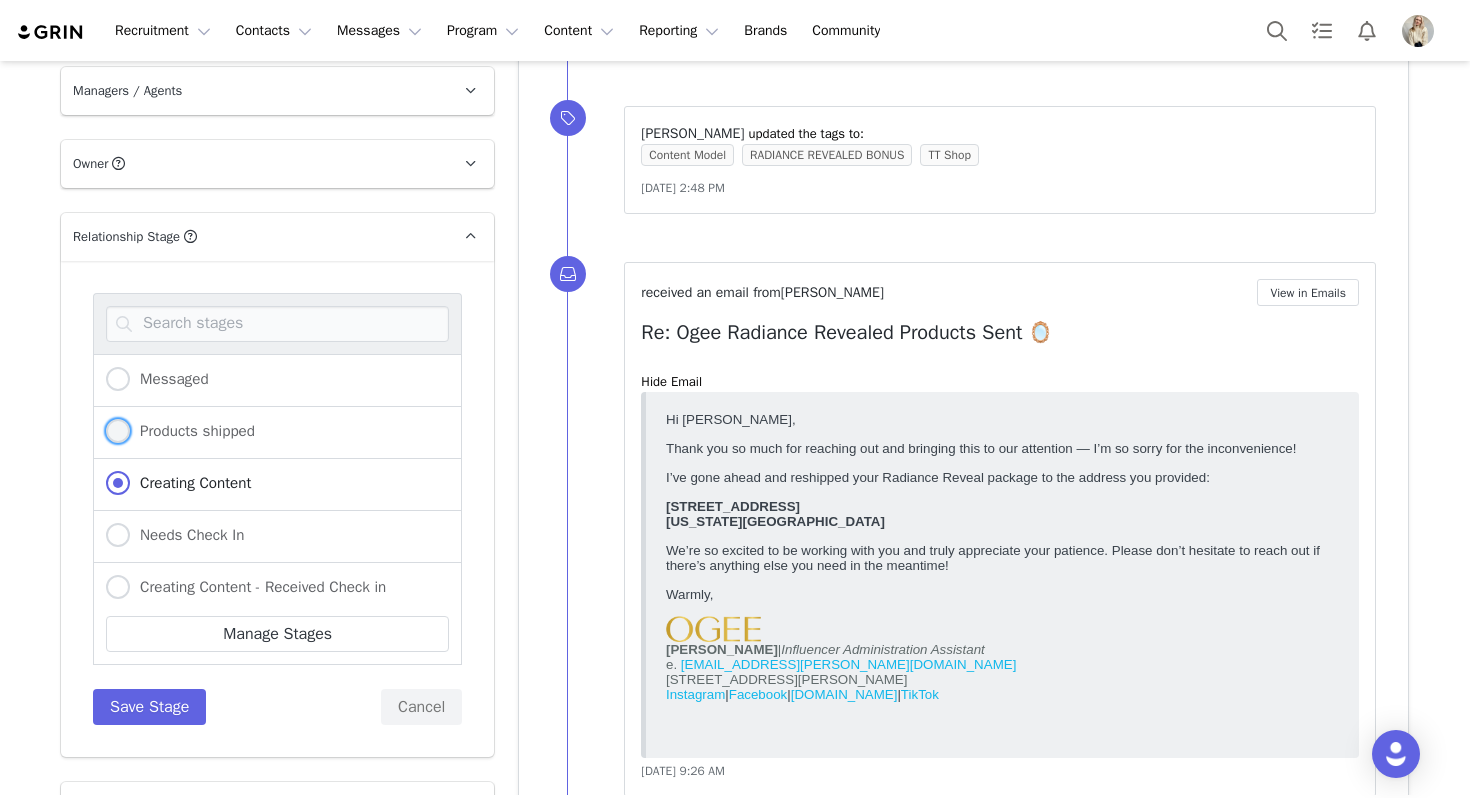 click on "Products shipped" at bounding box center [192, 431] 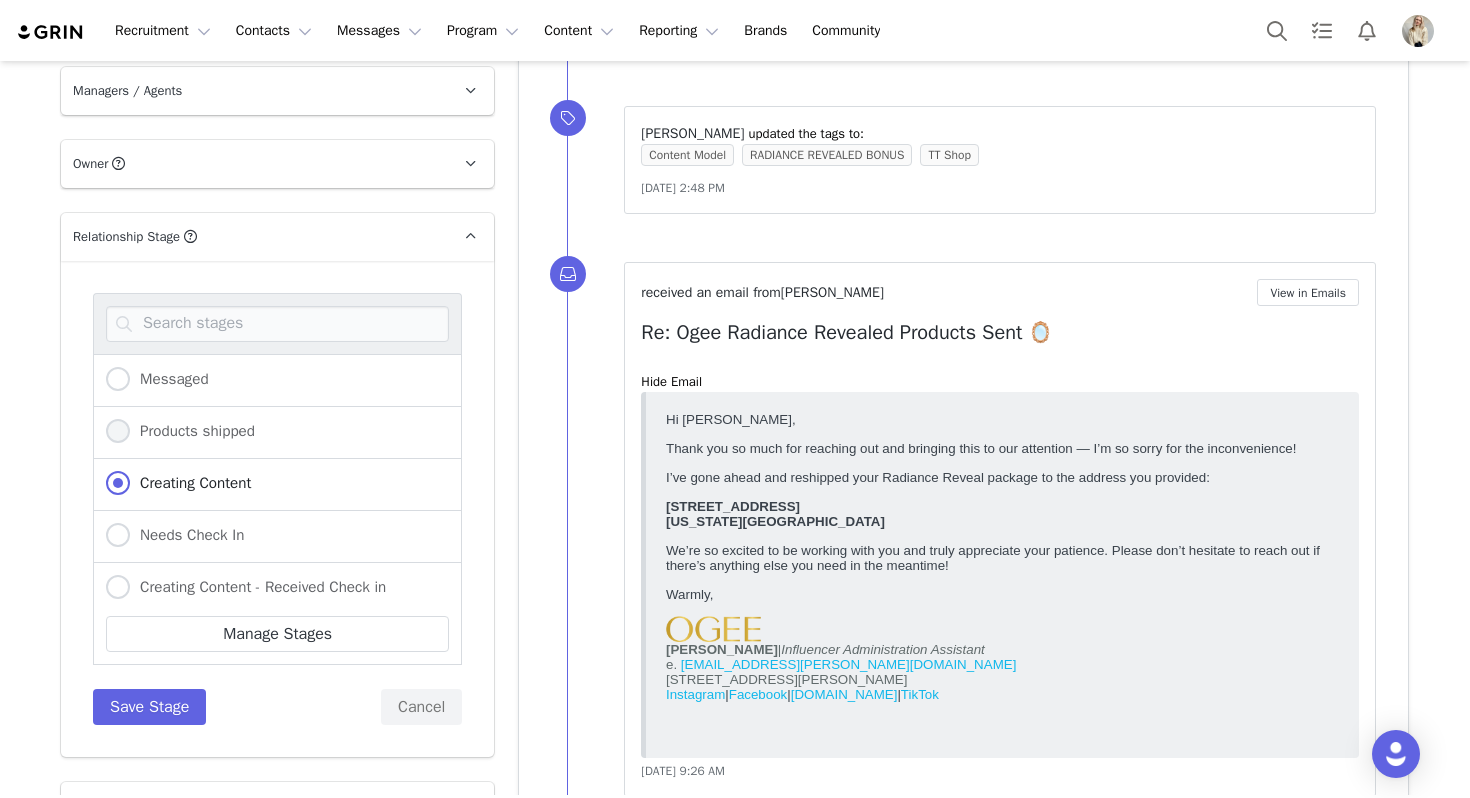 click on "Products shipped" at bounding box center (118, 432) 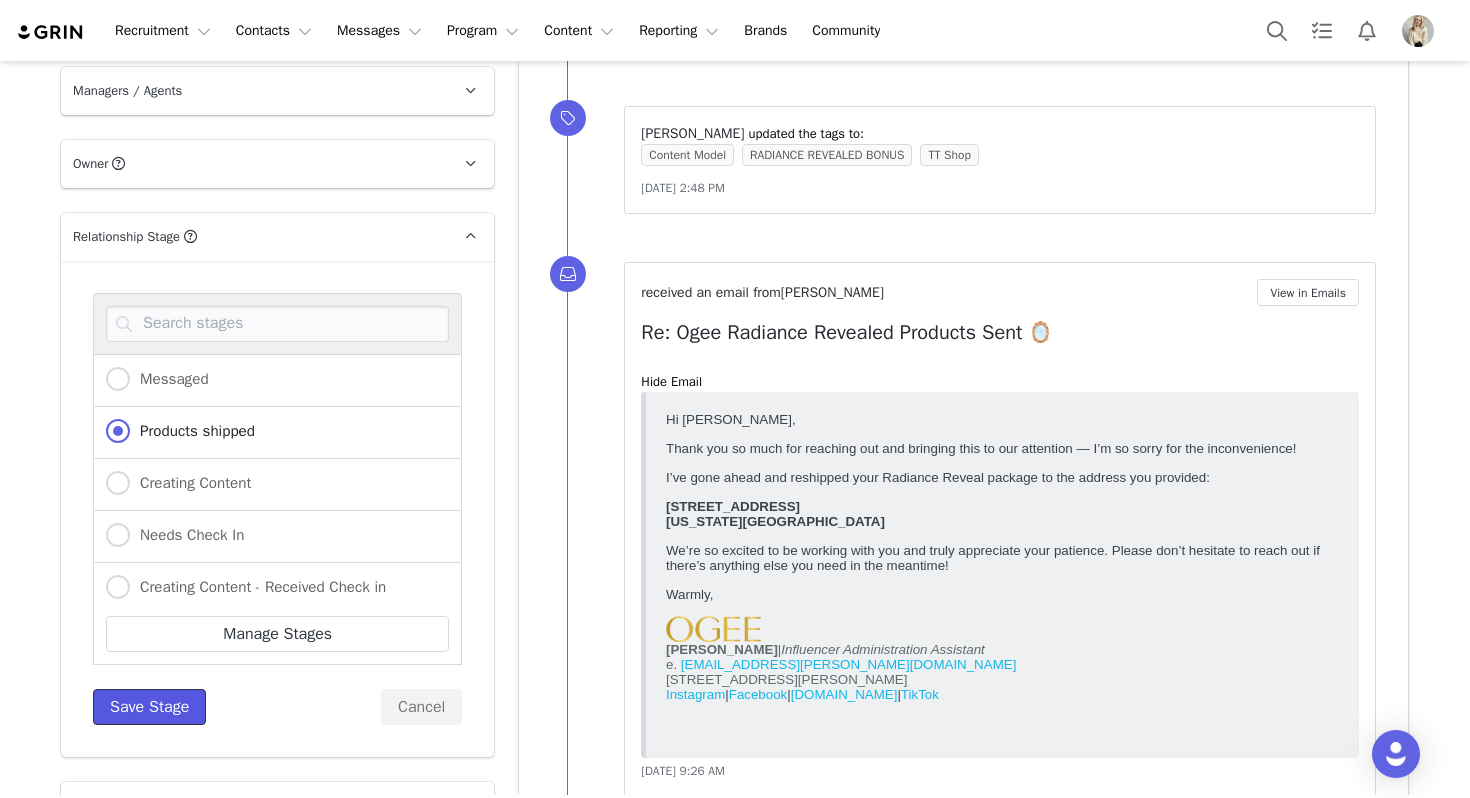 click on "Save Stage" at bounding box center [149, 707] 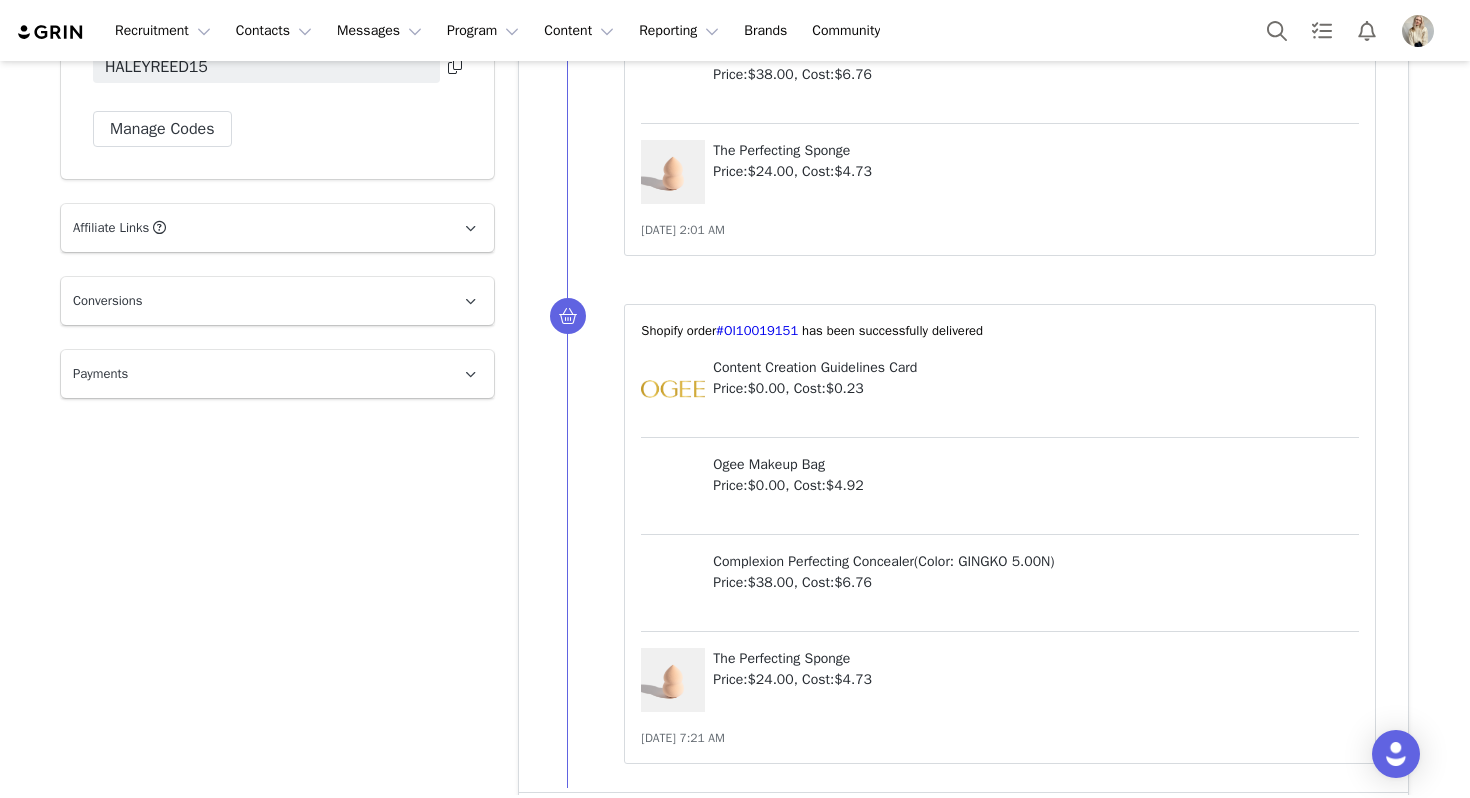 scroll, scrollTop: 2562, scrollLeft: 0, axis: vertical 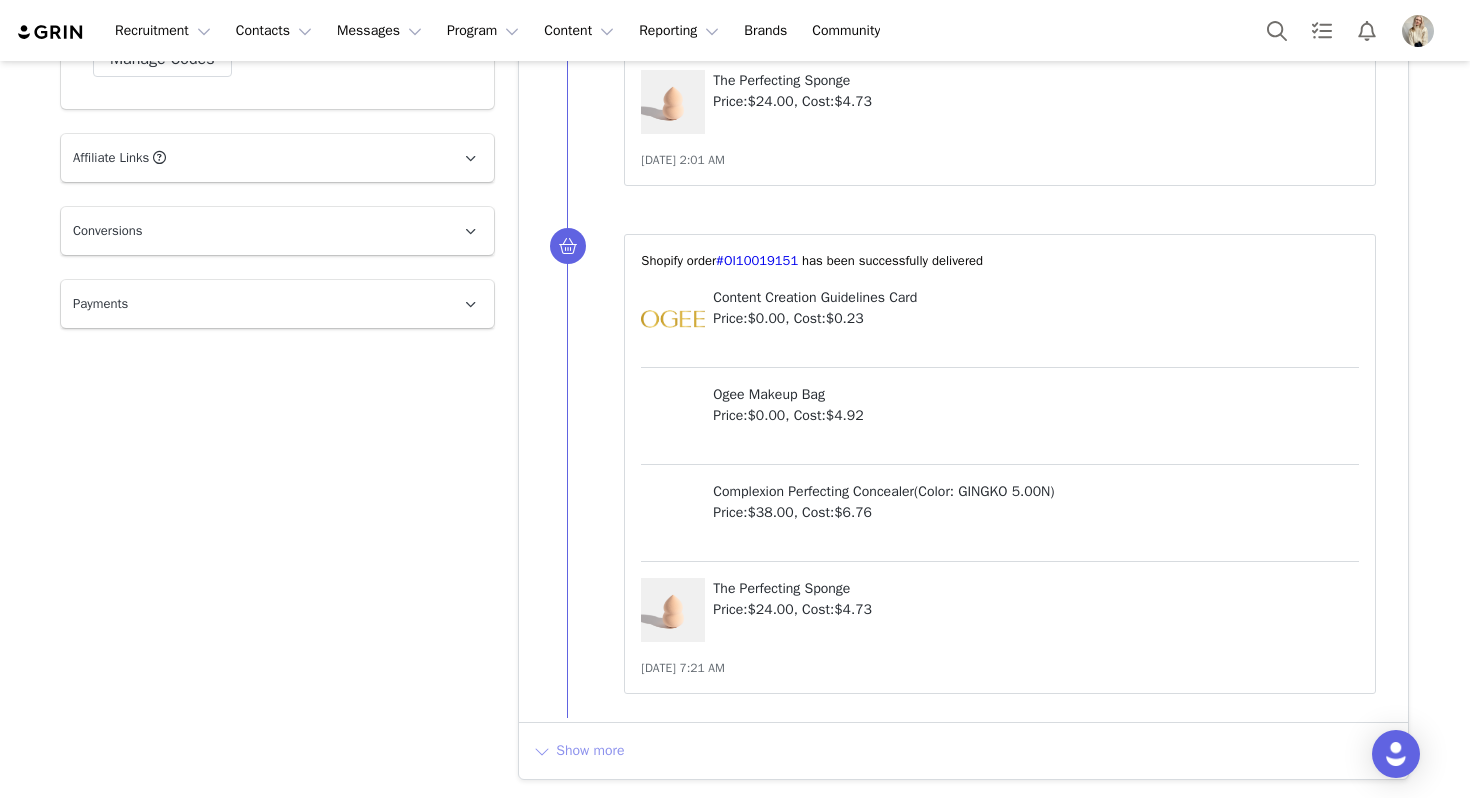 click on "Show more" at bounding box center [578, 751] 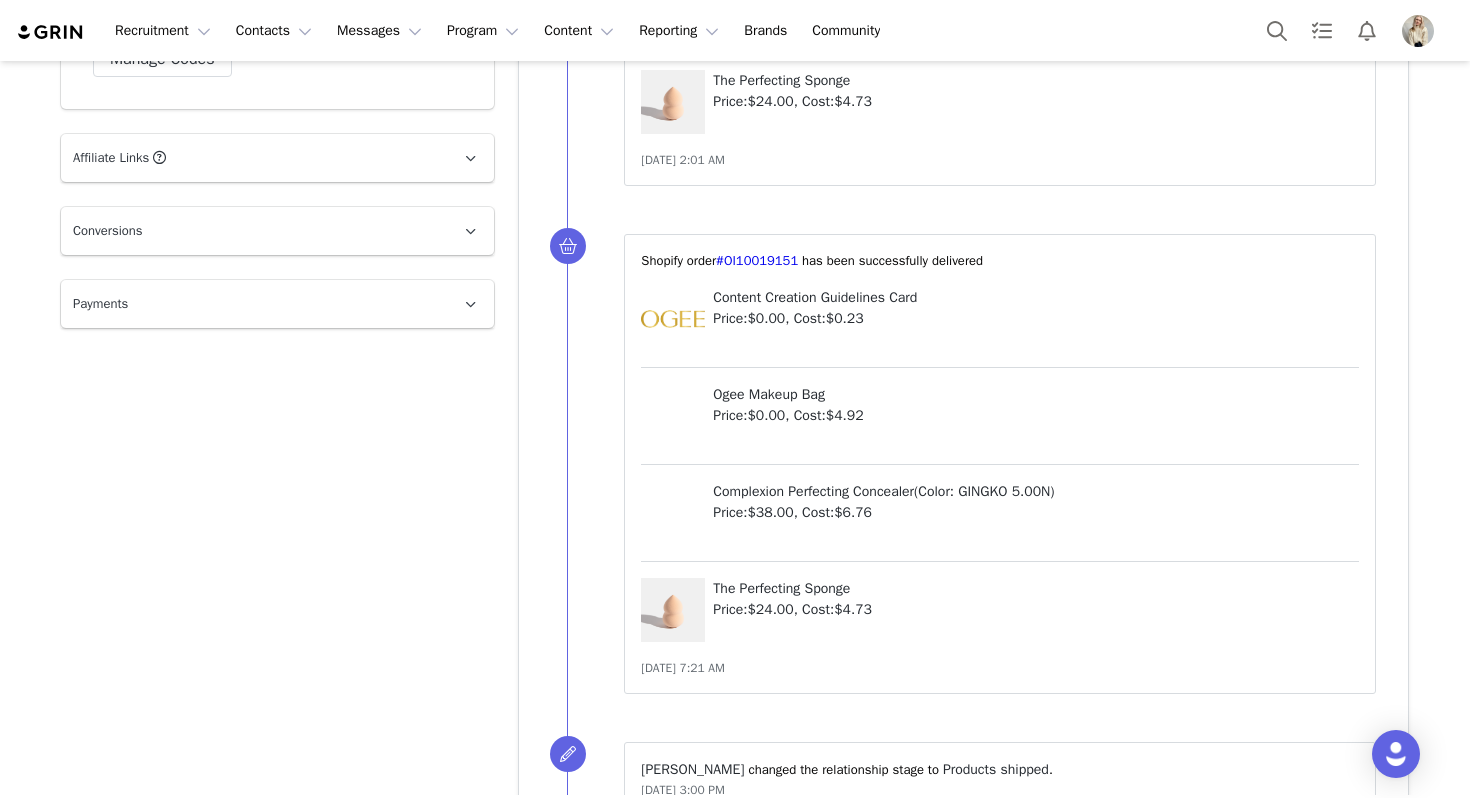 scroll, scrollTop: 3173, scrollLeft: 0, axis: vertical 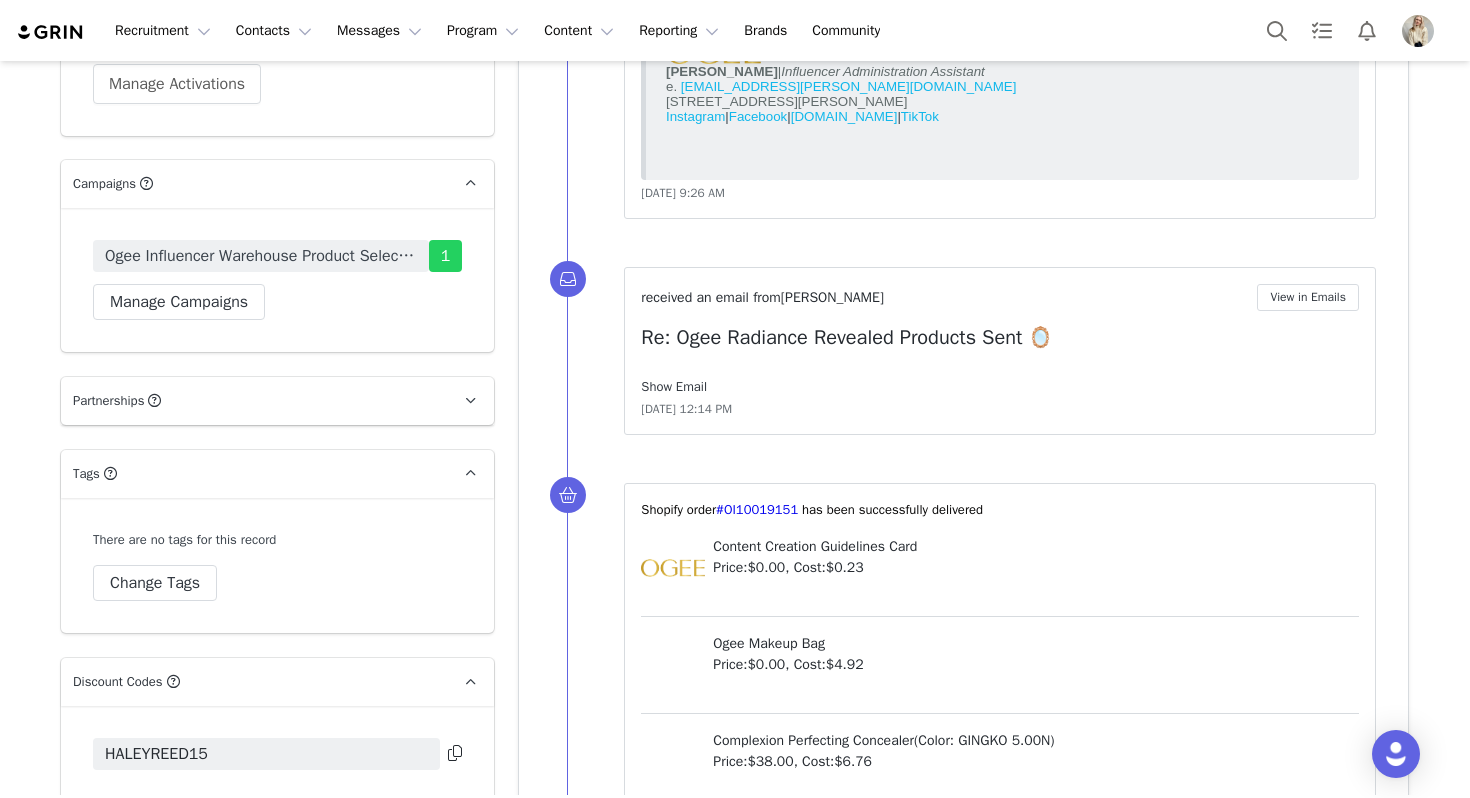 click on "Show Email" at bounding box center (674, 386) 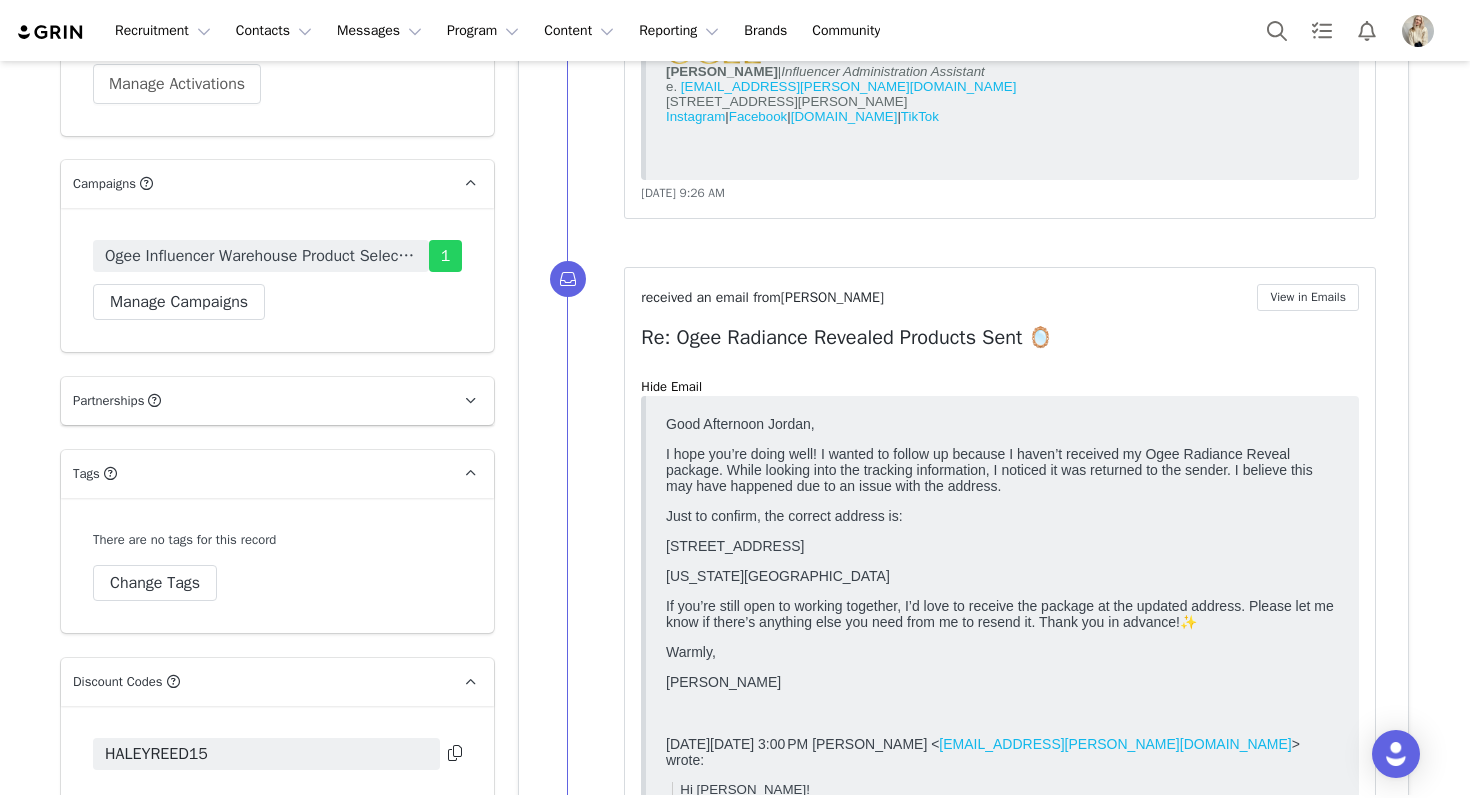scroll, scrollTop: 0, scrollLeft: 0, axis: both 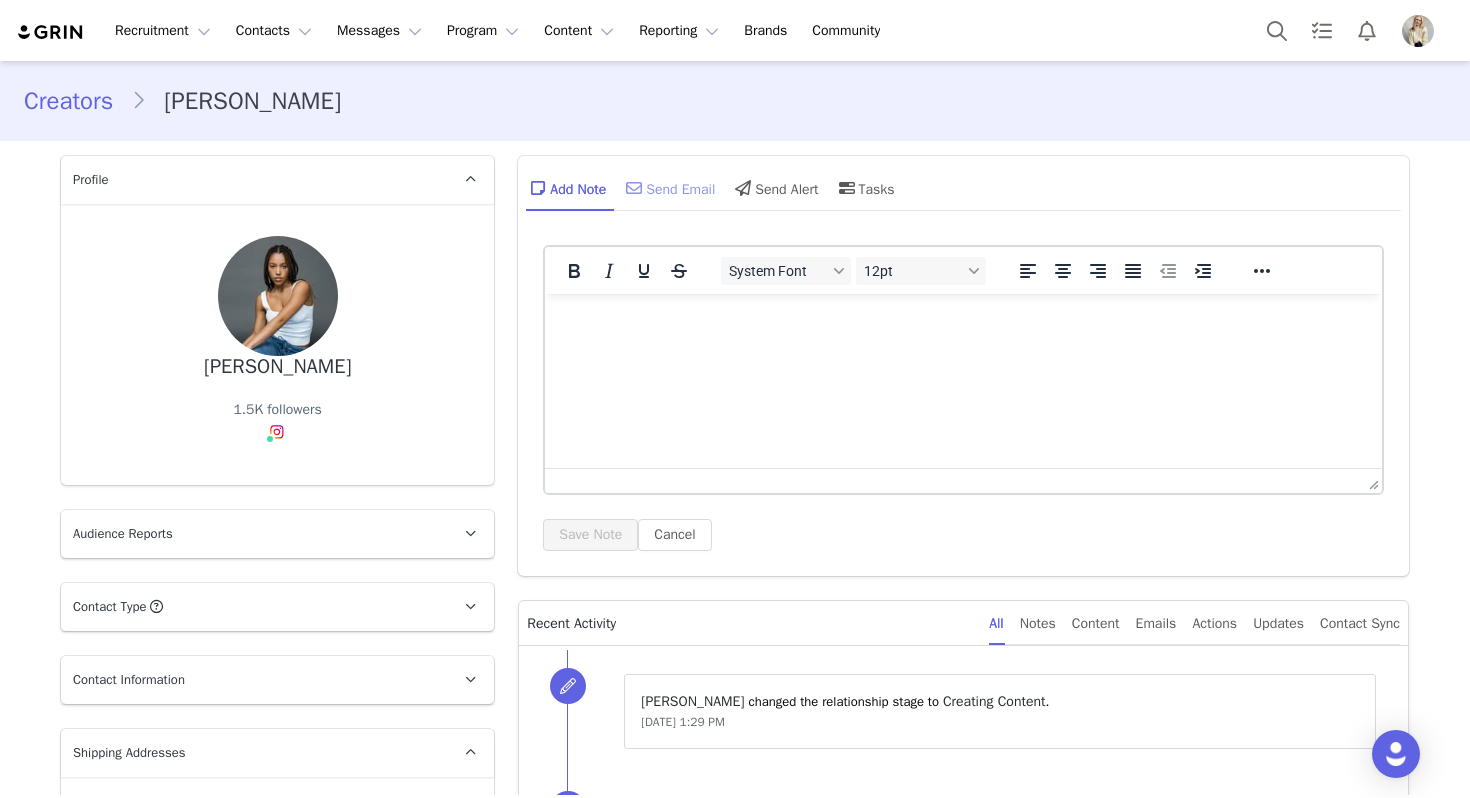 click on "Send Email" at bounding box center (668, 188) 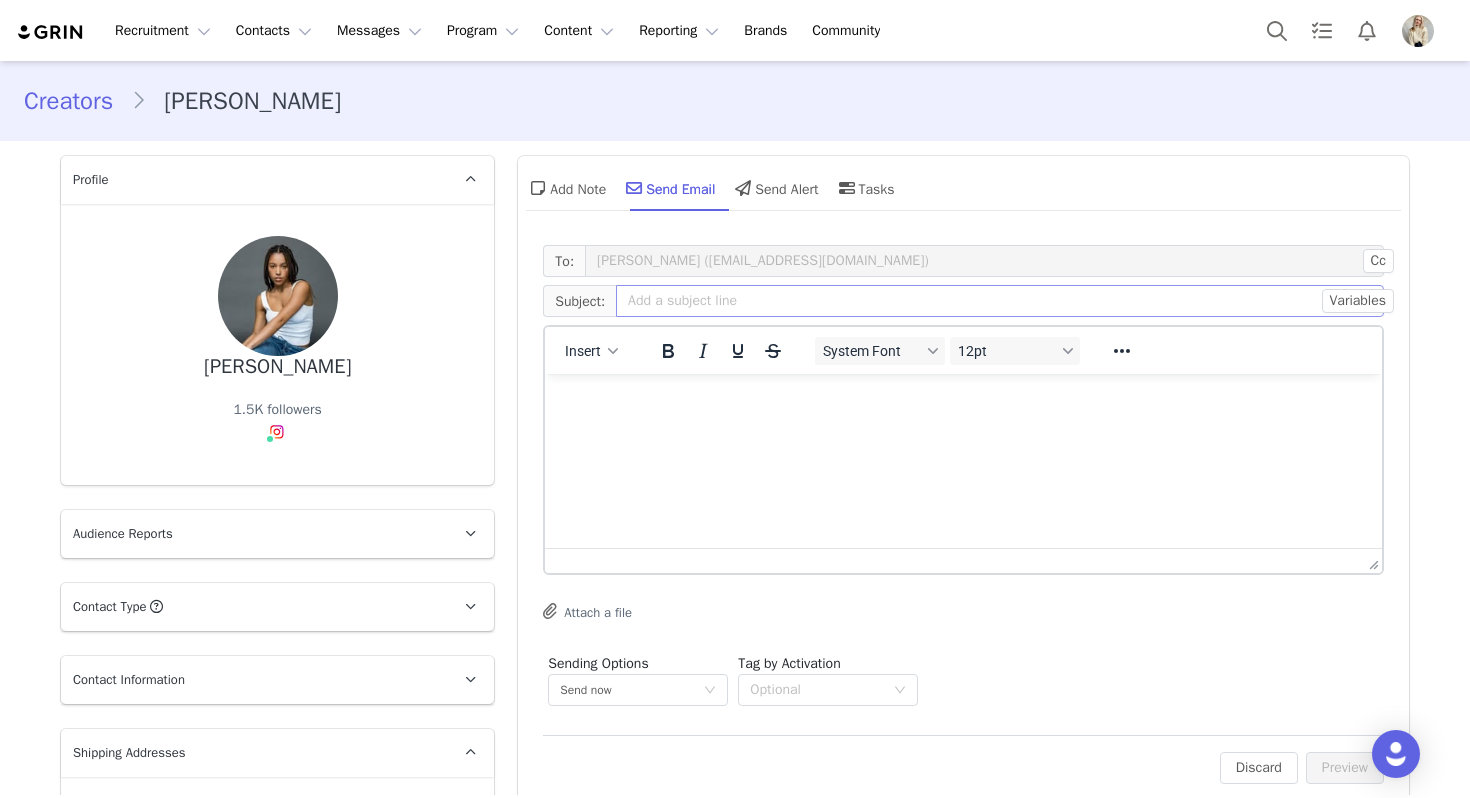 scroll, scrollTop: 0, scrollLeft: 0, axis: both 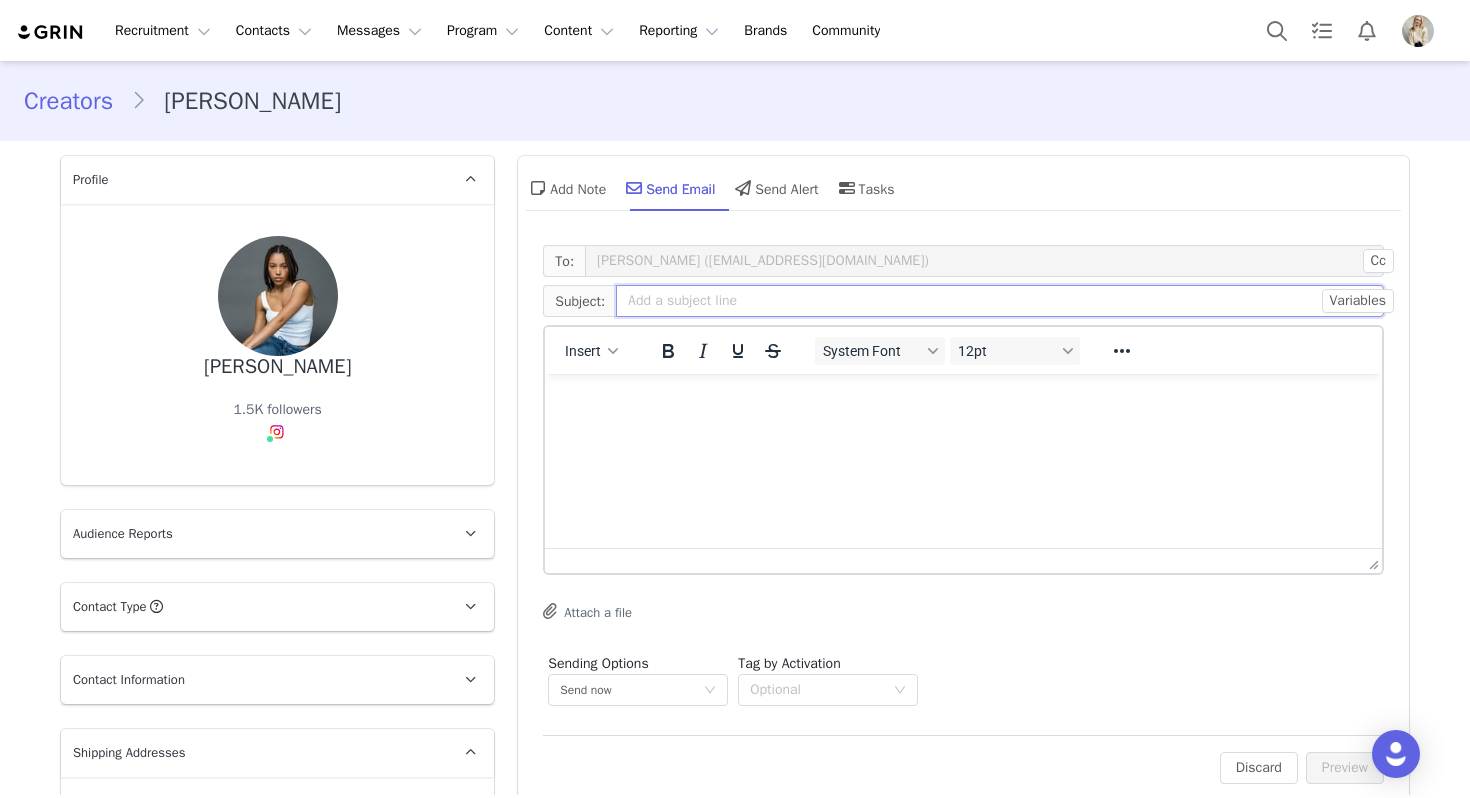 click at bounding box center (1000, 301) 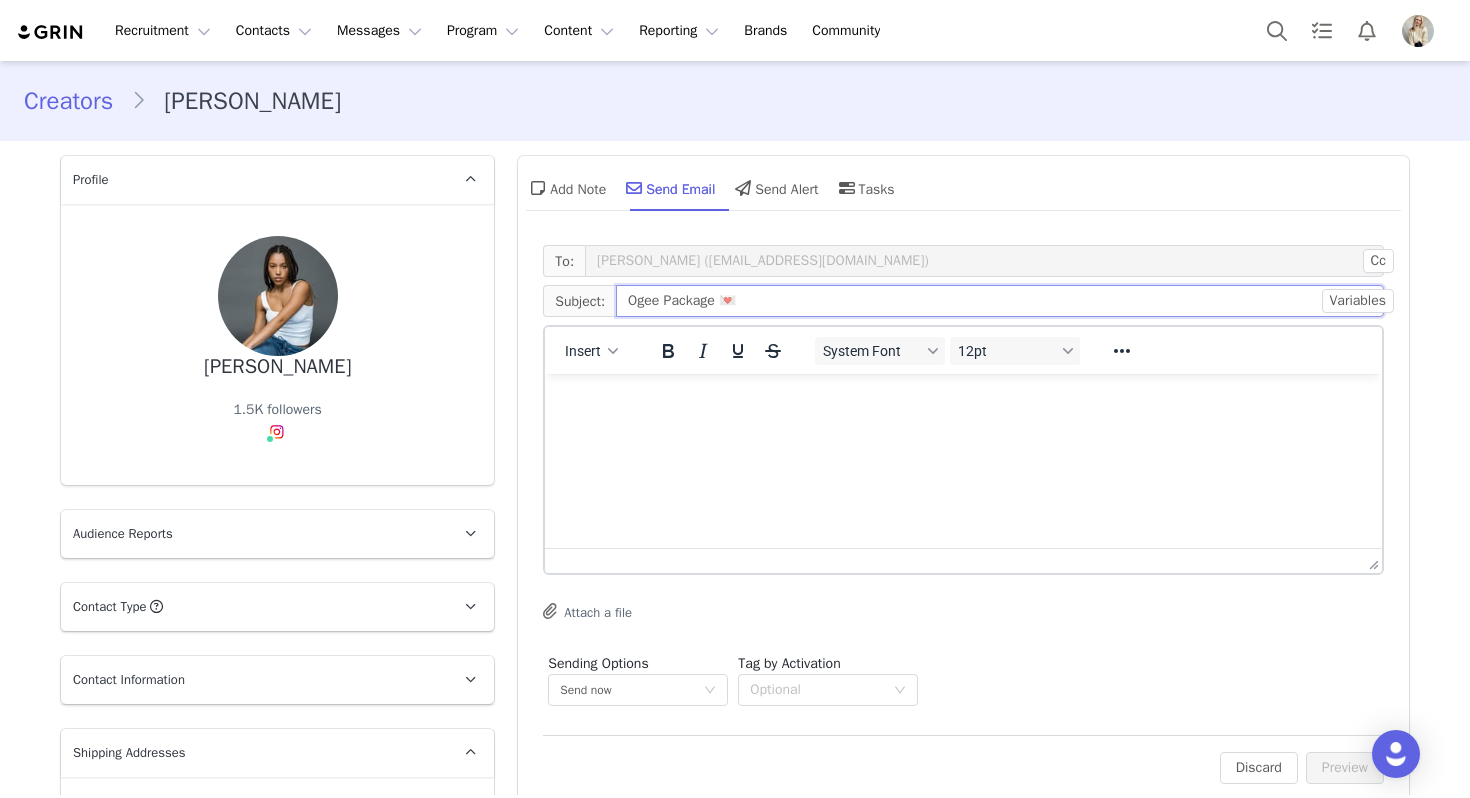 type on "Ogee Package 💌" 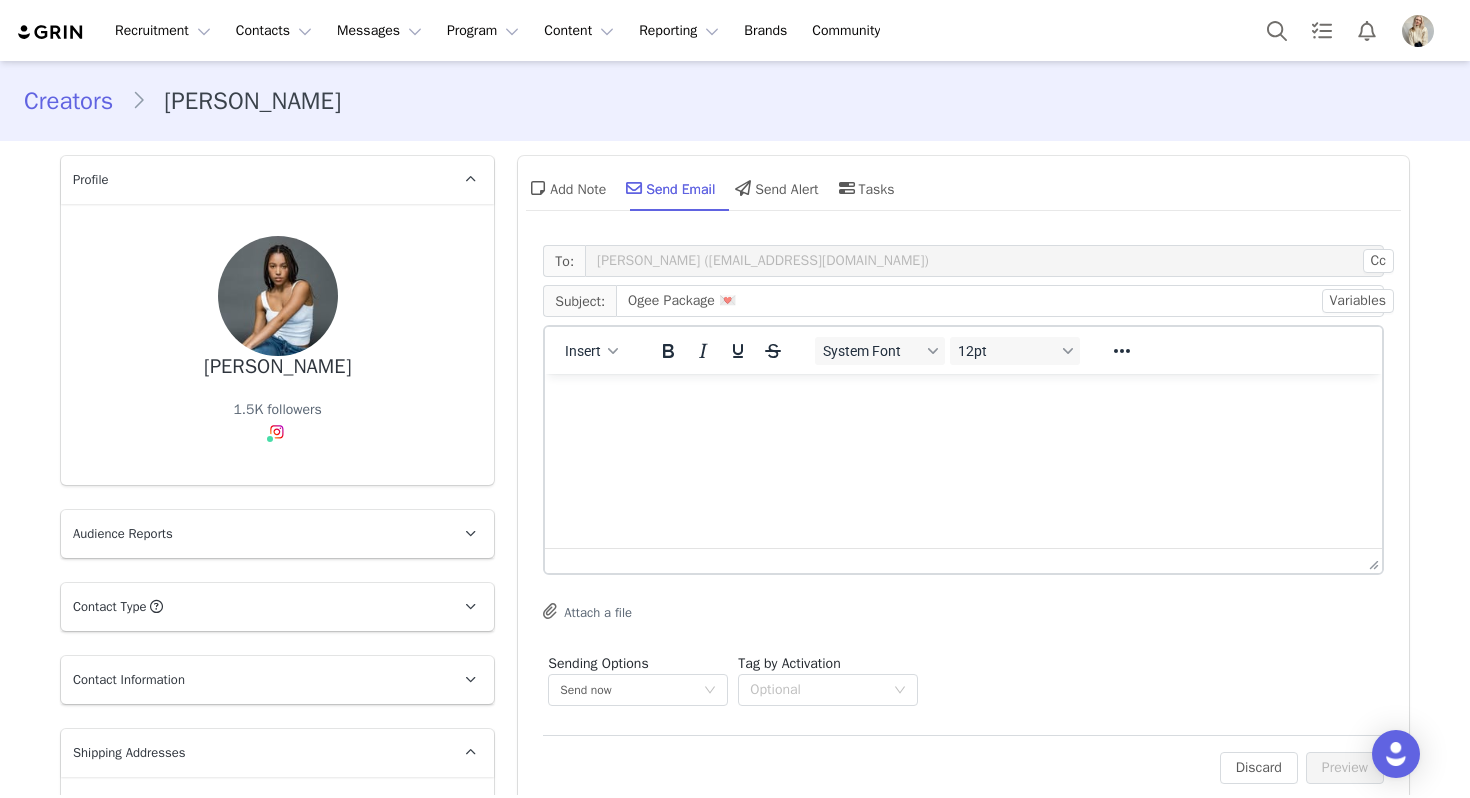 click at bounding box center (963, 401) 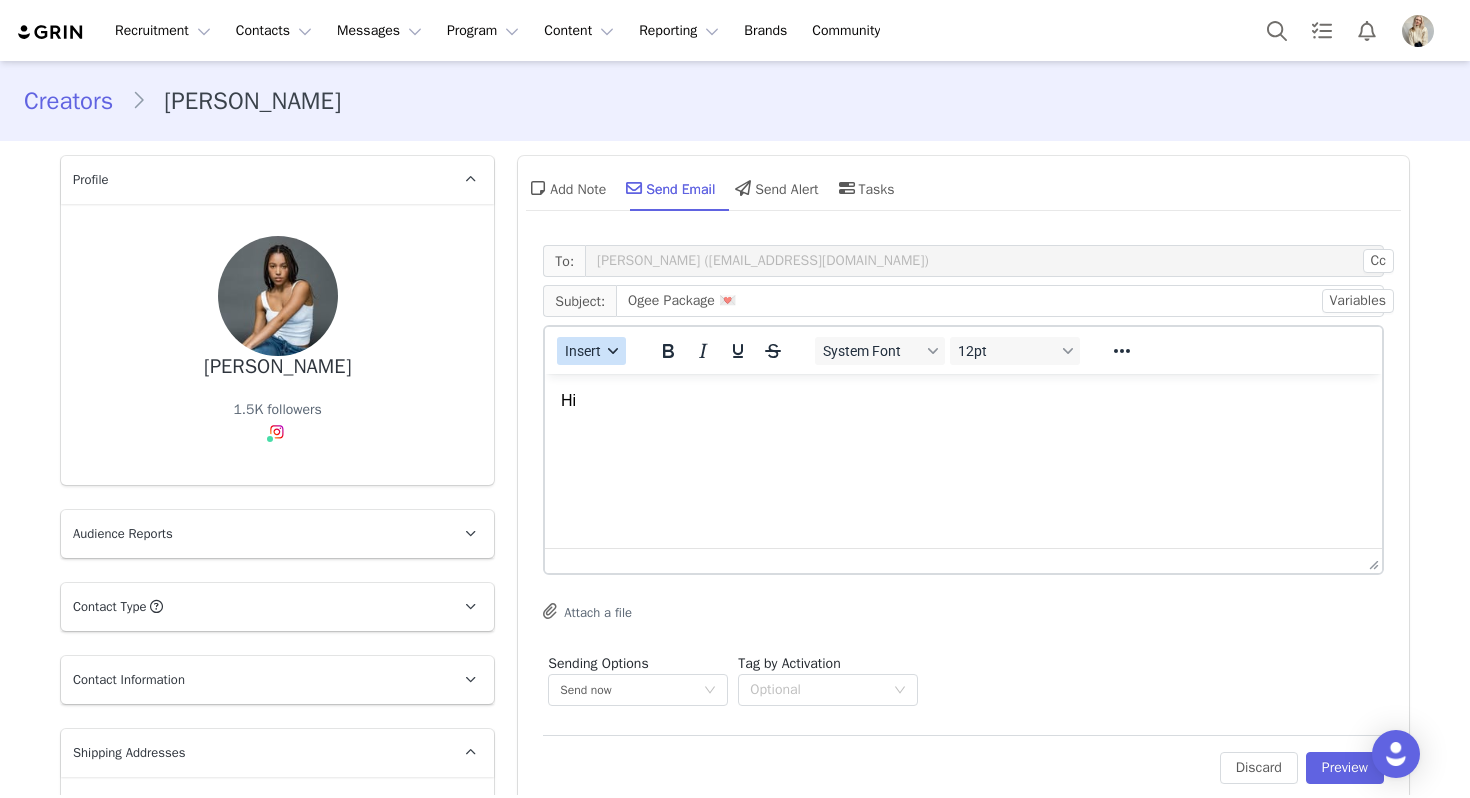click on "Insert" at bounding box center (591, 351) 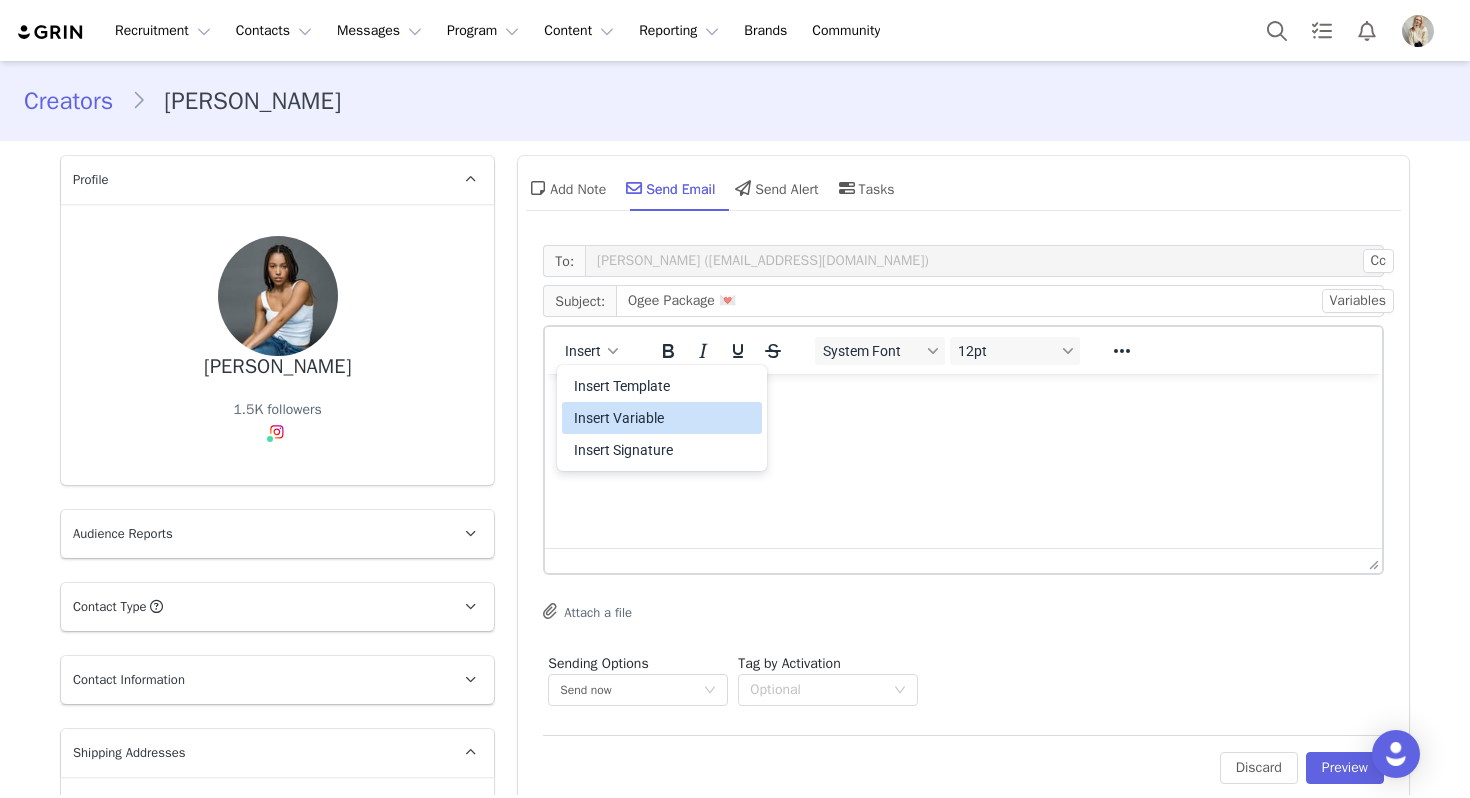 click on "Insert Variable" at bounding box center (664, 418) 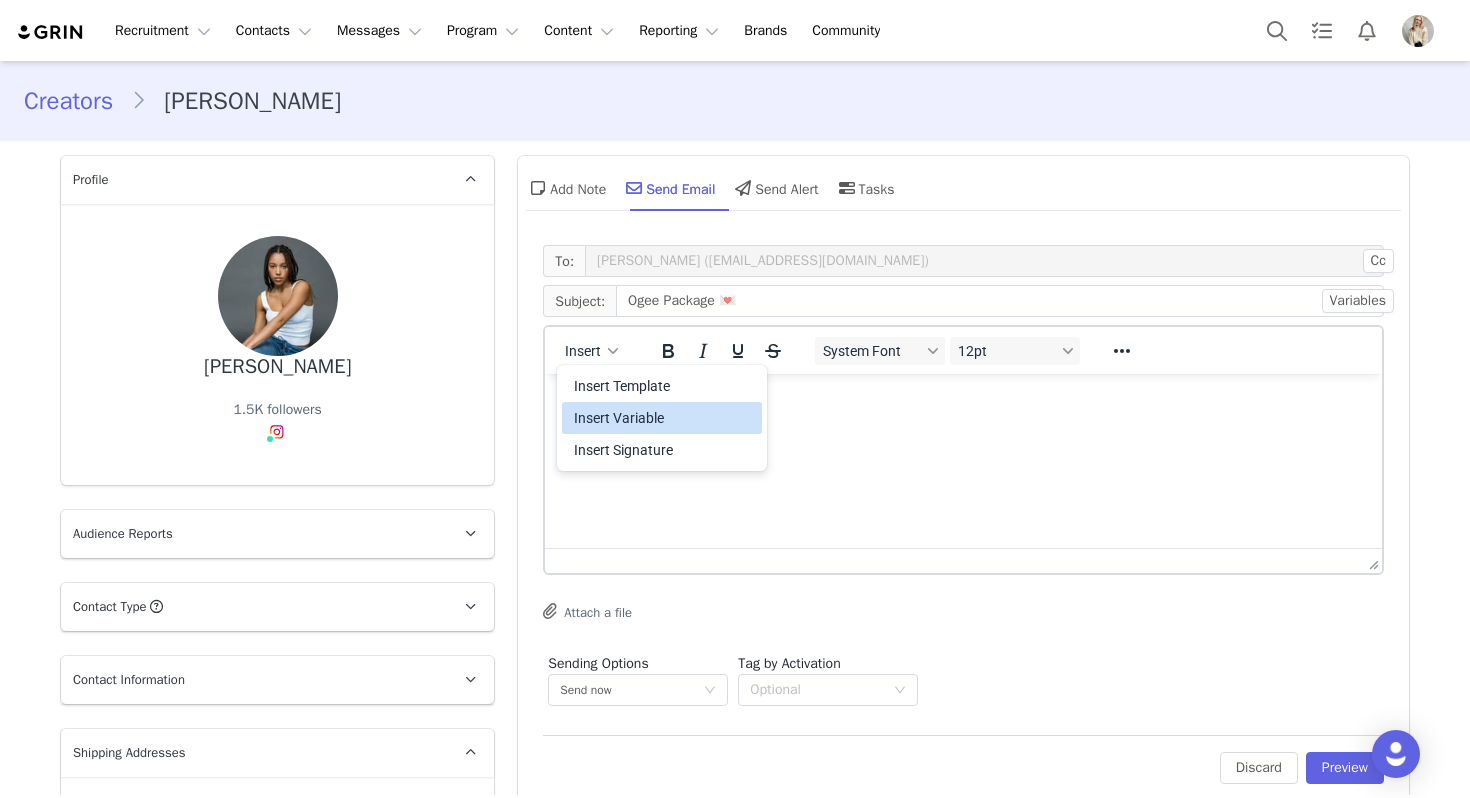 select 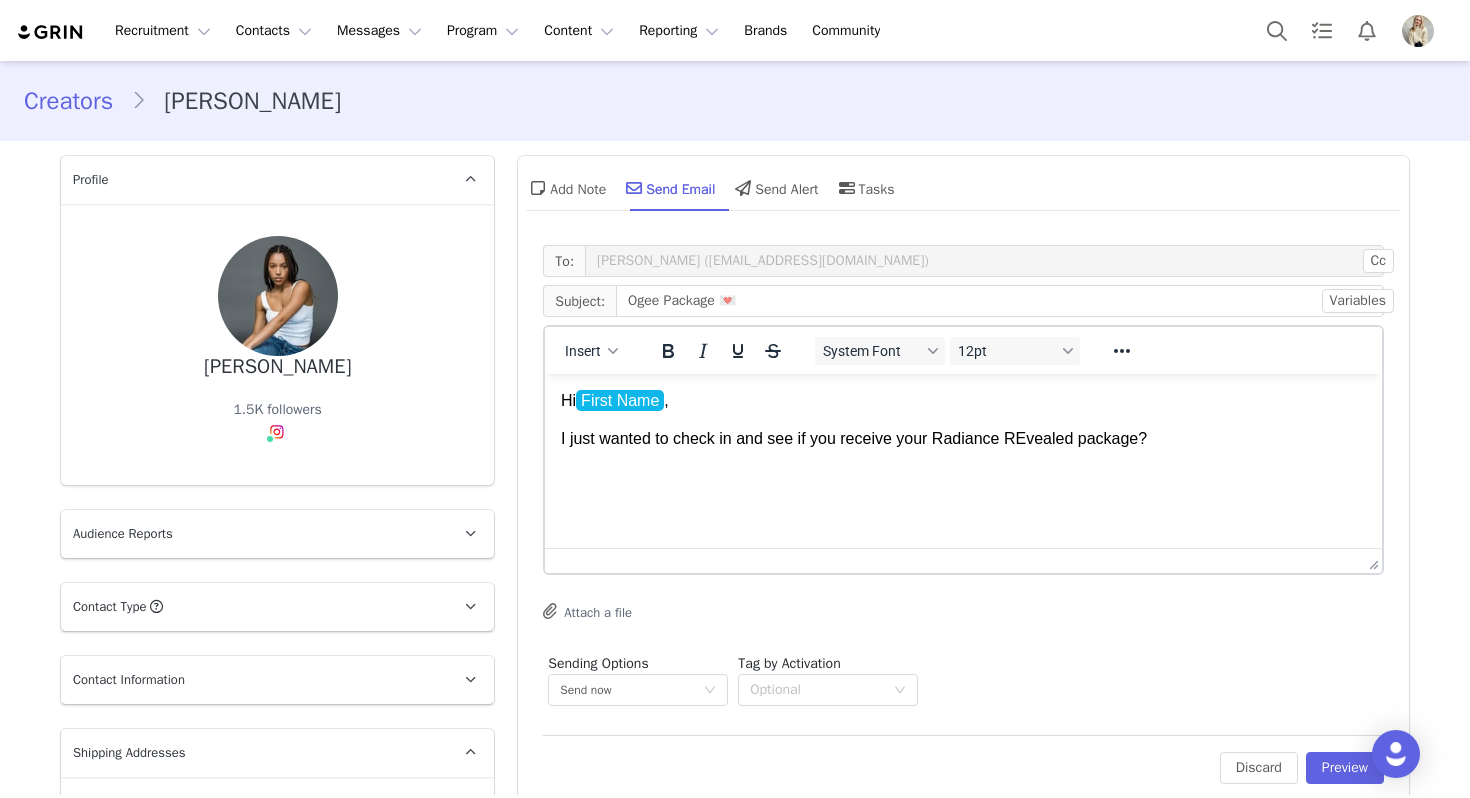 click on "I just wanted to check in and see if you receive your Radiance REvealed package?" at bounding box center (963, 439) 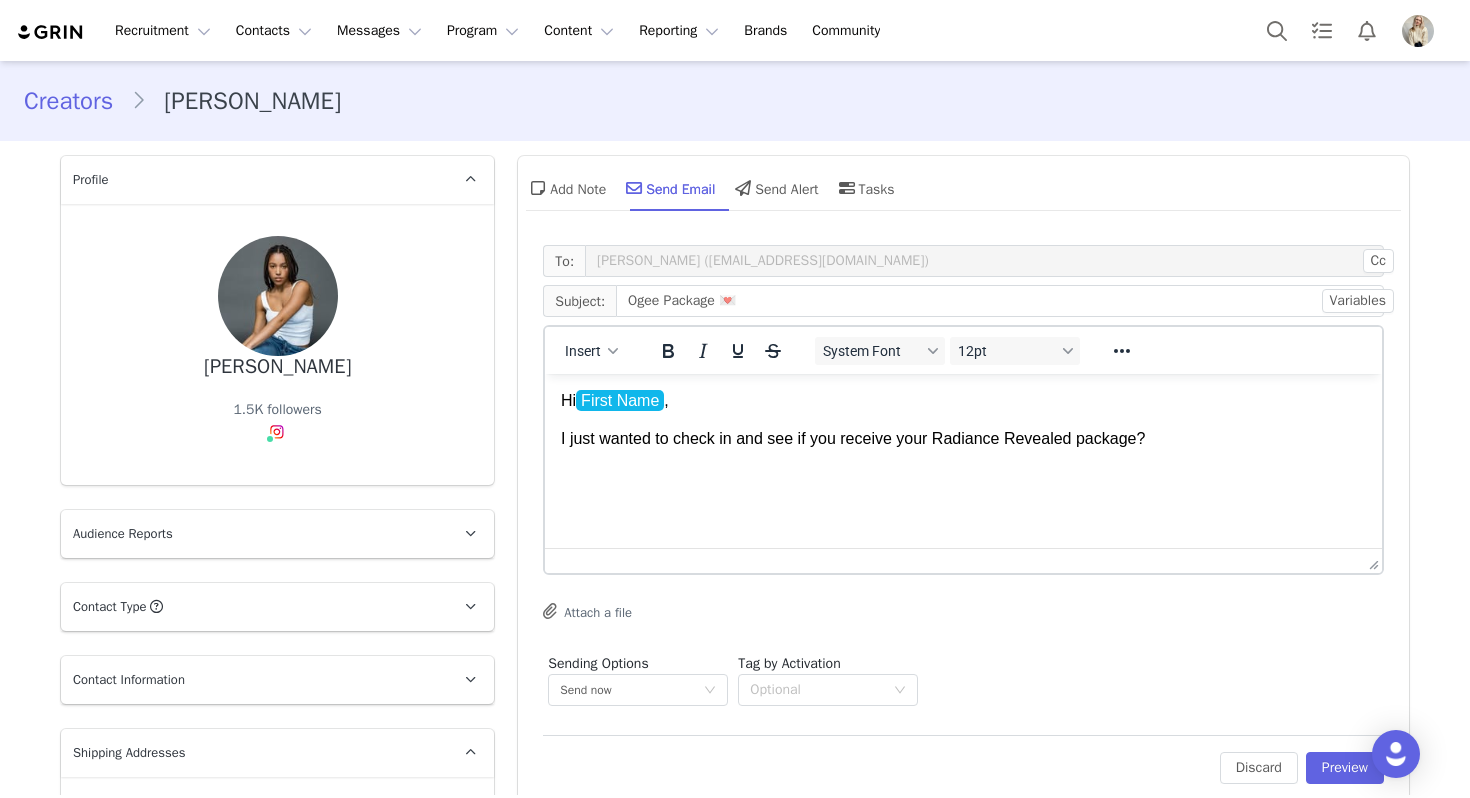 click on "I just wanted to check in and see if you receive your Radiance Revealed package?" at bounding box center [963, 439] 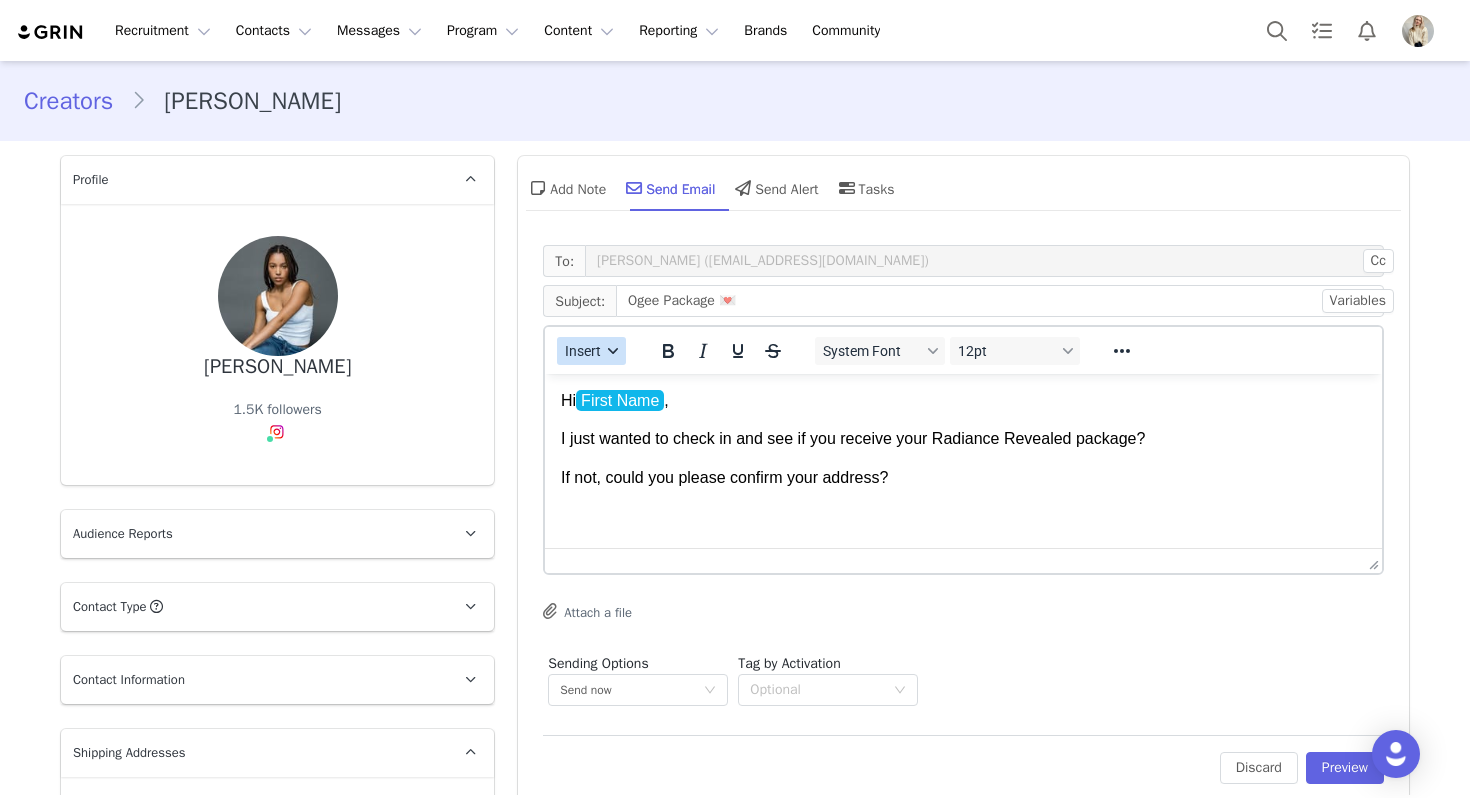 click on "Insert" at bounding box center (584, 351) 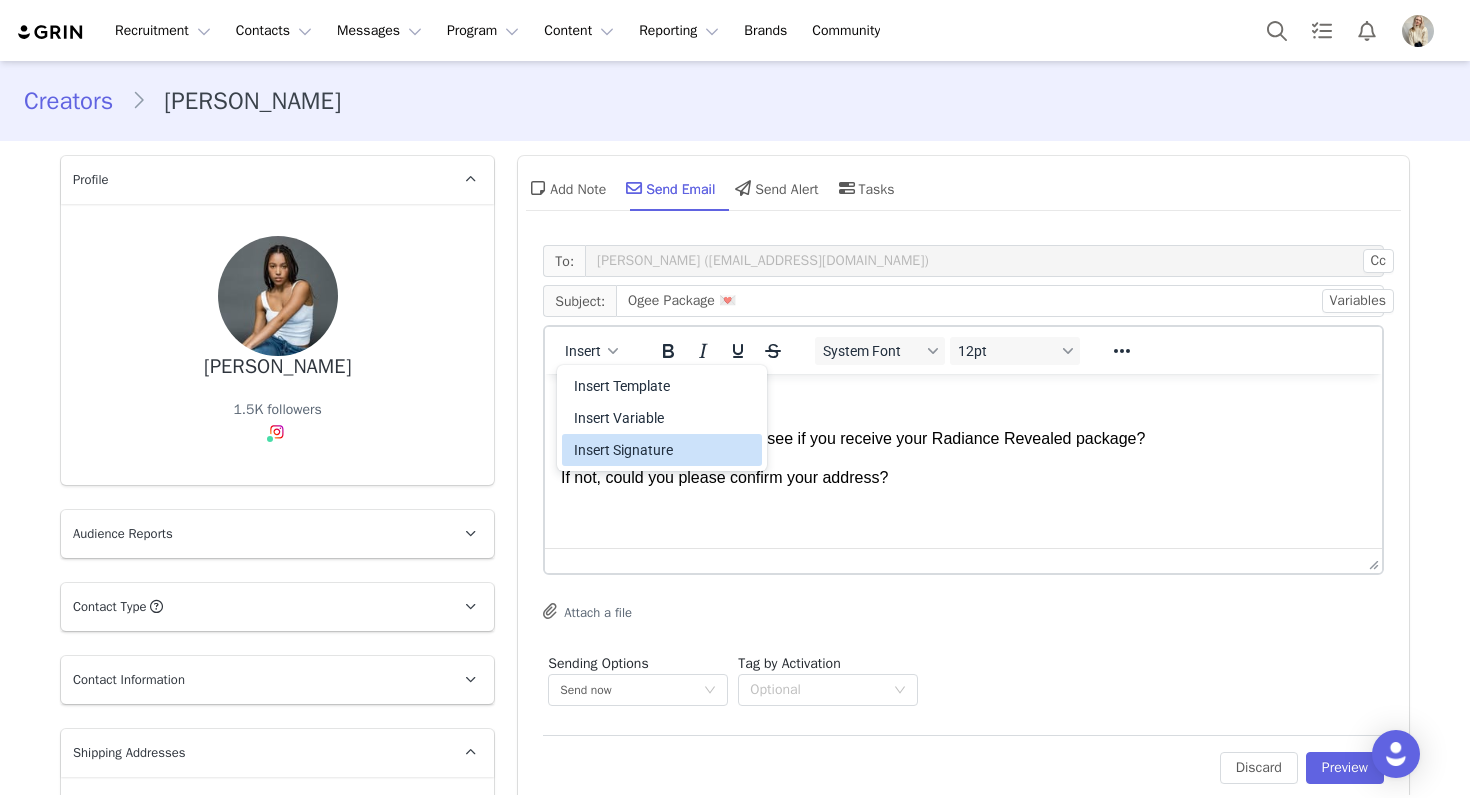 click on "Insert Signature" at bounding box center (664, 450) 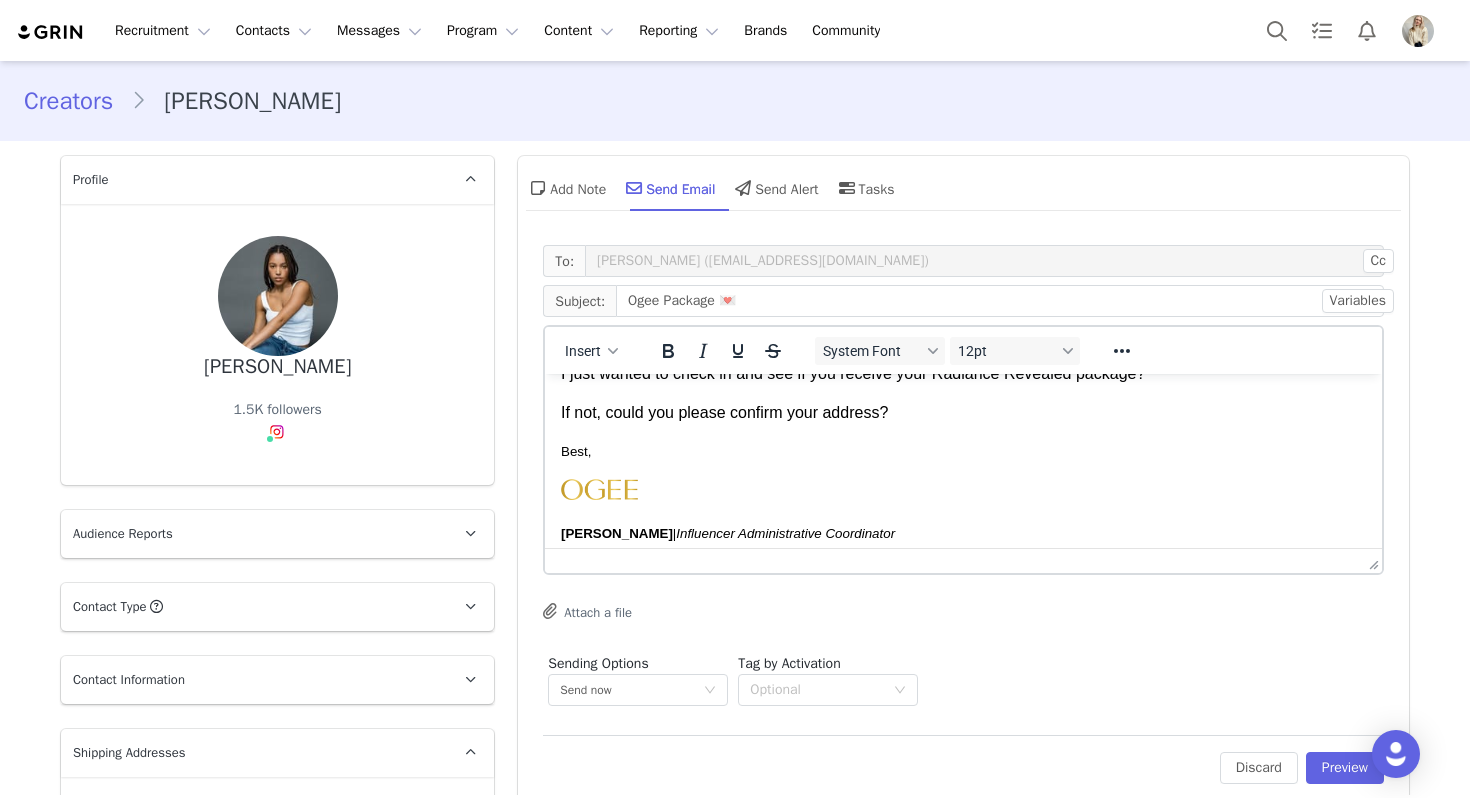 scroll, scrollTop: 0, scrollLeft: 0, axis: both 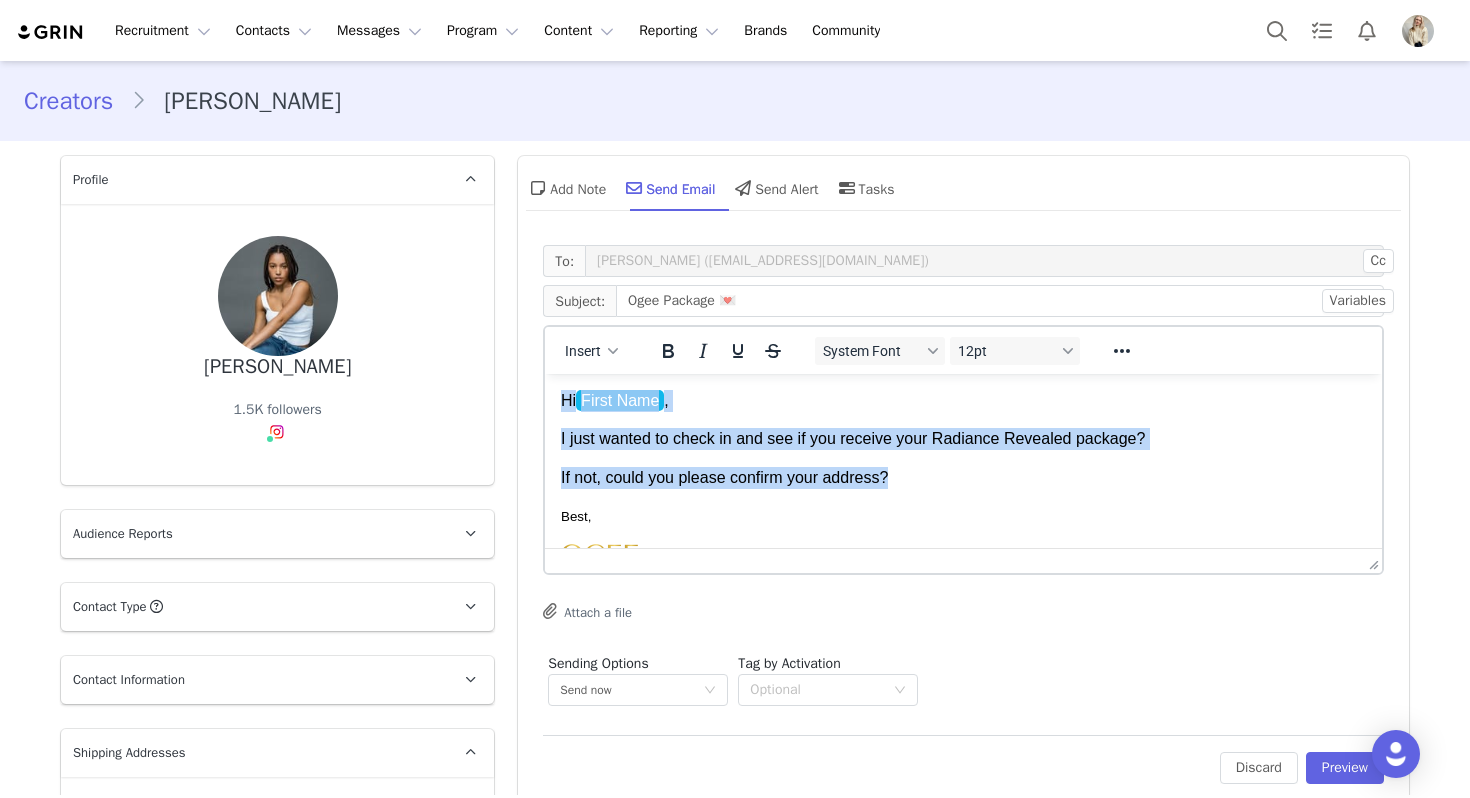 drag, startPoint x: 926, startPoint y: 488, endPoint x: 448, endPoint y: 374, distance: 491.40616 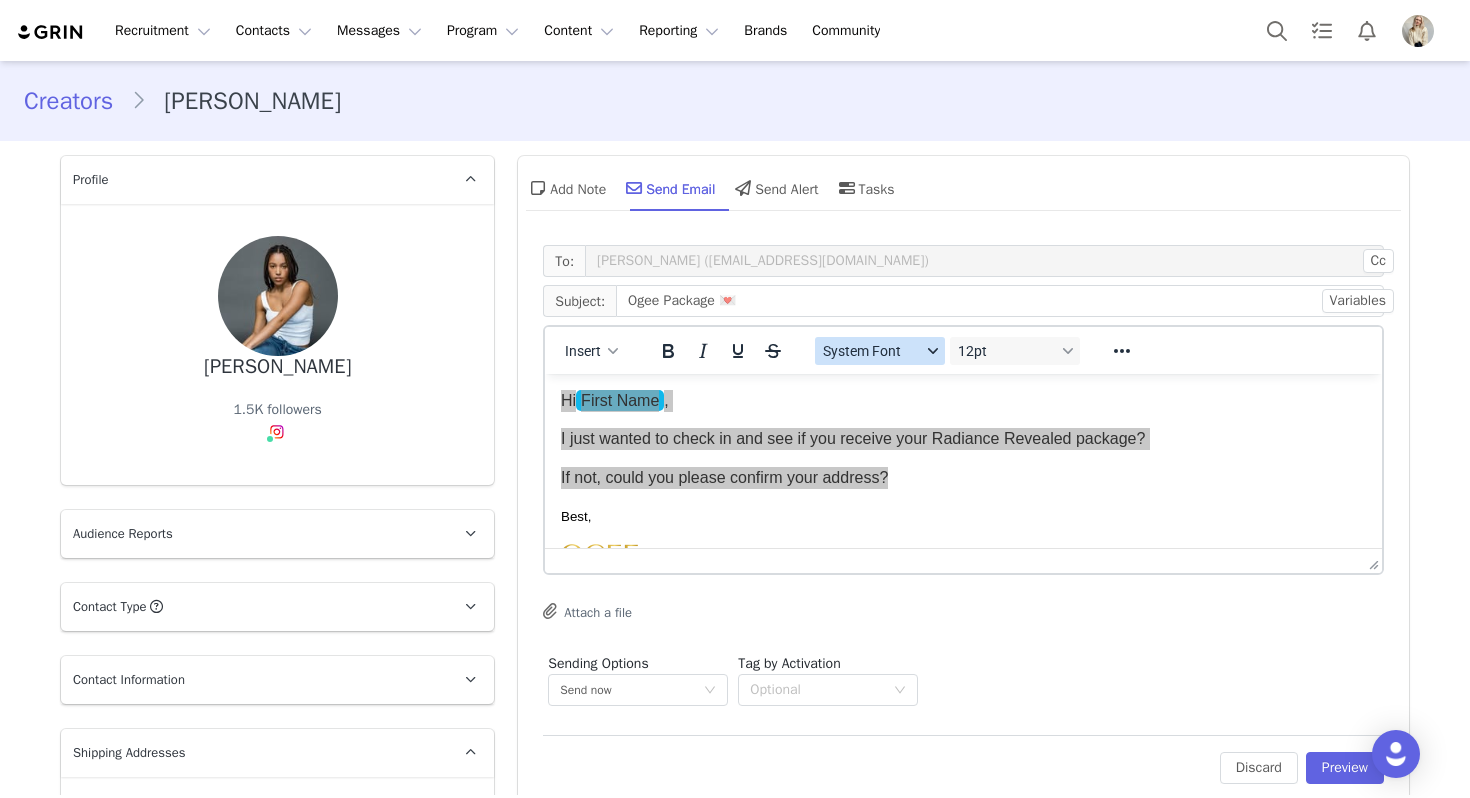 click on "System Font" at bounding box center [872, 351] 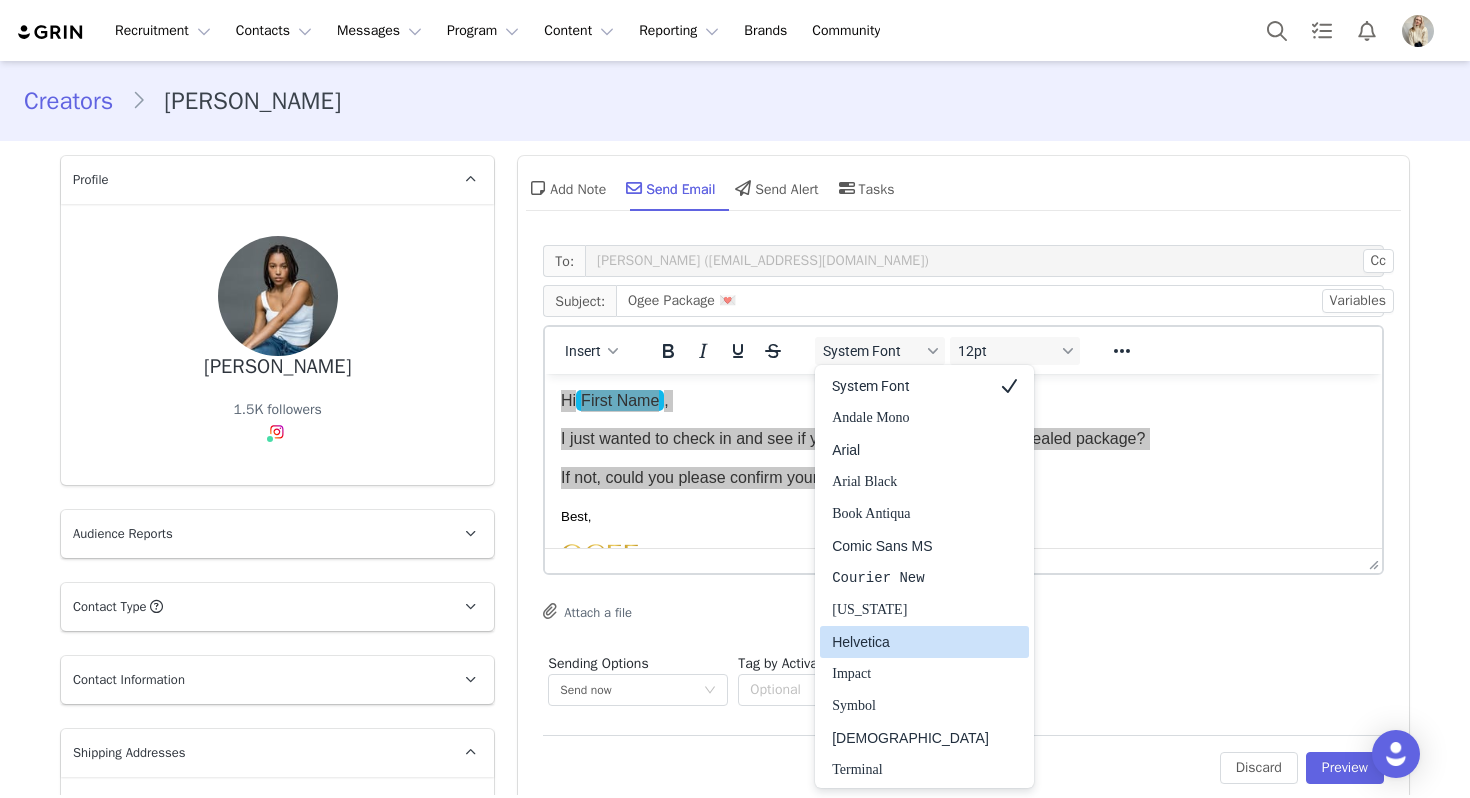 click on "Helvetica" at bounding box center [910, 642] 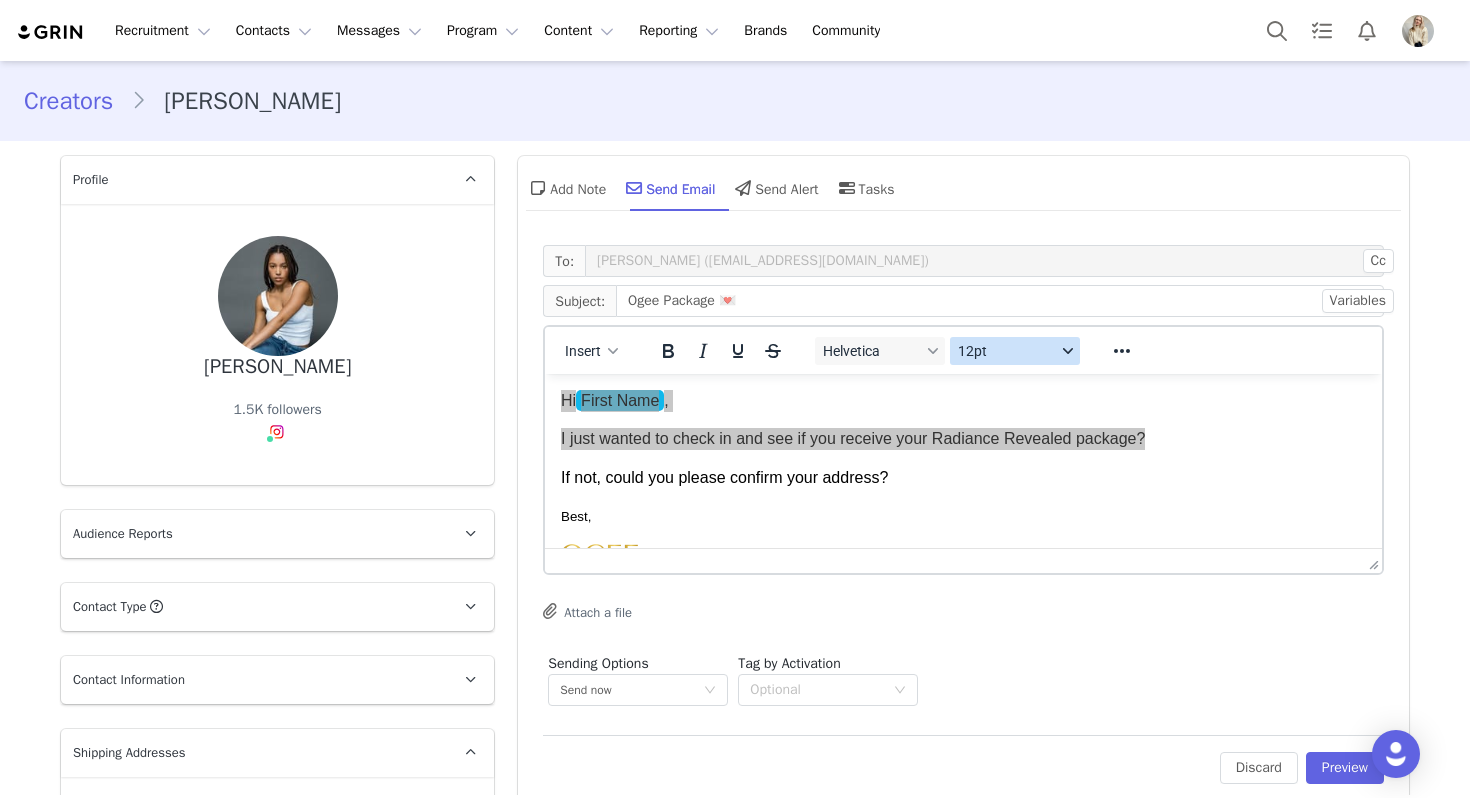click on "12pt" at bounding box center [1007, 351] 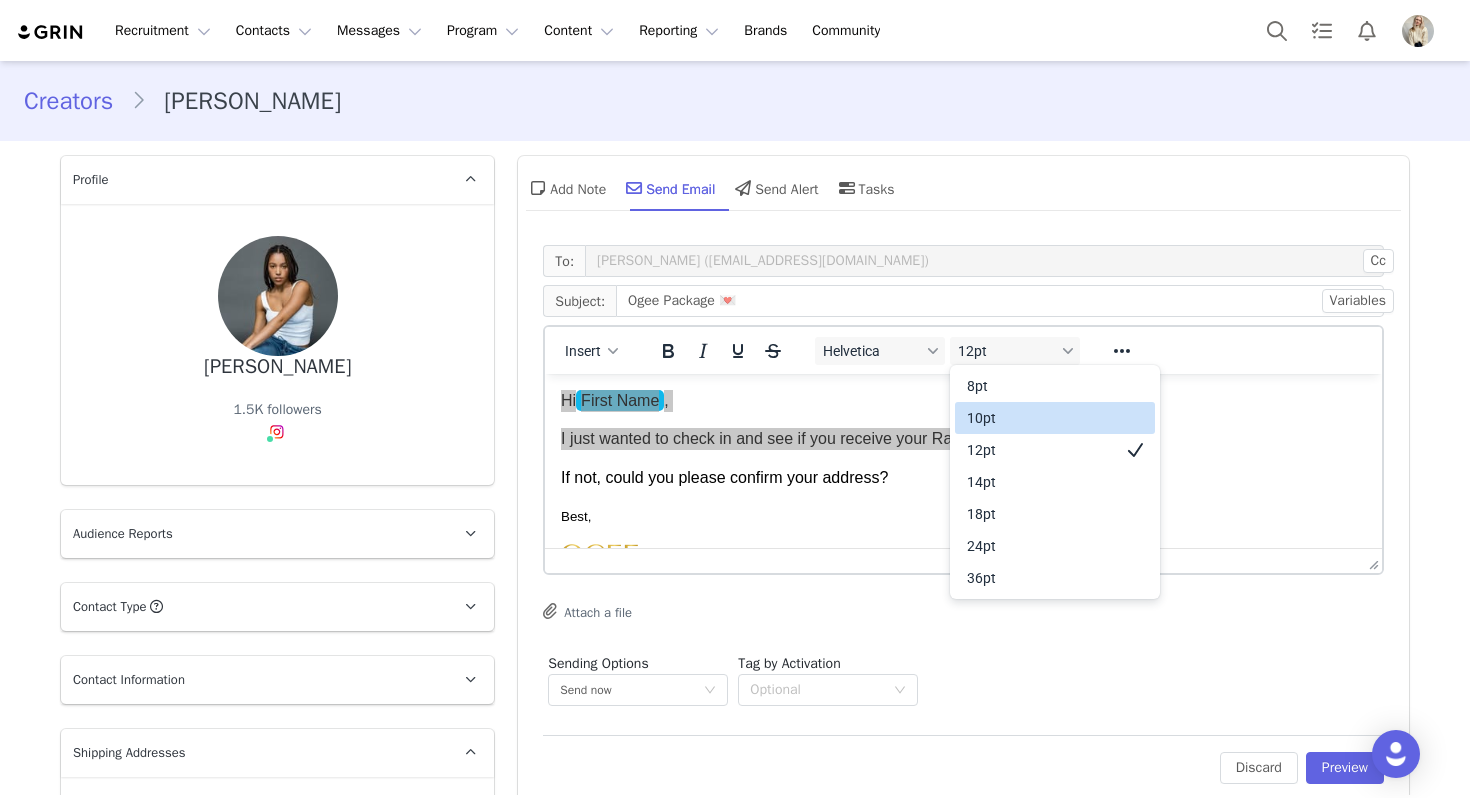 click on "10pt" at bounding box center [1041, 418] 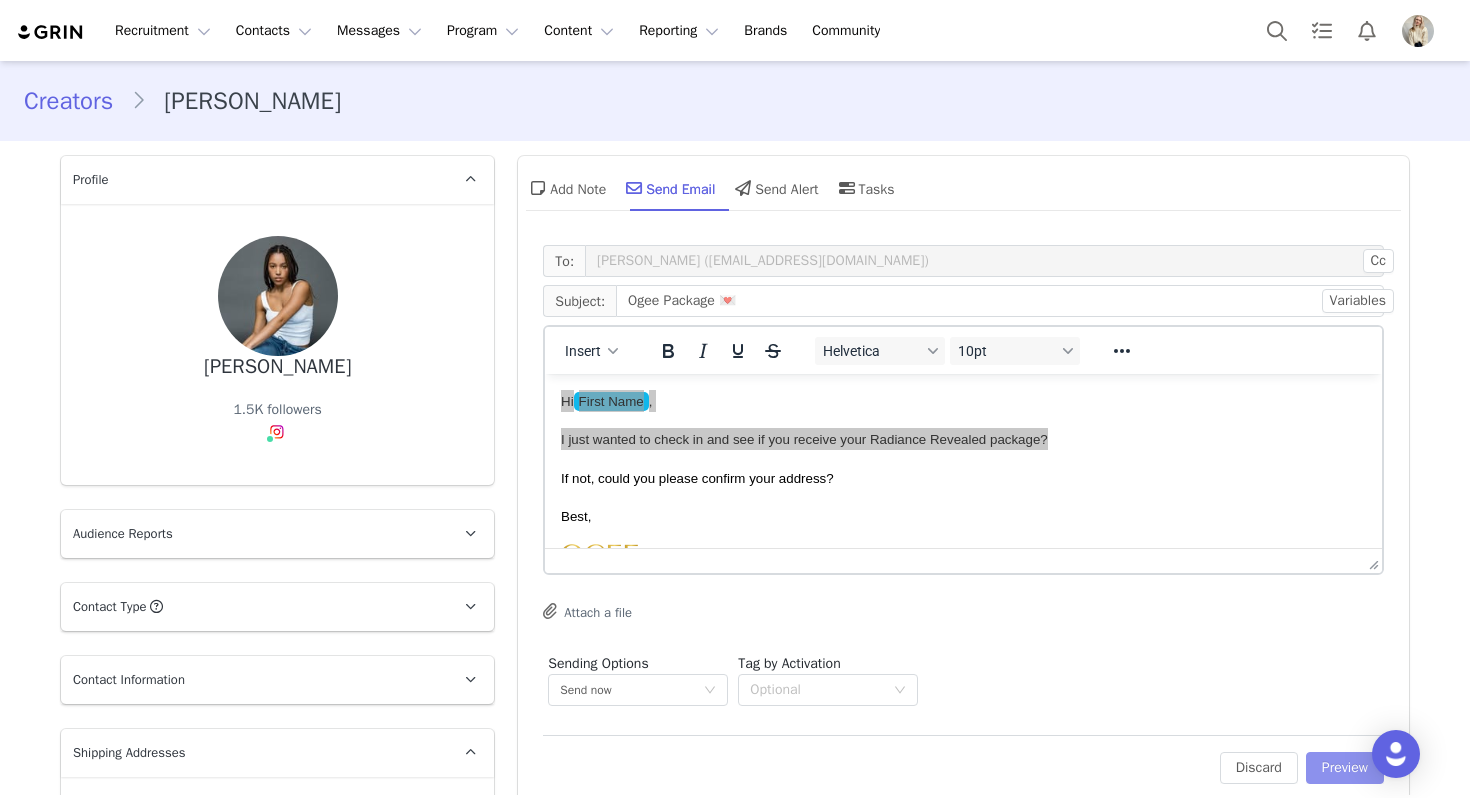 click on "Preview" at bounding box center (1345, 768) 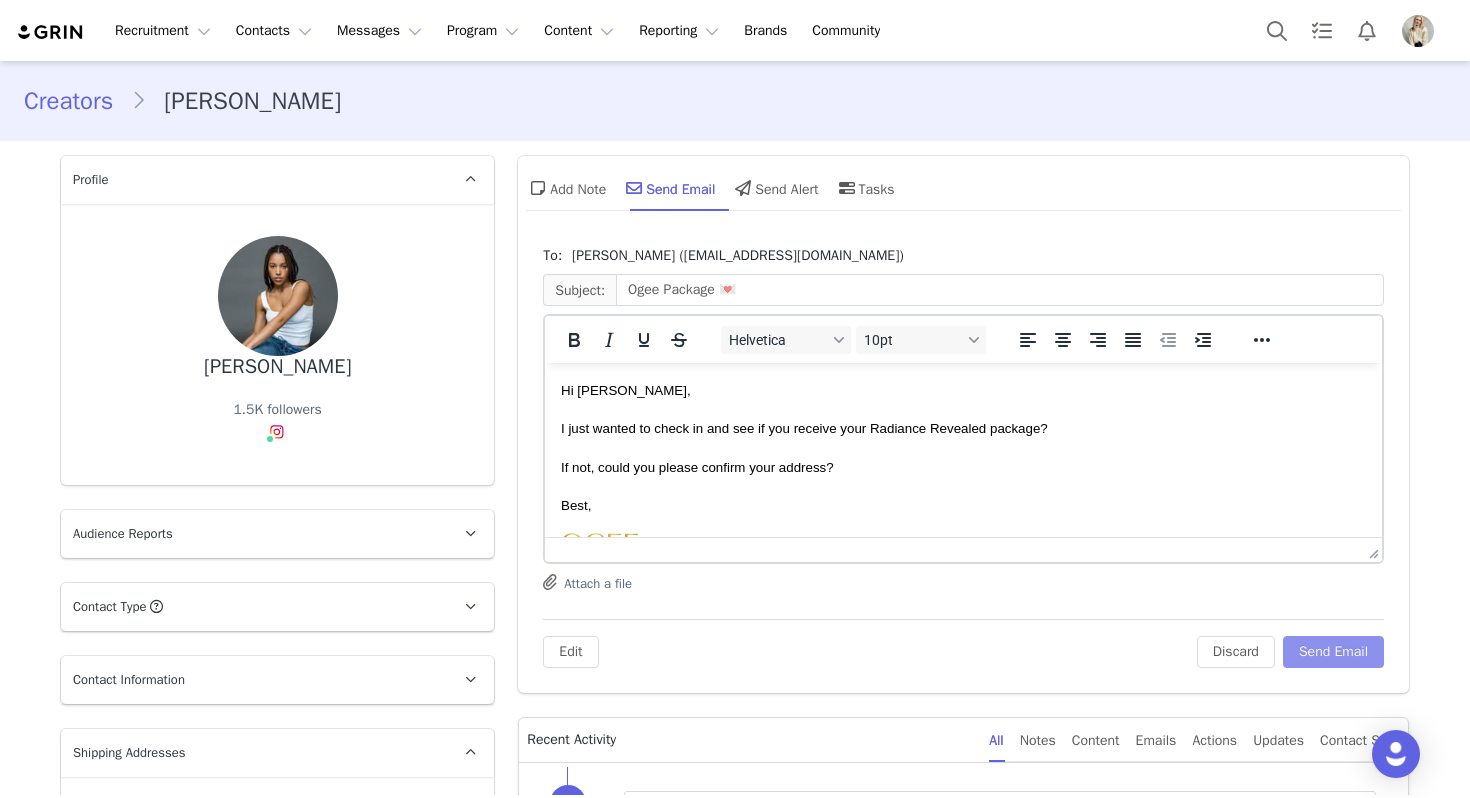 scroll, scrollTop: 0, scrollLeft: 0, axis: both 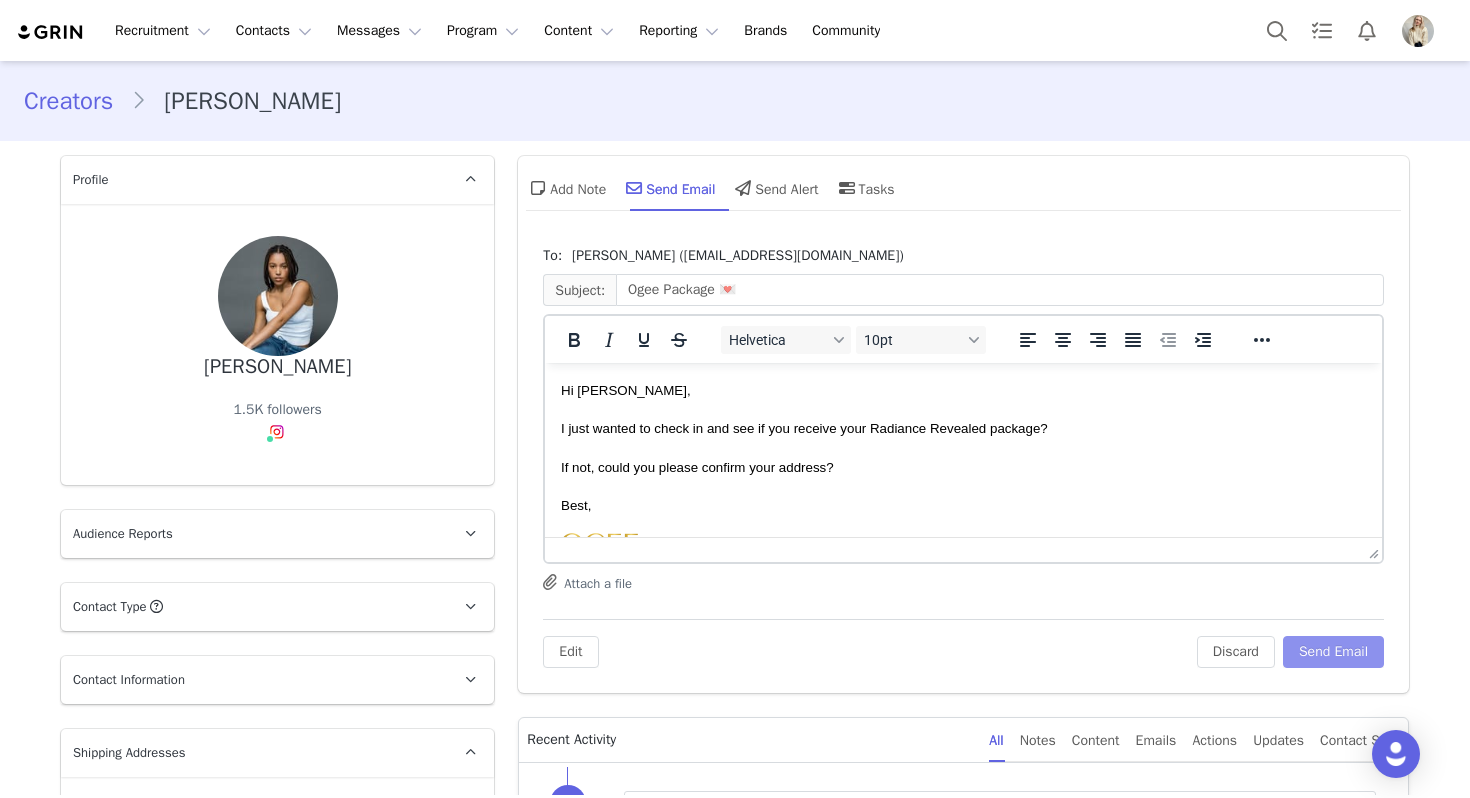 click on "Send Email" at bounding box center [1333, 652] 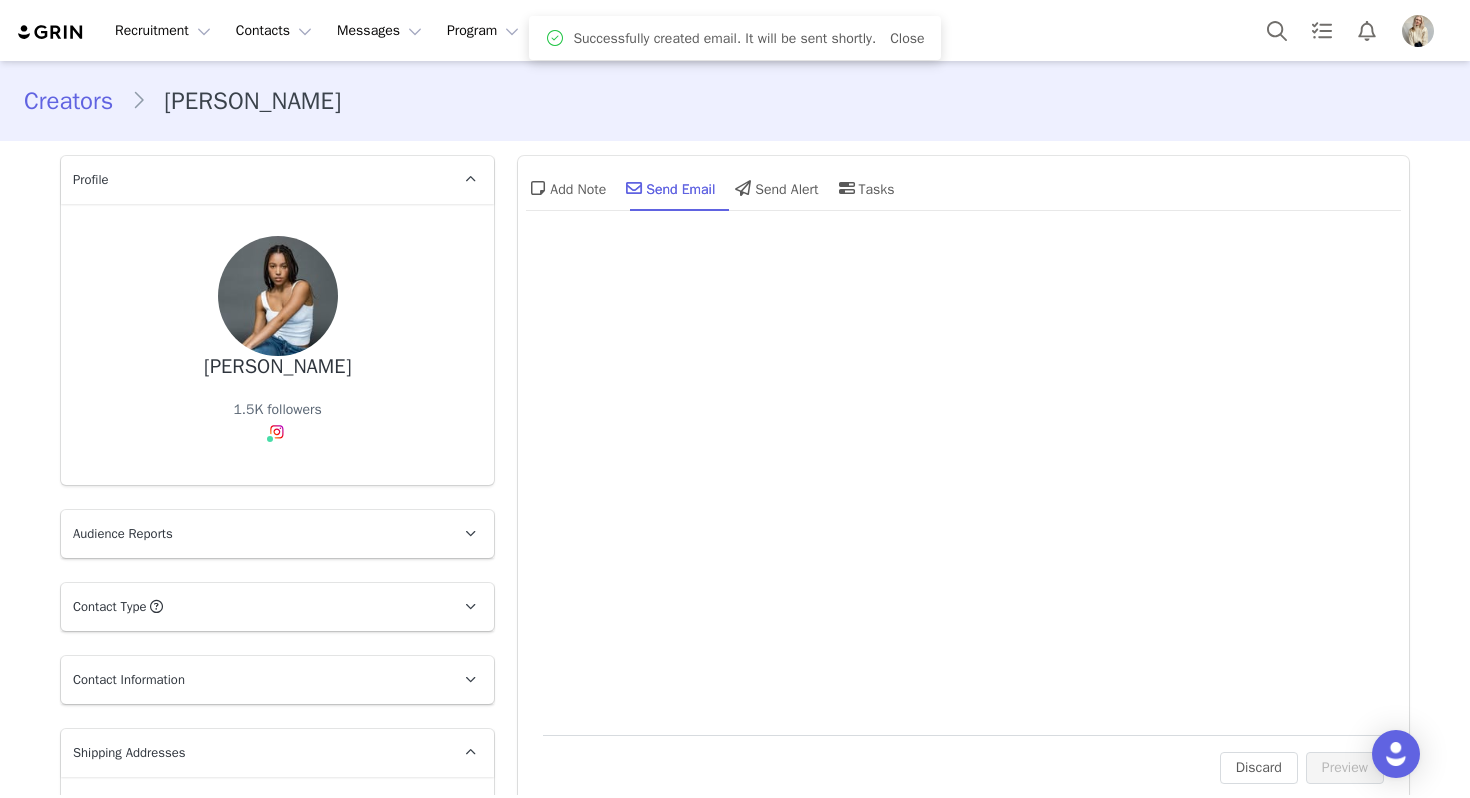 scroll, scrollTop: 0, scrollLeft: 0, axis: both 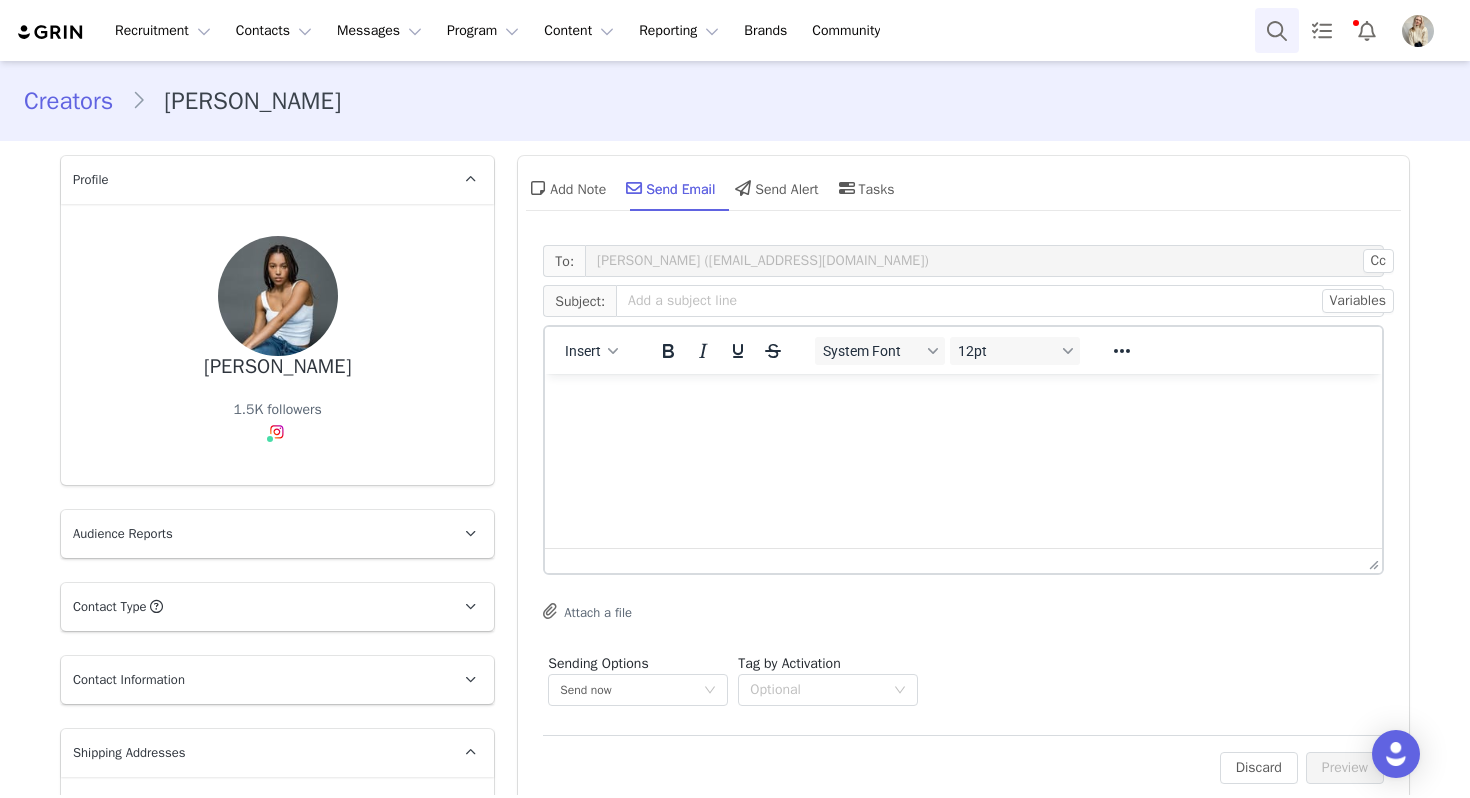 click at bounding box center [1277, 30] 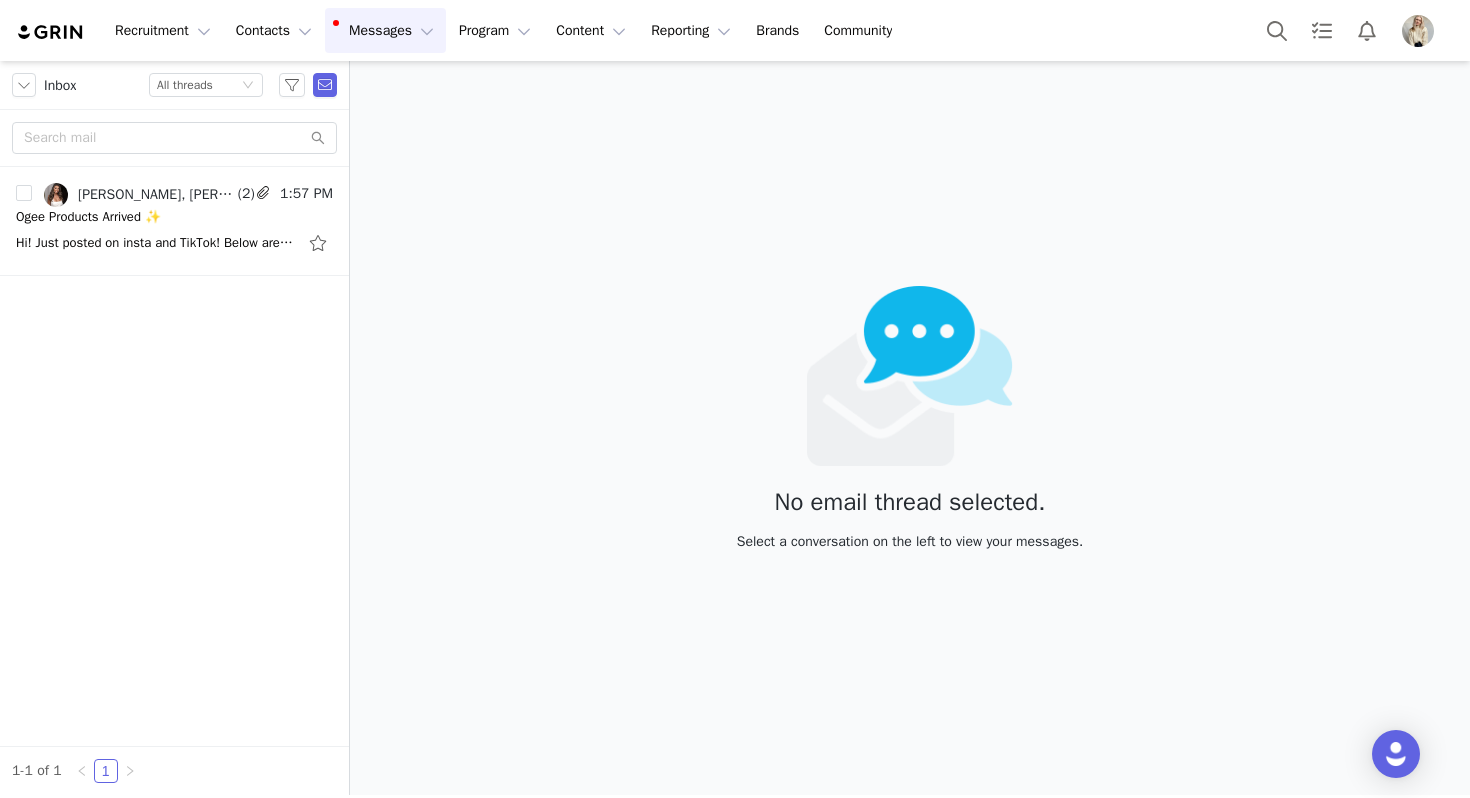 scroll, scrollTop: 0, scrollLeft: 0, axis: both 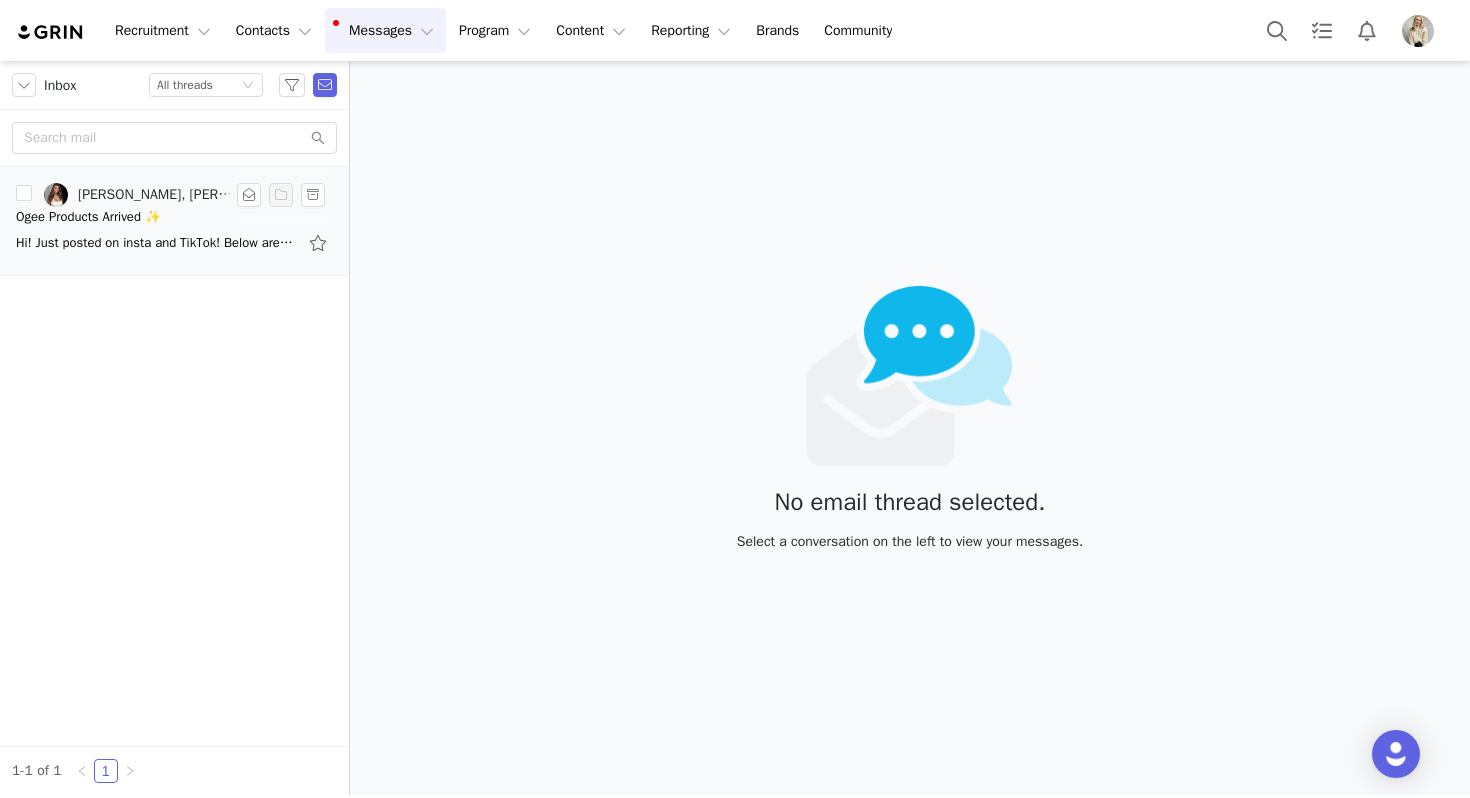 click on "Hi! Just posted on insta and TikTok! Below are the links:
https://www.tiktok.com/t/ZT6RM9GM6/
https://www.instagram.com/reel/DL762pDx0mL/?igsh=MTMxcWVmNWlwdzdjOQ==
Let me know what else you would like!
Best Regards,
Talia Nunno
On W" at bounding box center (156, 243) 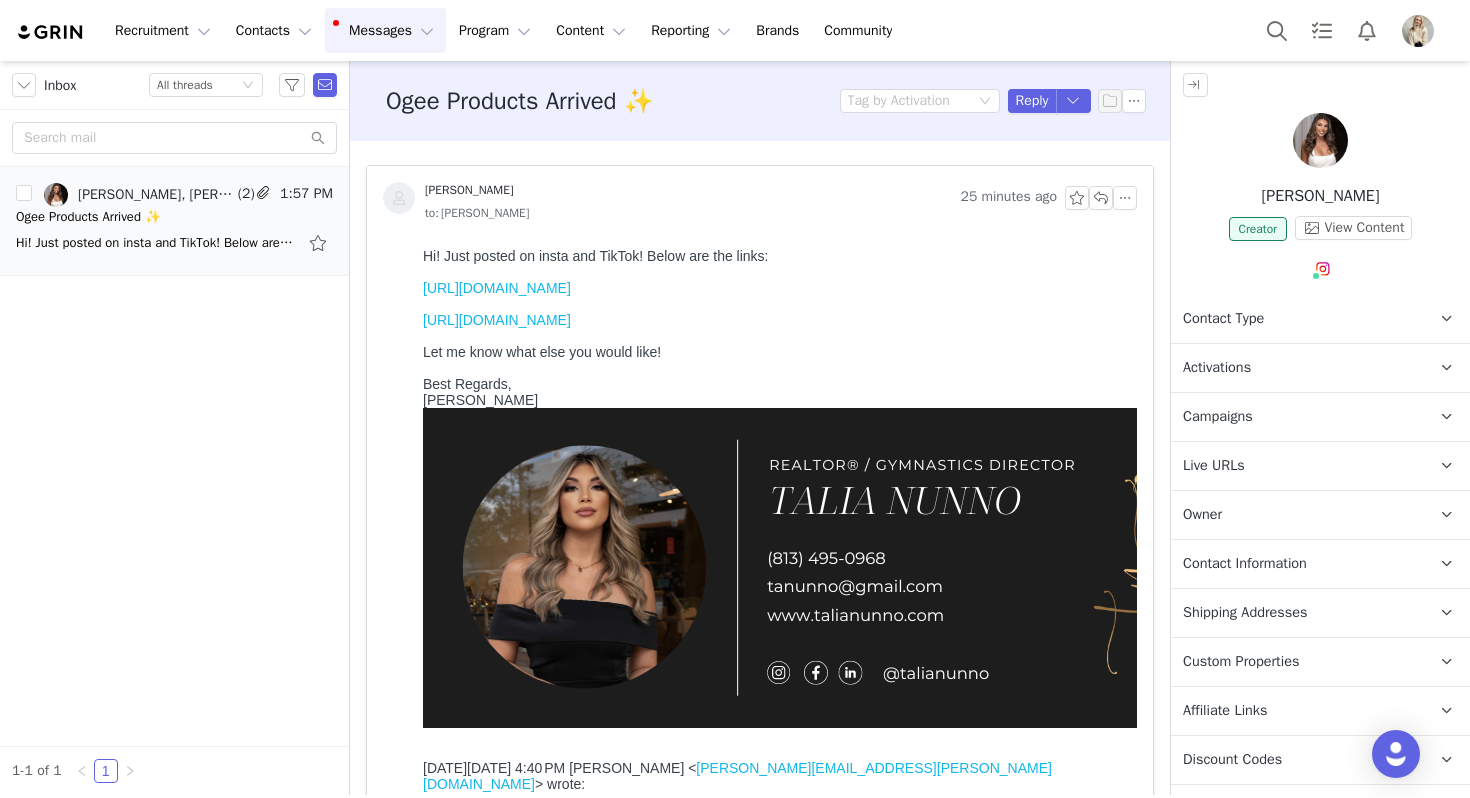 scroll, scrollTop: 0, scrollLeft: 0, axis: both 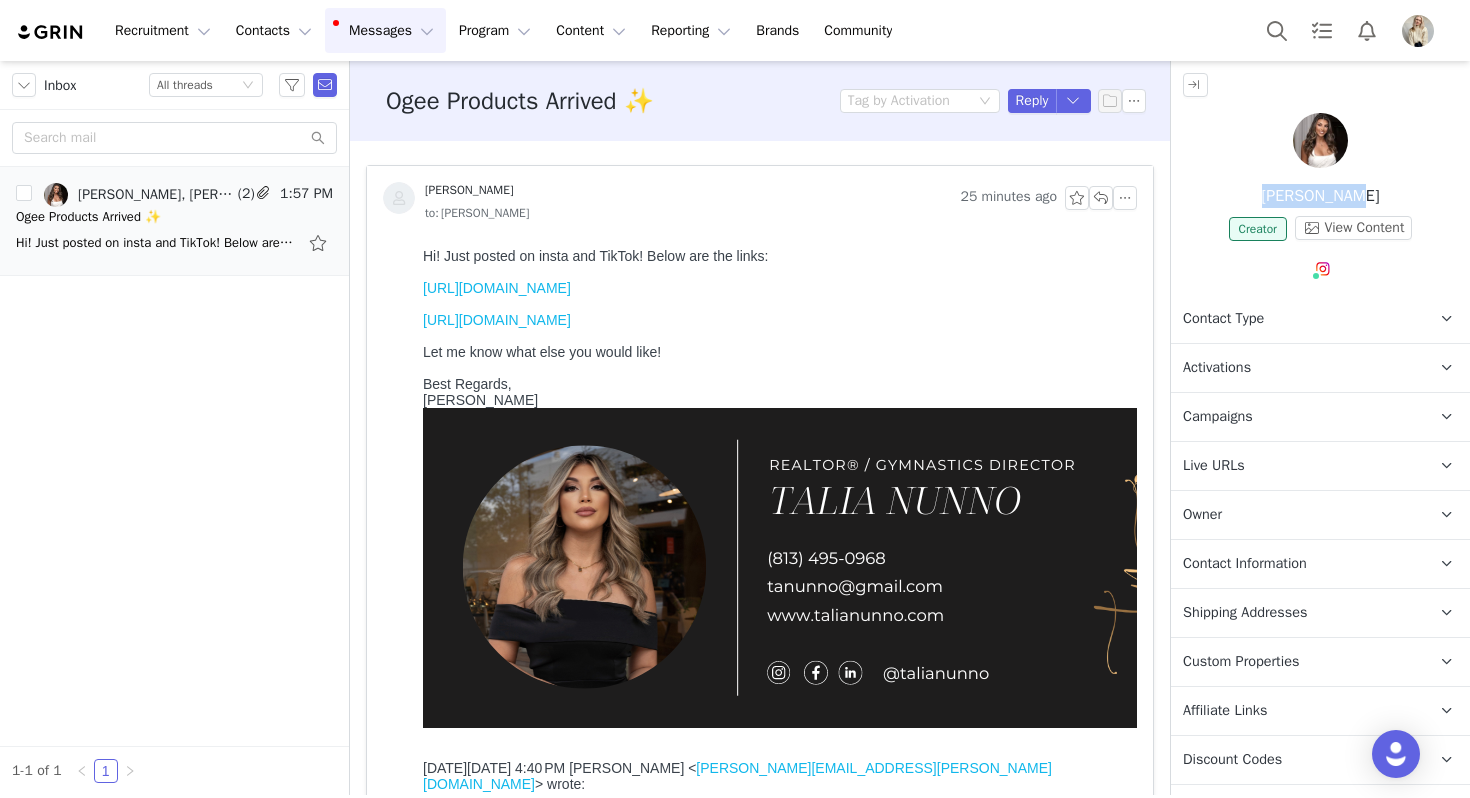 drag, startPoint x: 1368, startPoint y: 198, endPoint x: 1236, endPoint y: 198, distance: 132 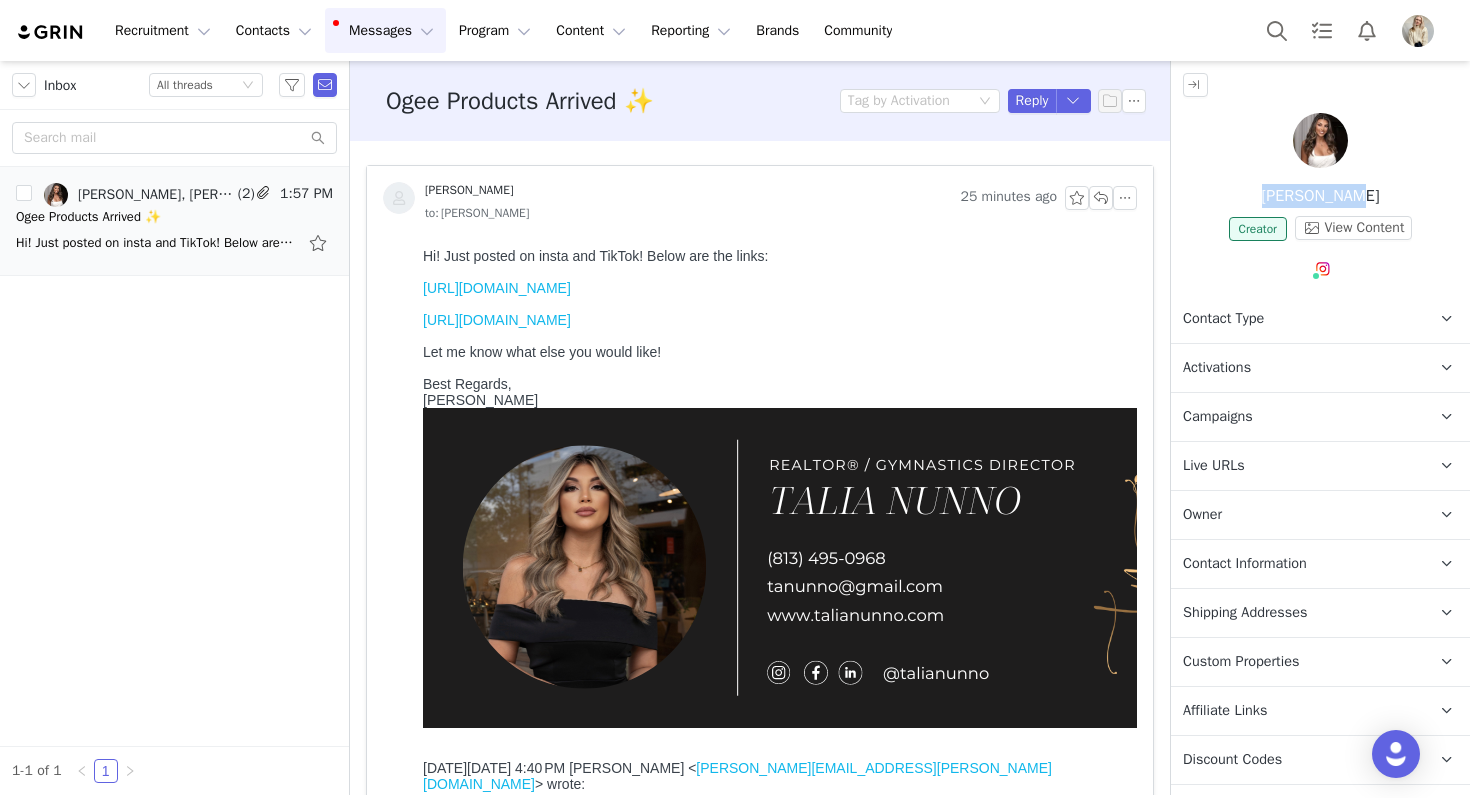 copy on "[PERSON_NAME]" 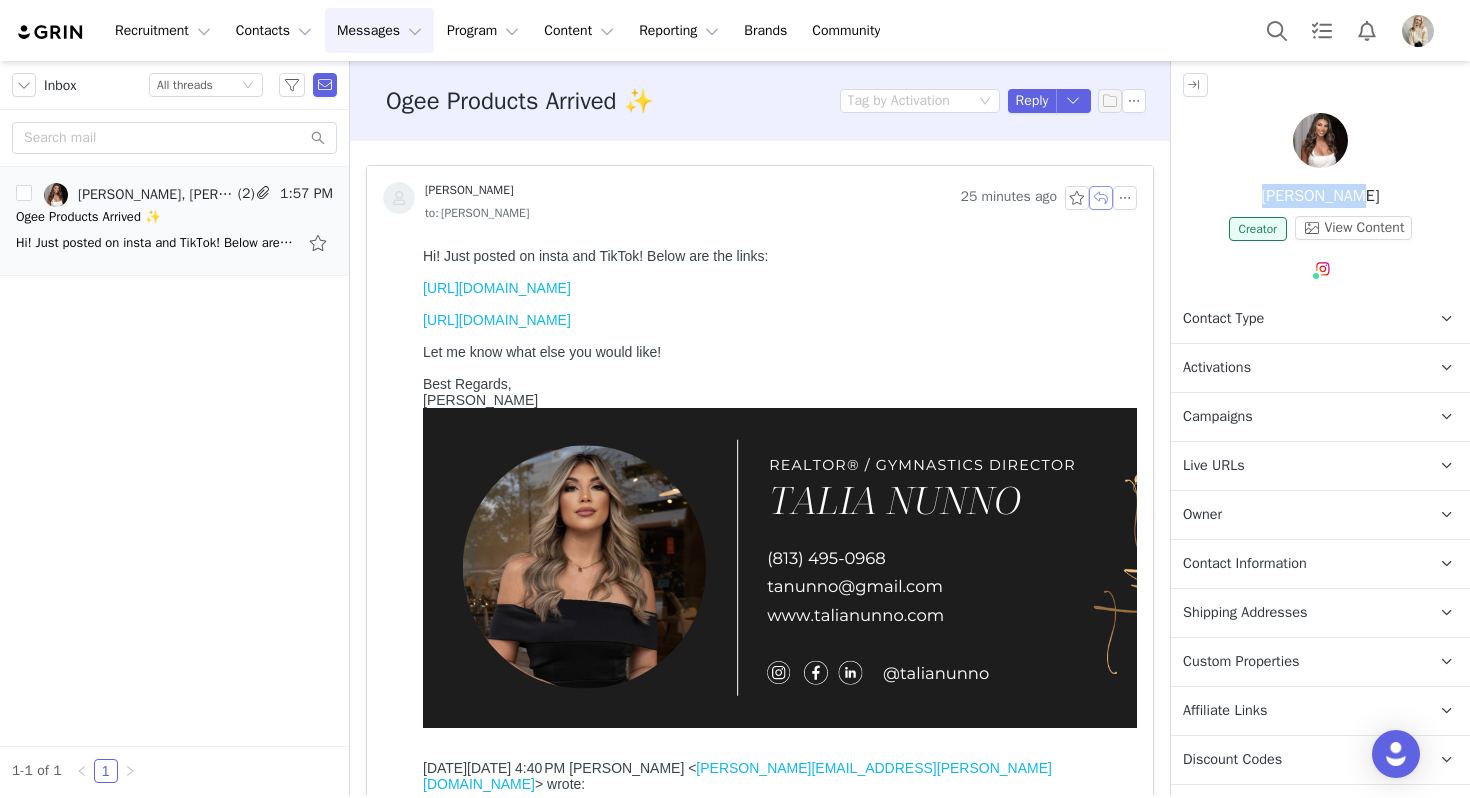 click at bounding box center [1101, 198] 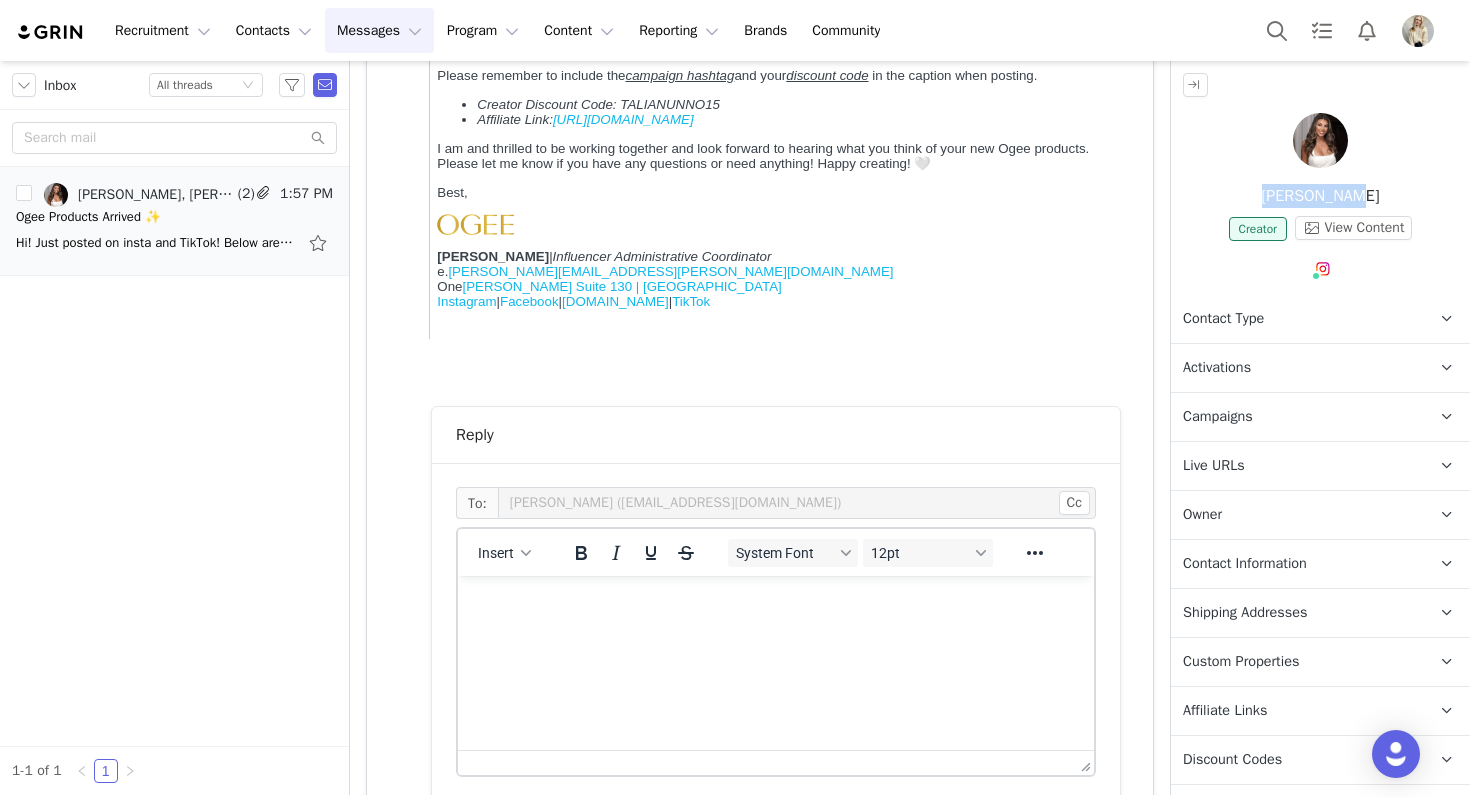 scroll, scrollTop: 0, scrollLeft: 0, axis: both 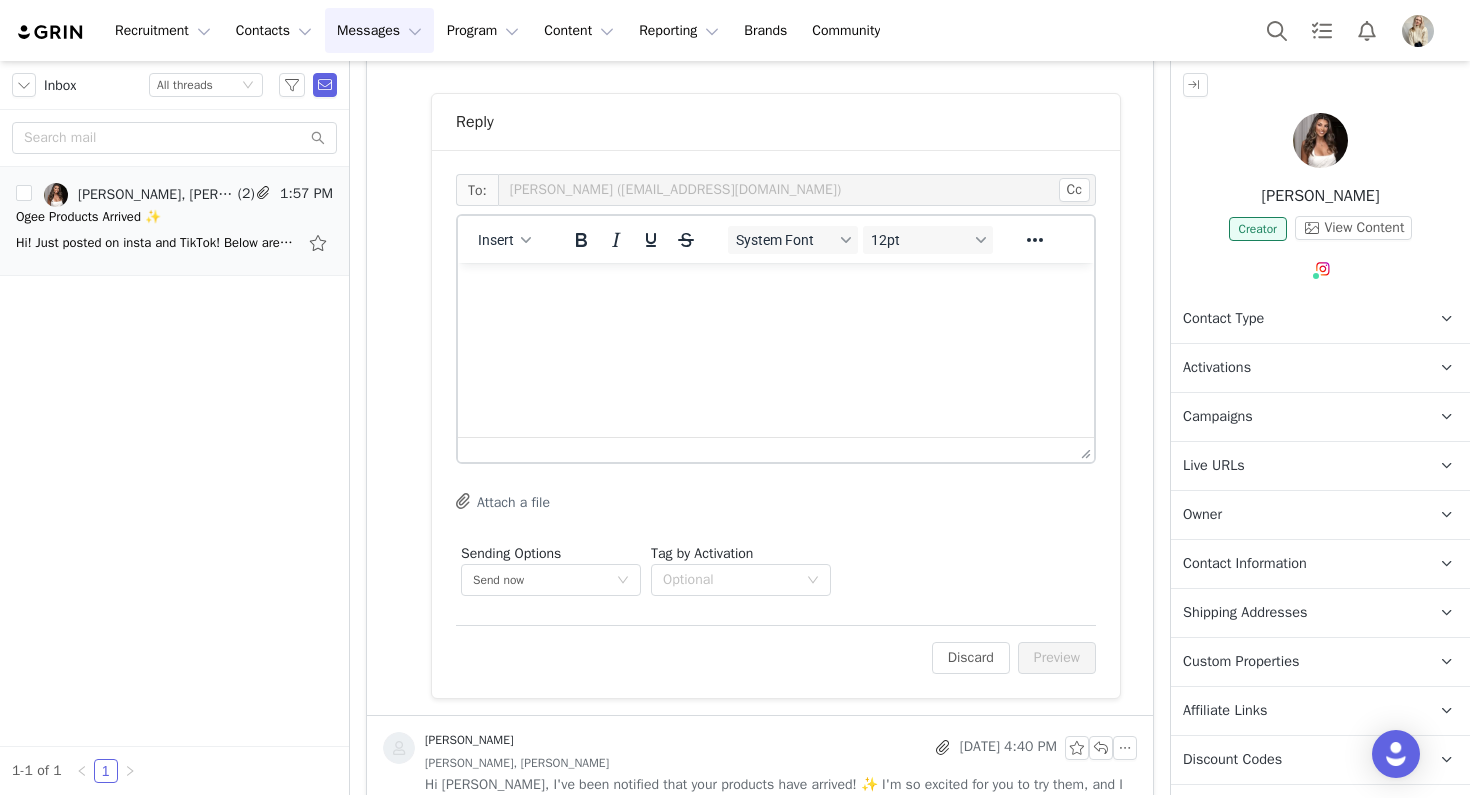 click on "Insert System Font 12pt To open the popup, press Shift+Enter To open the popup, press Shift+Enter To open the popup, press Shift+Enter To open the popup, press Shift+Enter" at bounding box center (776, 239) 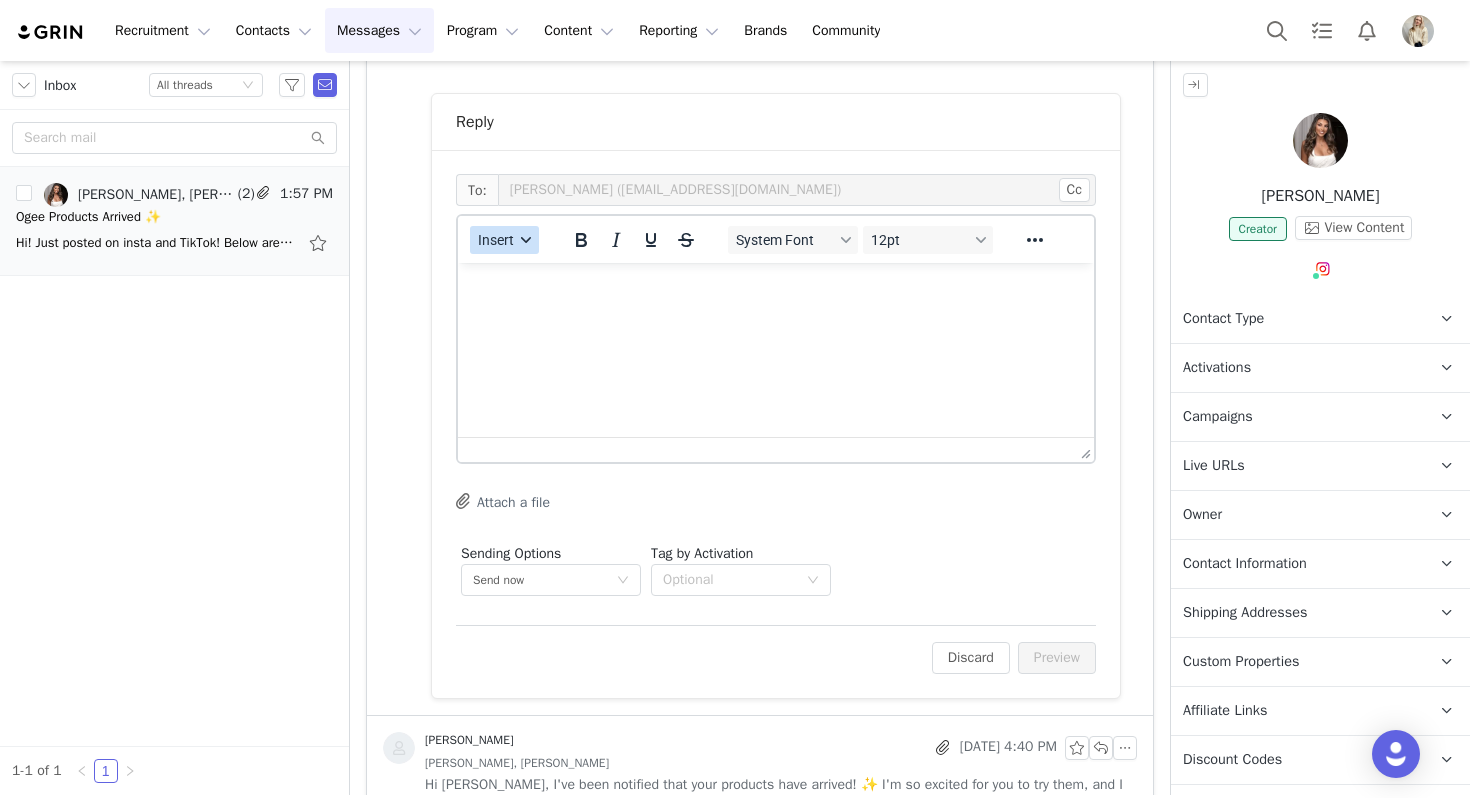 click on "Insert" at bounding box center (496, 240) 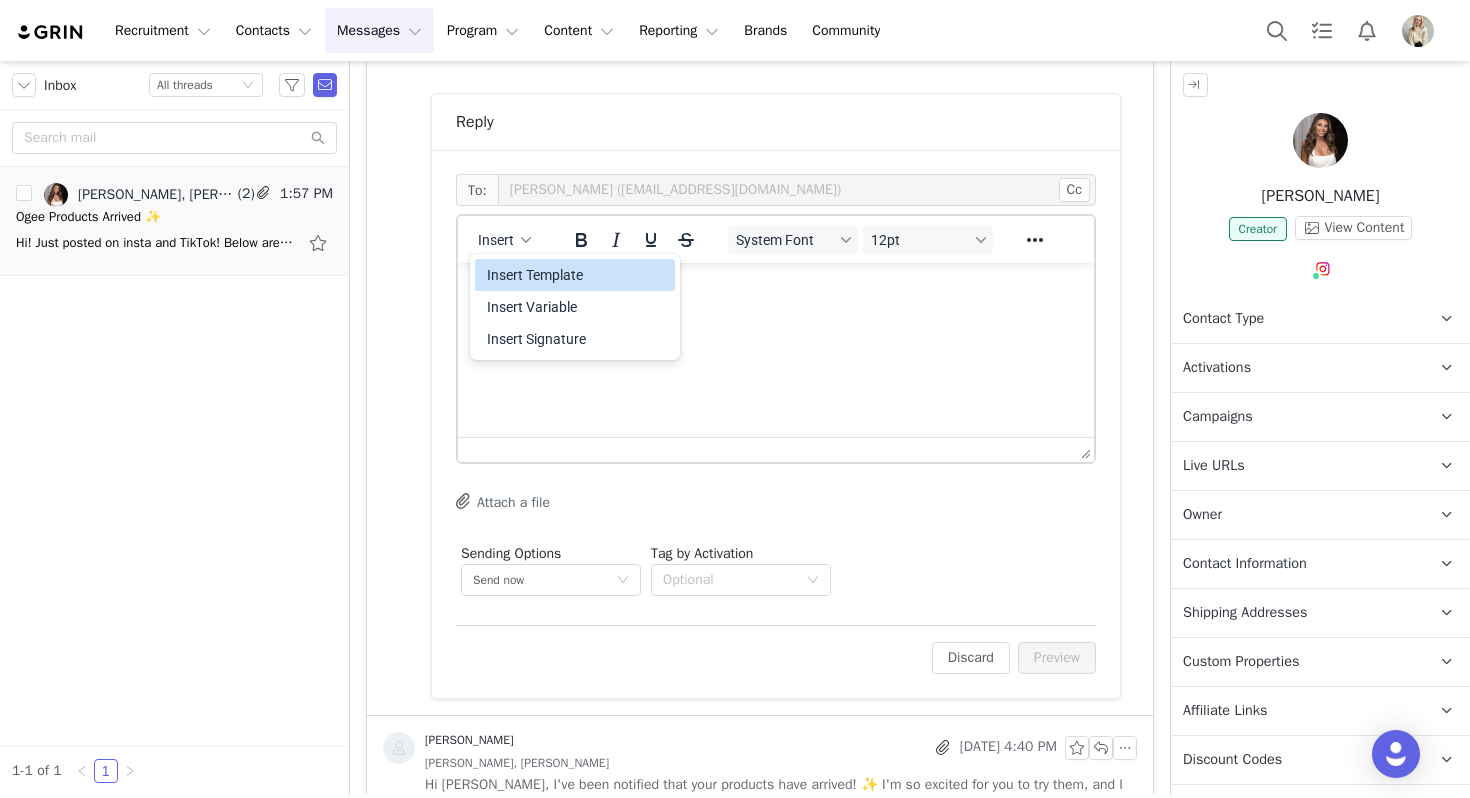 click on "Insert Template" at bounding box center (577, 275) 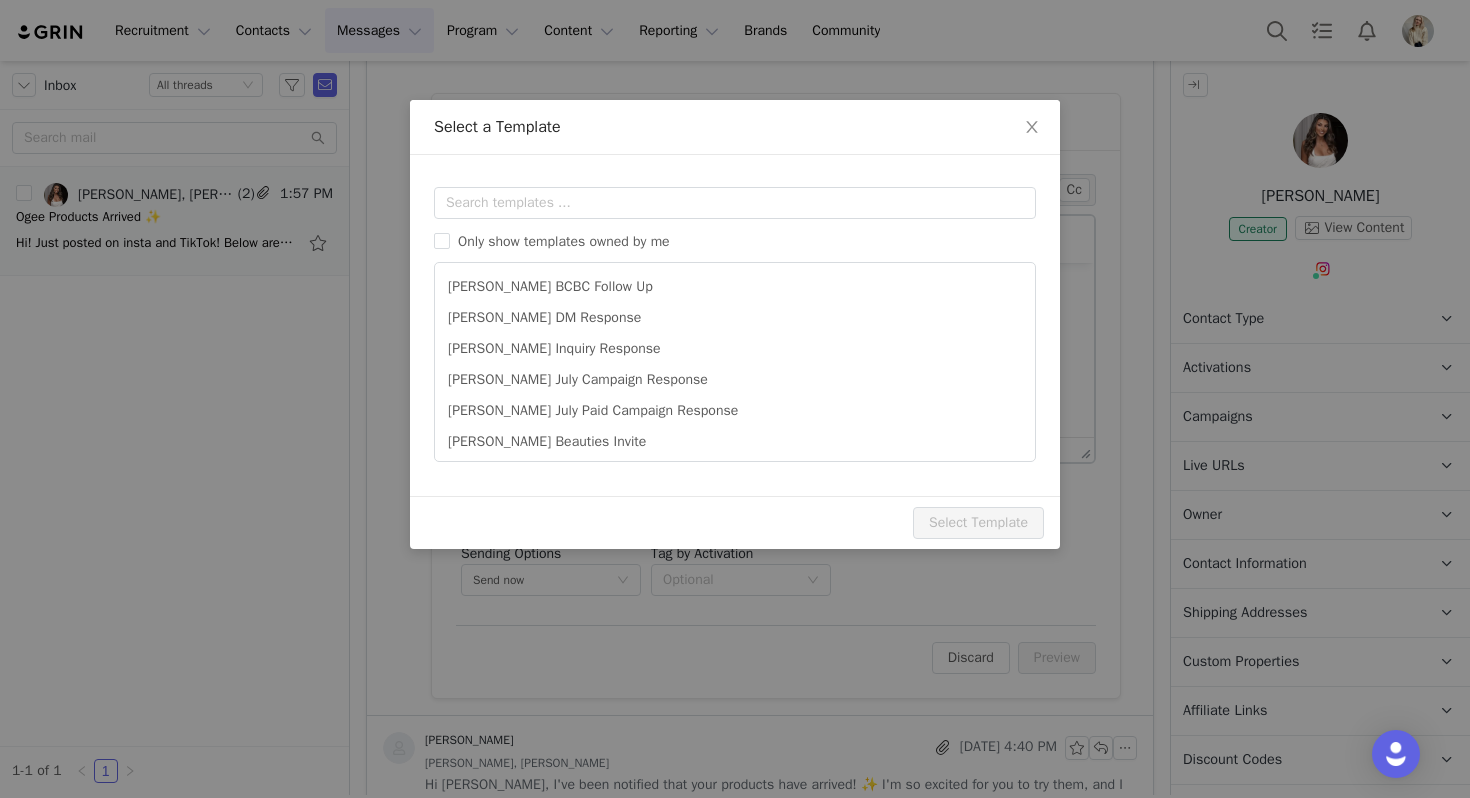 scroll, scrollTop: 0, scrollLeft: 0, axis: both 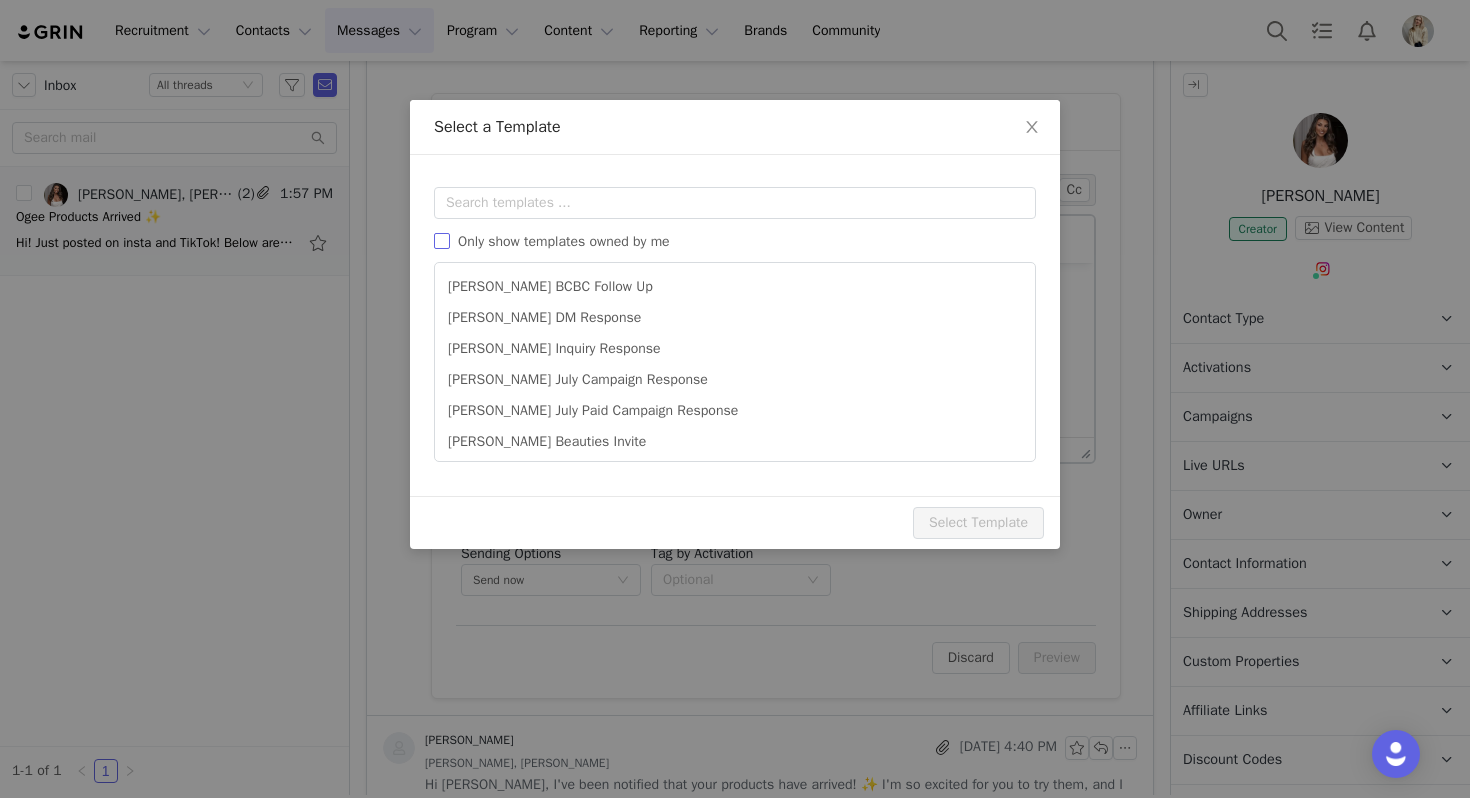 click on "Only show templates owned by me" at bounding box center [556, 241] 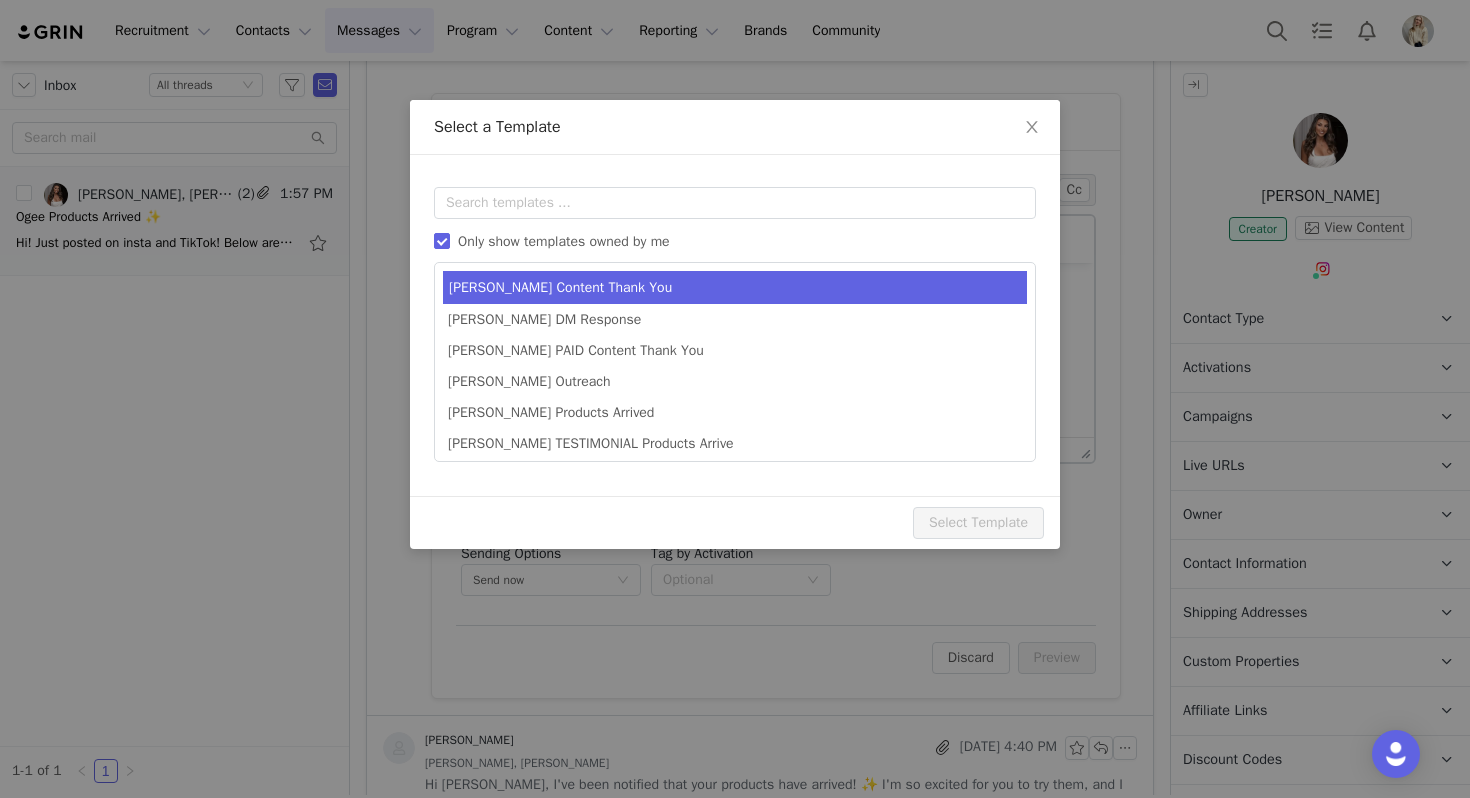 type on "Thank you 🤍" 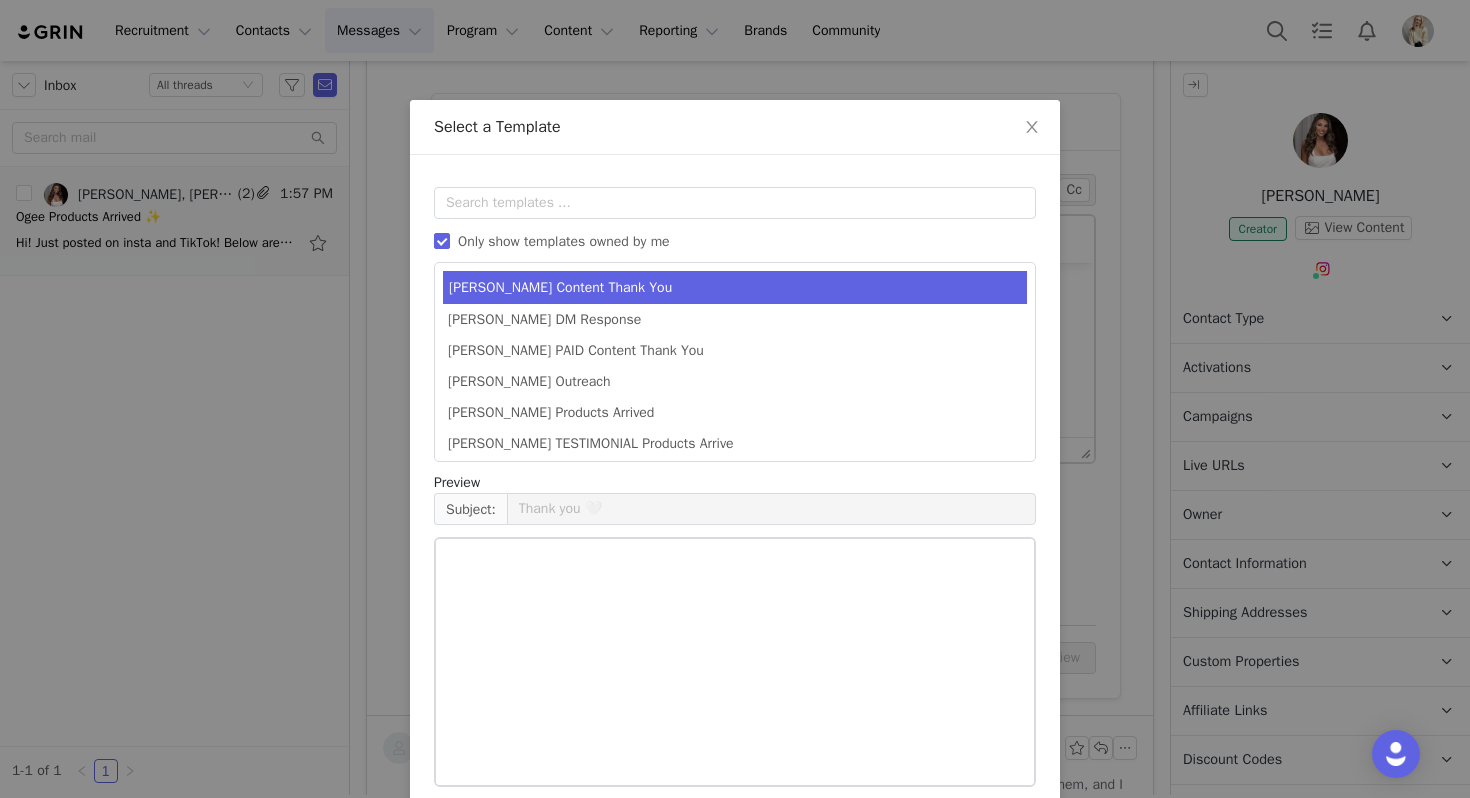 click on "Julia Content Thank You" at bounding box center (735, 287) 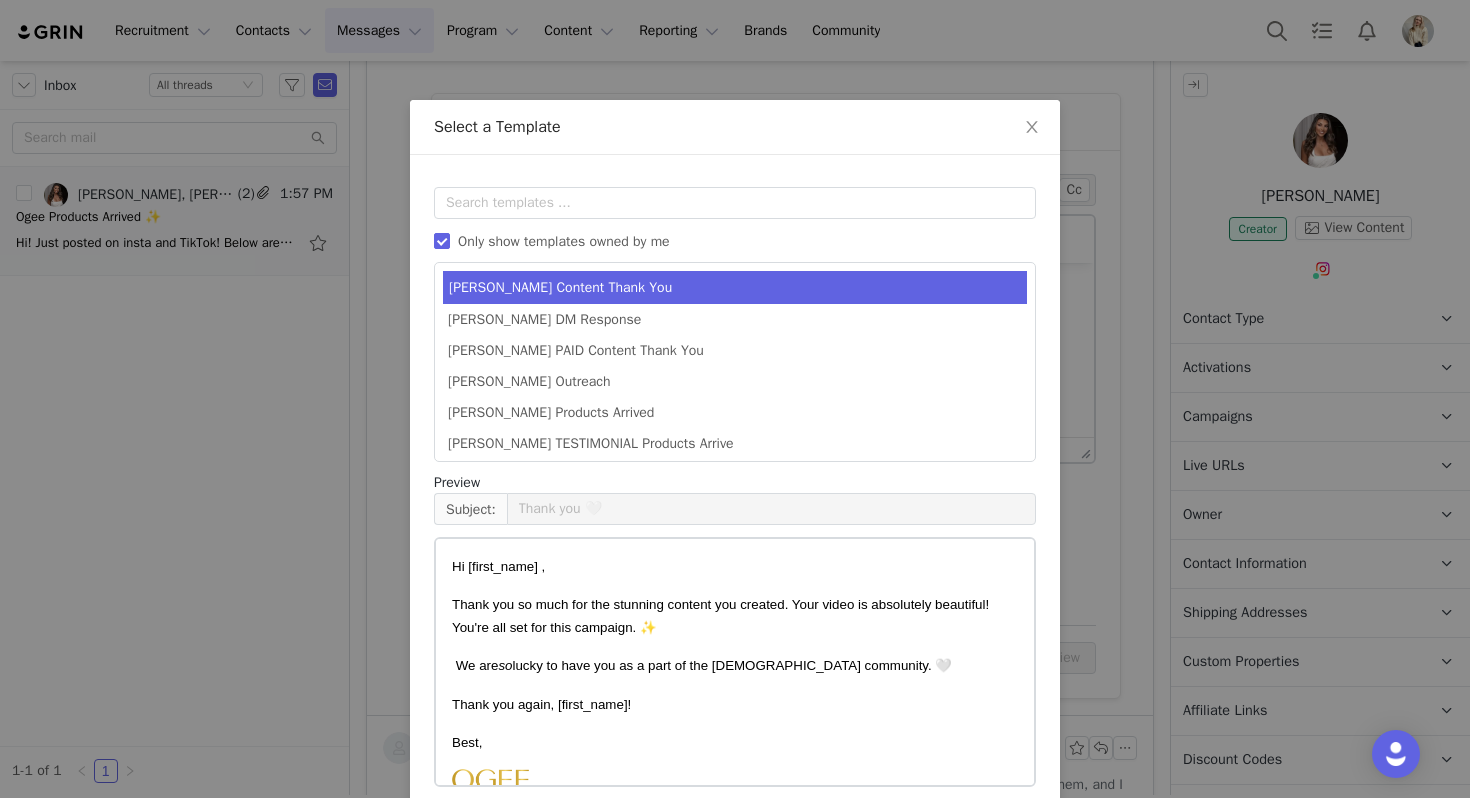 scroll, scrollTop: 90, scrollLeft: 0, axis: vertical 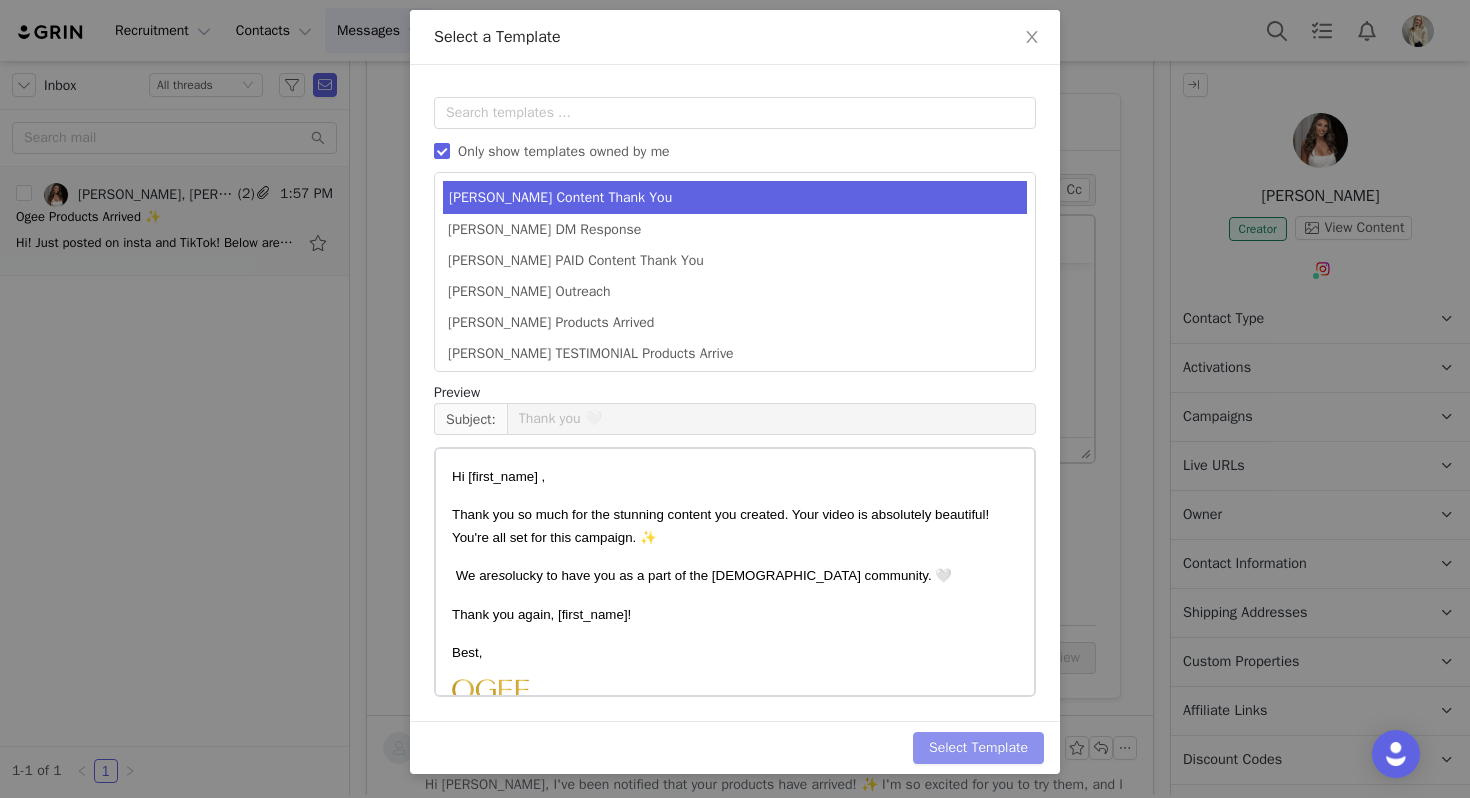 click on "Select Template" at bounding box center (978, 748) 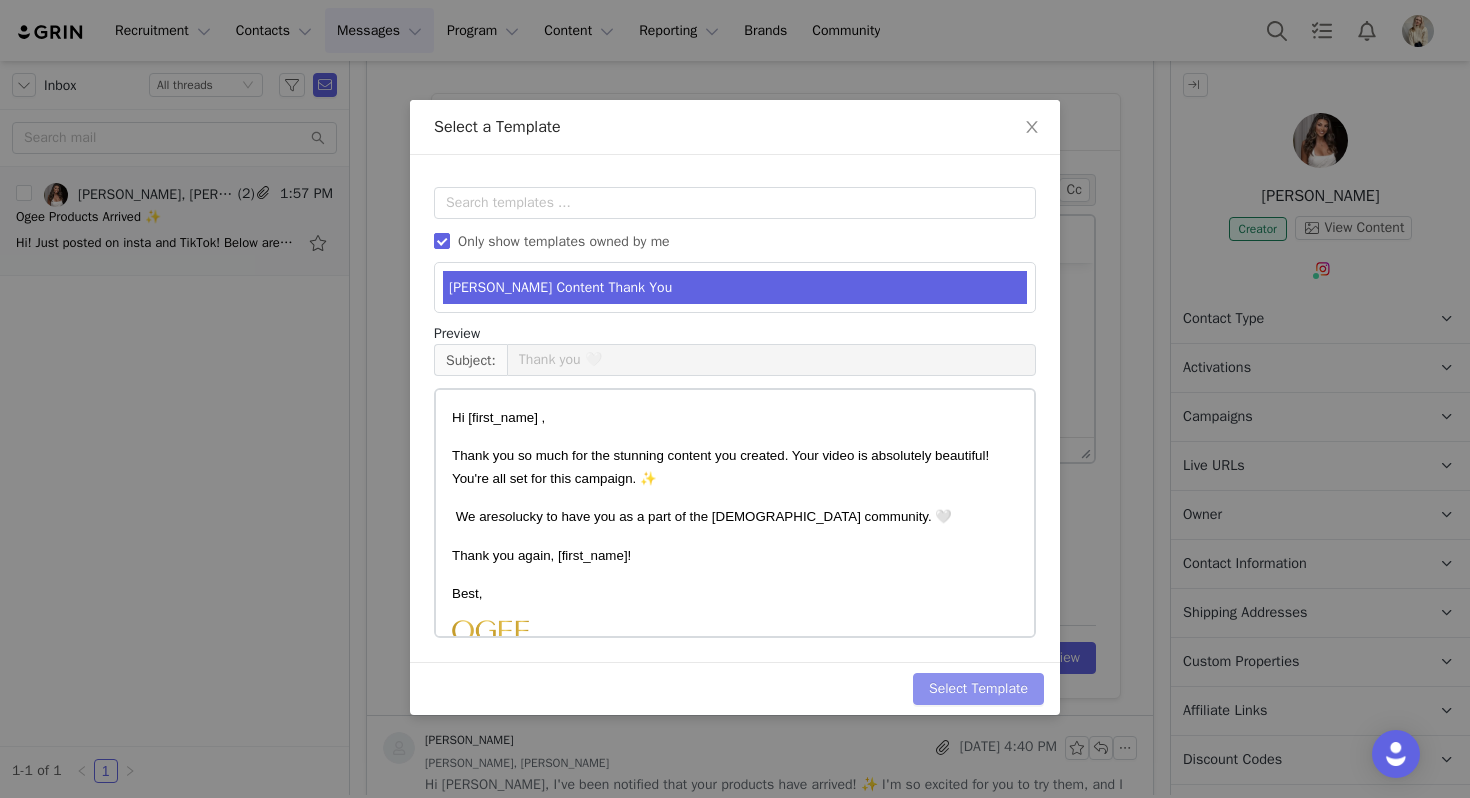 scroll, scrollTop: 0, scrollLeft: 0, axis: both 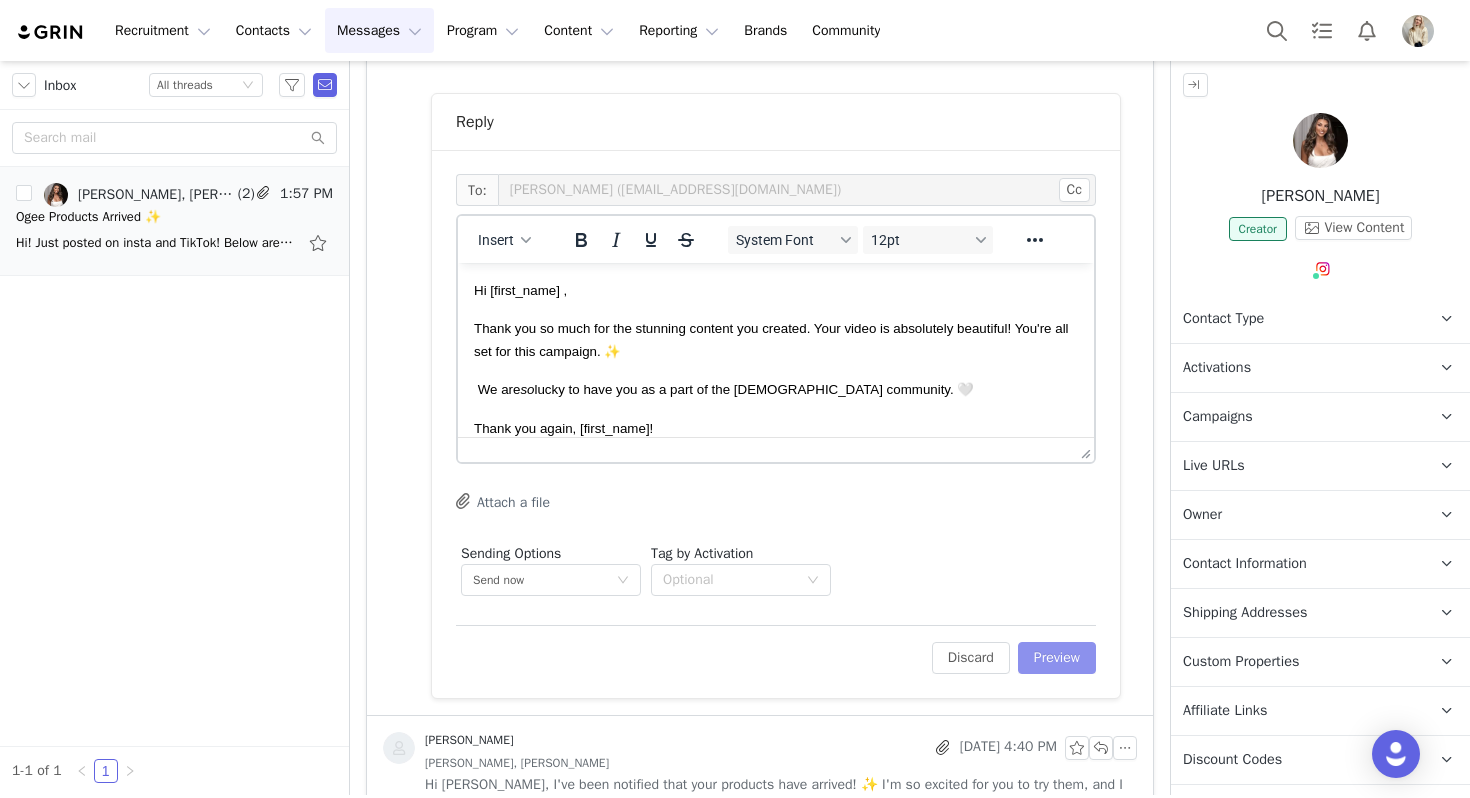 click on "Preview" at bounding box center [1057, 658] 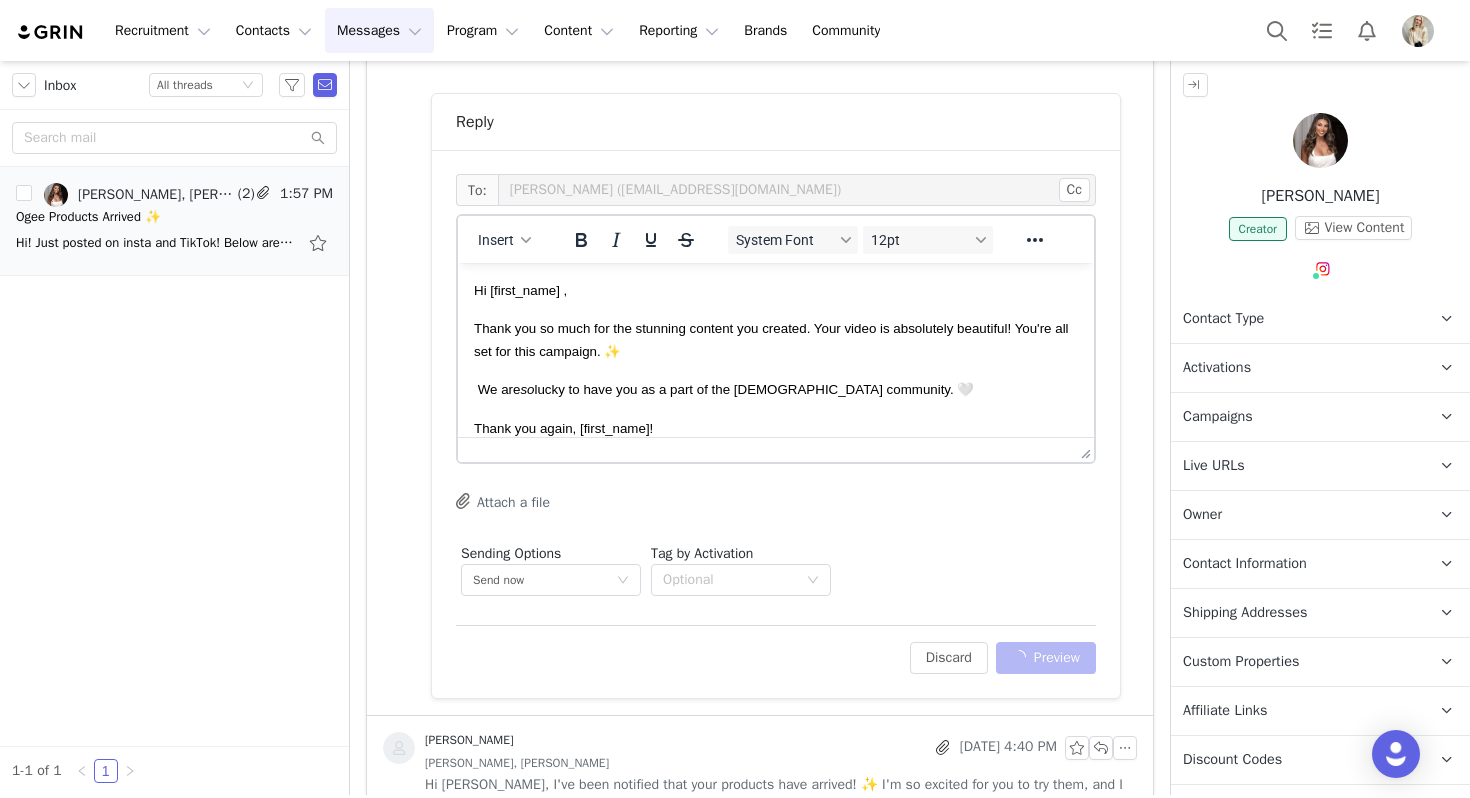 scroll, scrollTop: 1350, scrollLeft: 0, axis: vertical 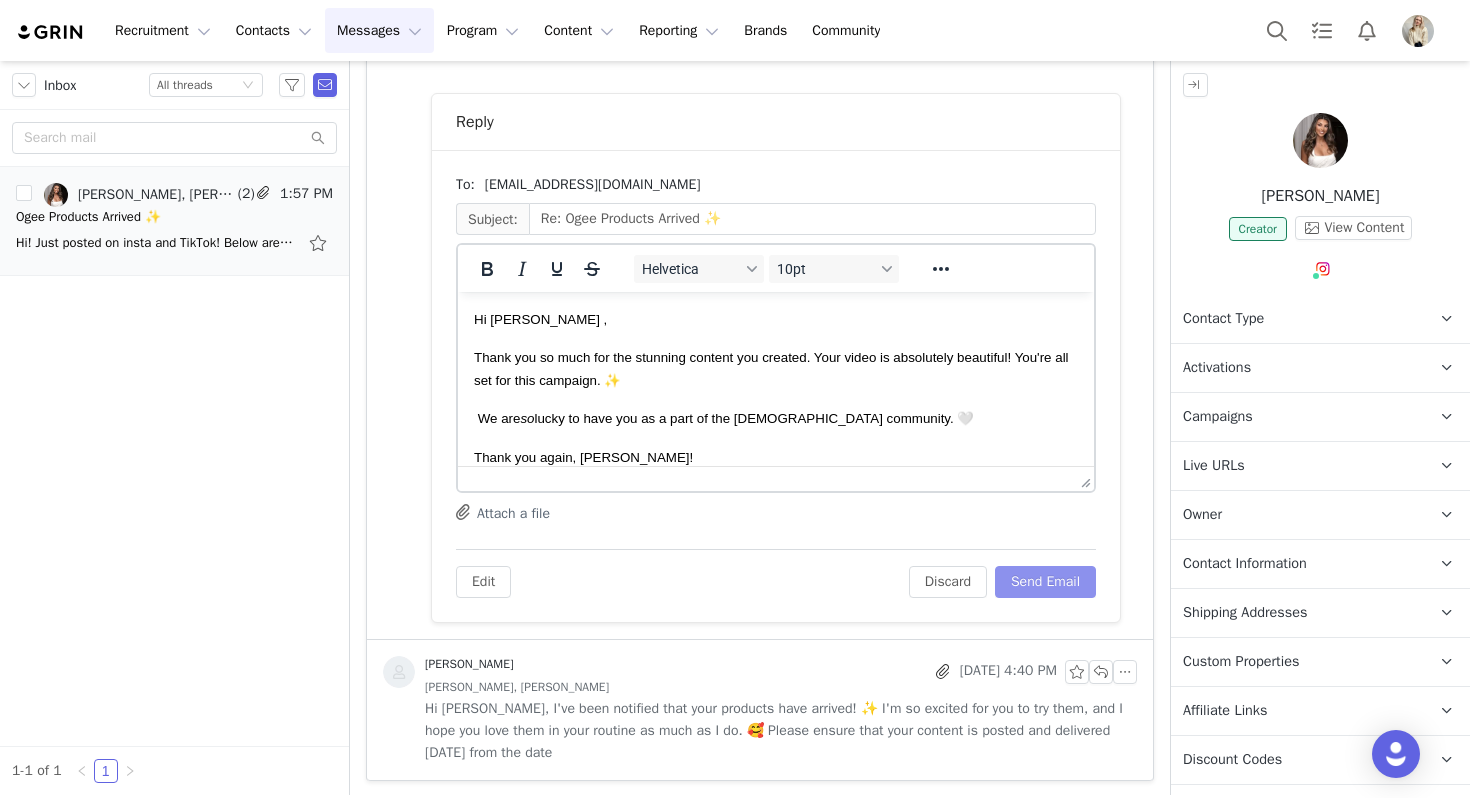 click on "Send Email" at bounding box center (1045, 582) 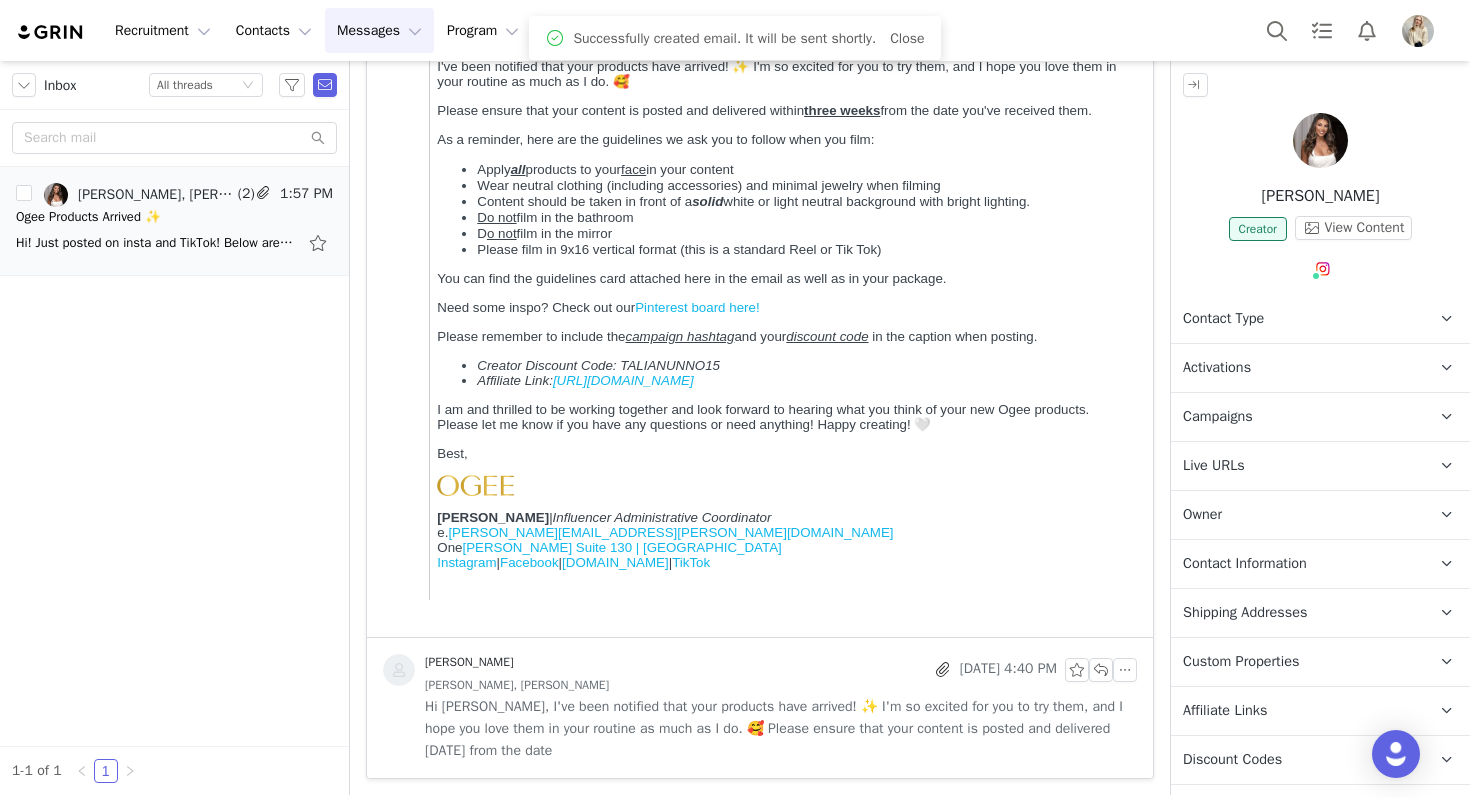 scroll, scrollTop: 776, scrollLeft: 0, axis: vertical 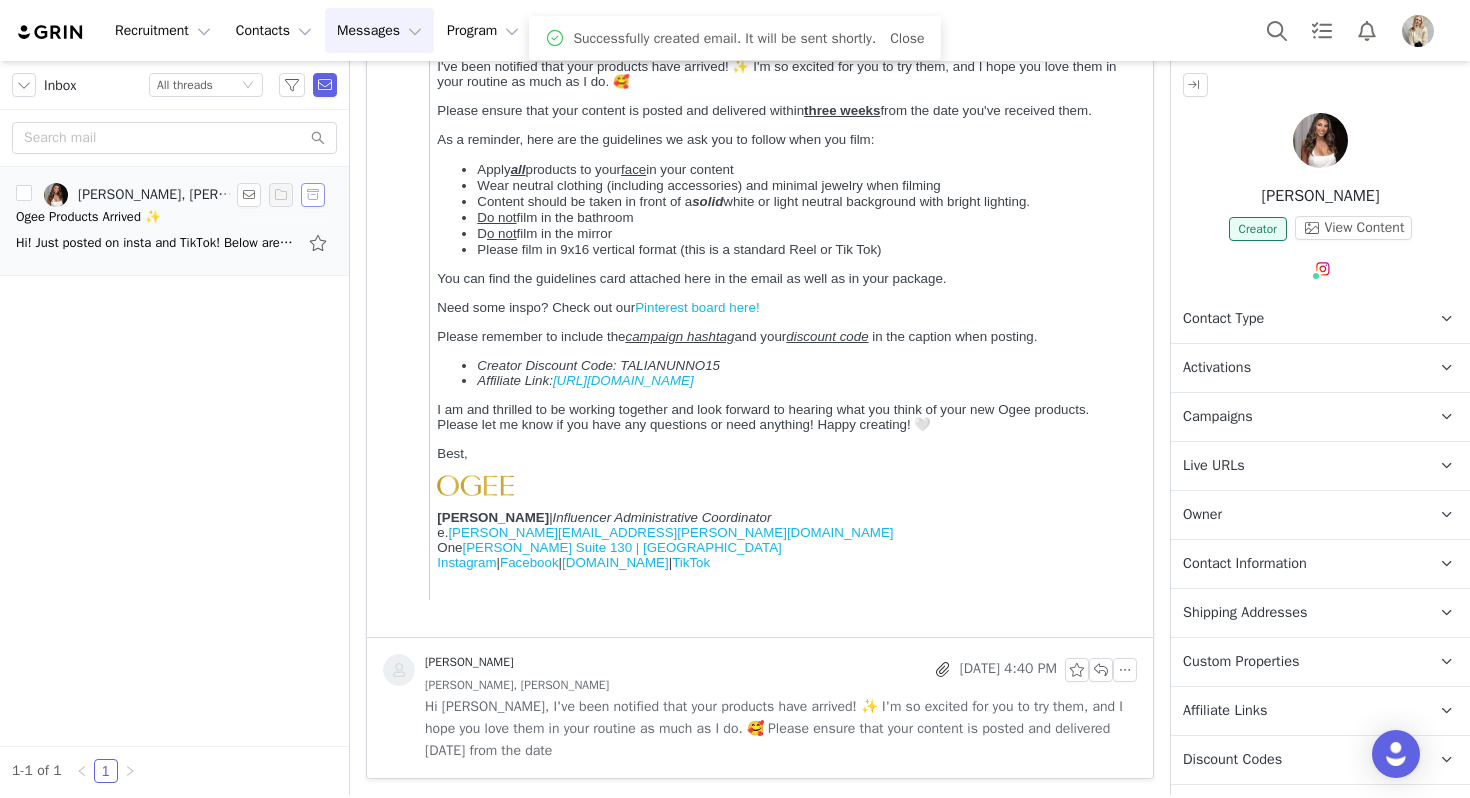 click at bounding box center (313, 195) 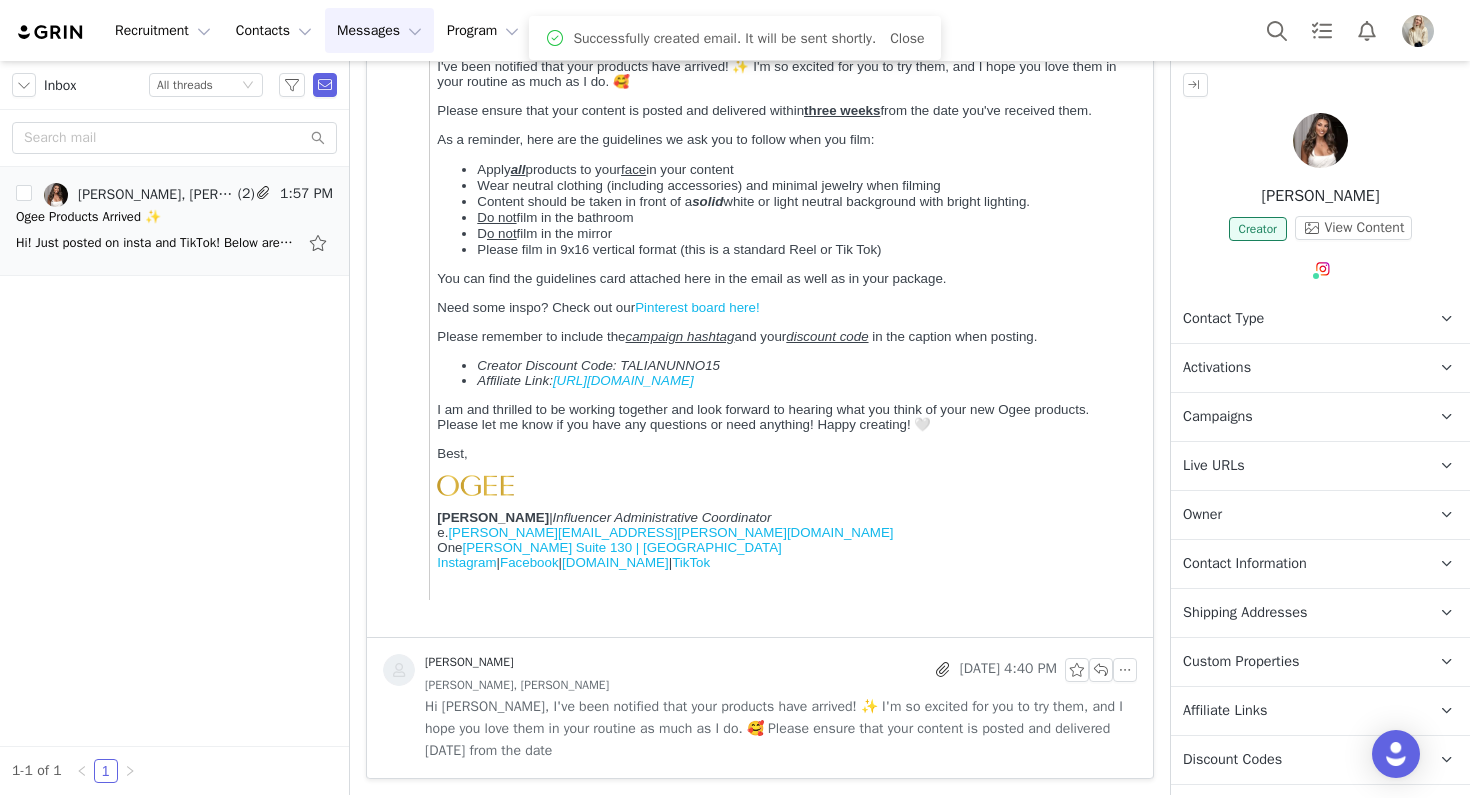 scroll, scrollTop: 0, scrollLeft: 0, axis: both 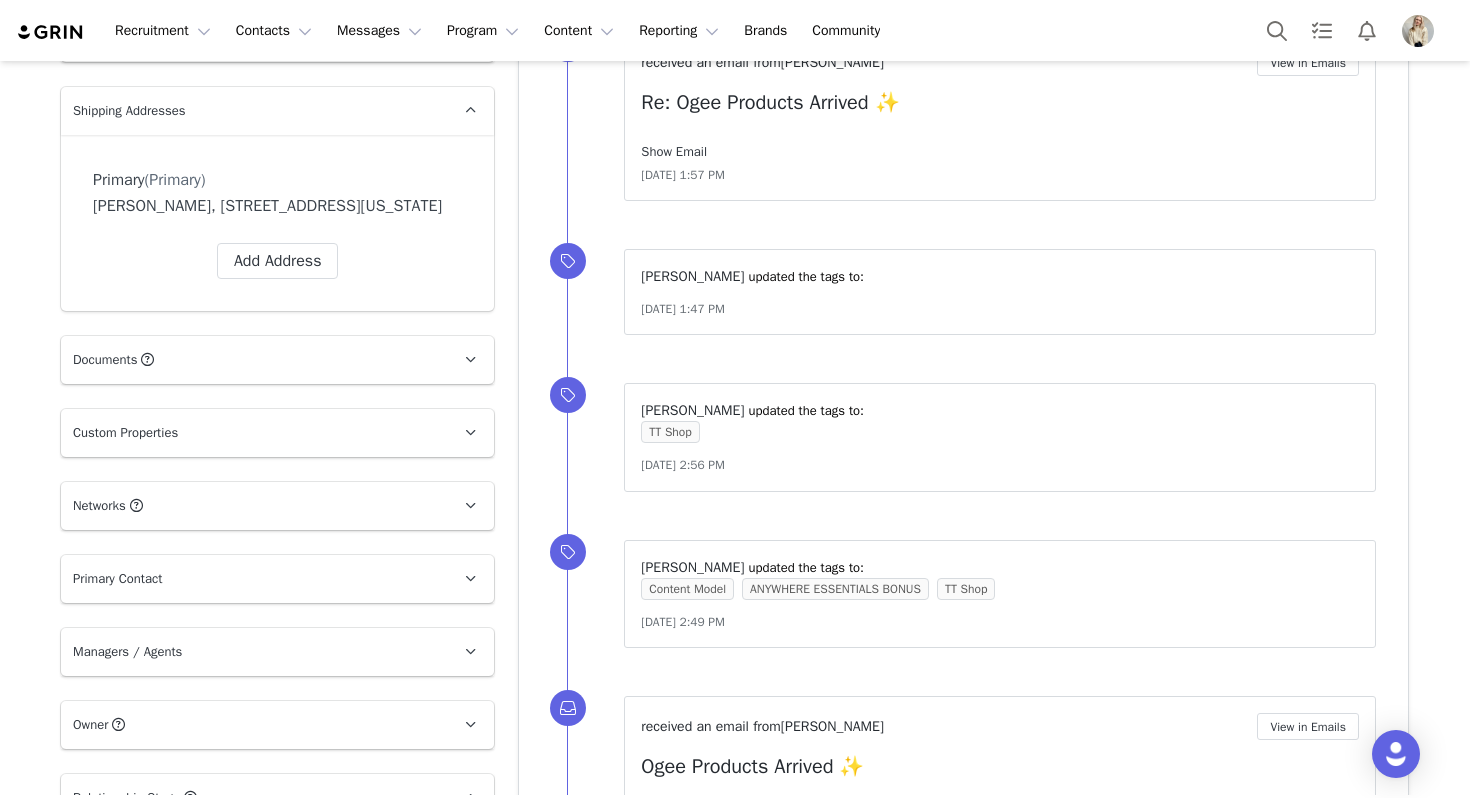 click on "Show Email" at bounding box center [674, 151] 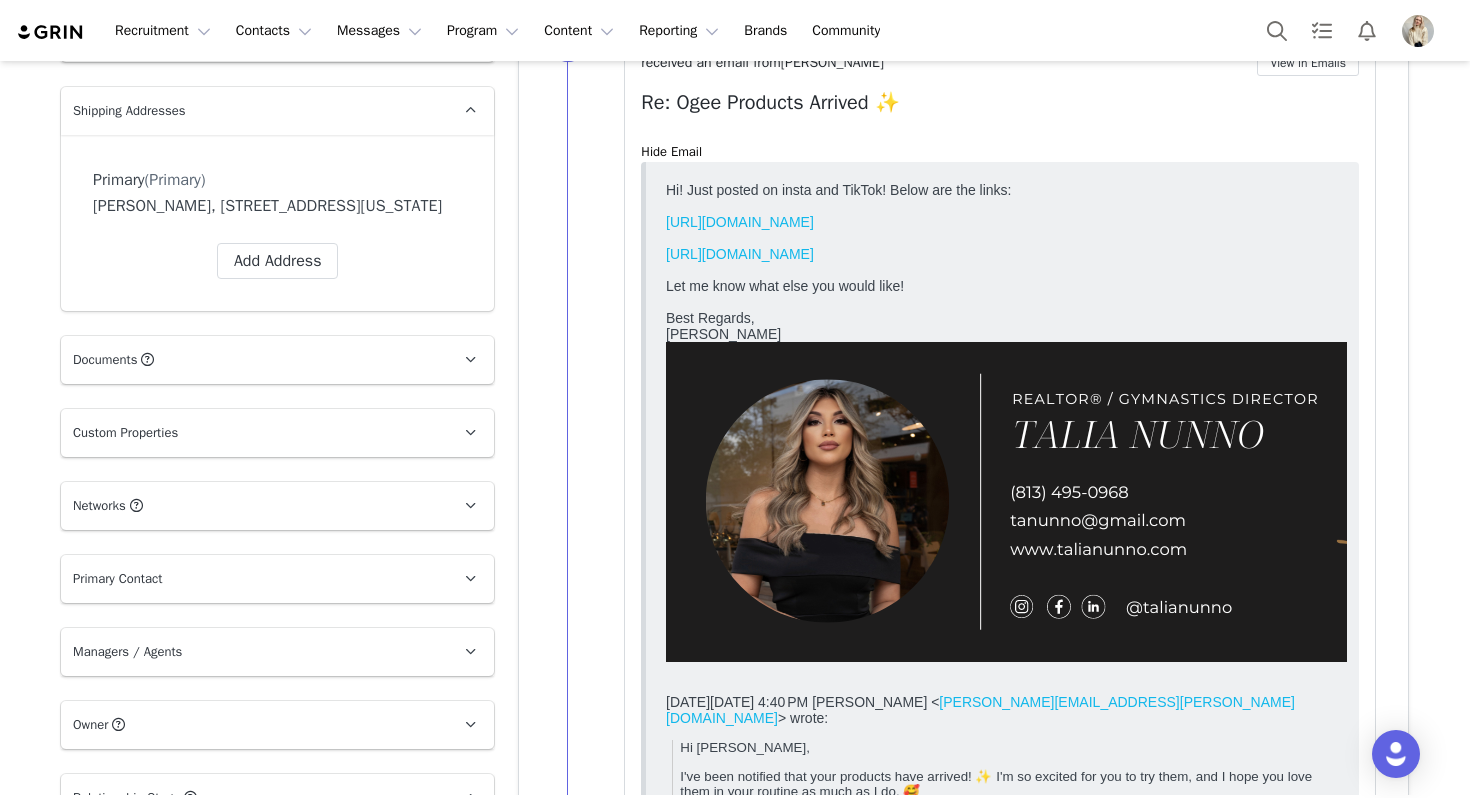 scroll, scrollTop: 0, scrollLeft: 0, axis: both 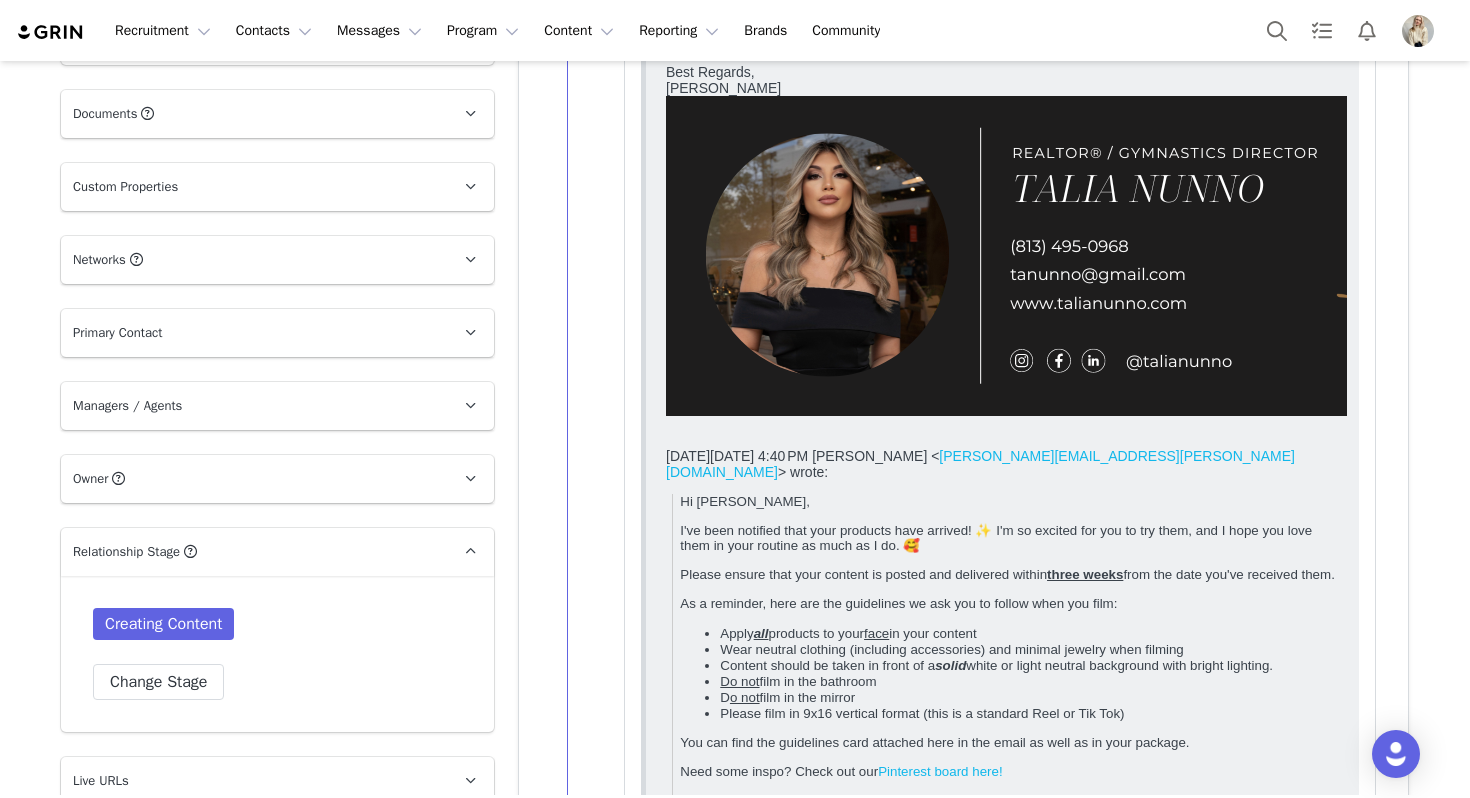 click on "Networks  You can add or change your creators network URL' here, your active creators can authenticate their accounts later." at bounding box center [253, 260] 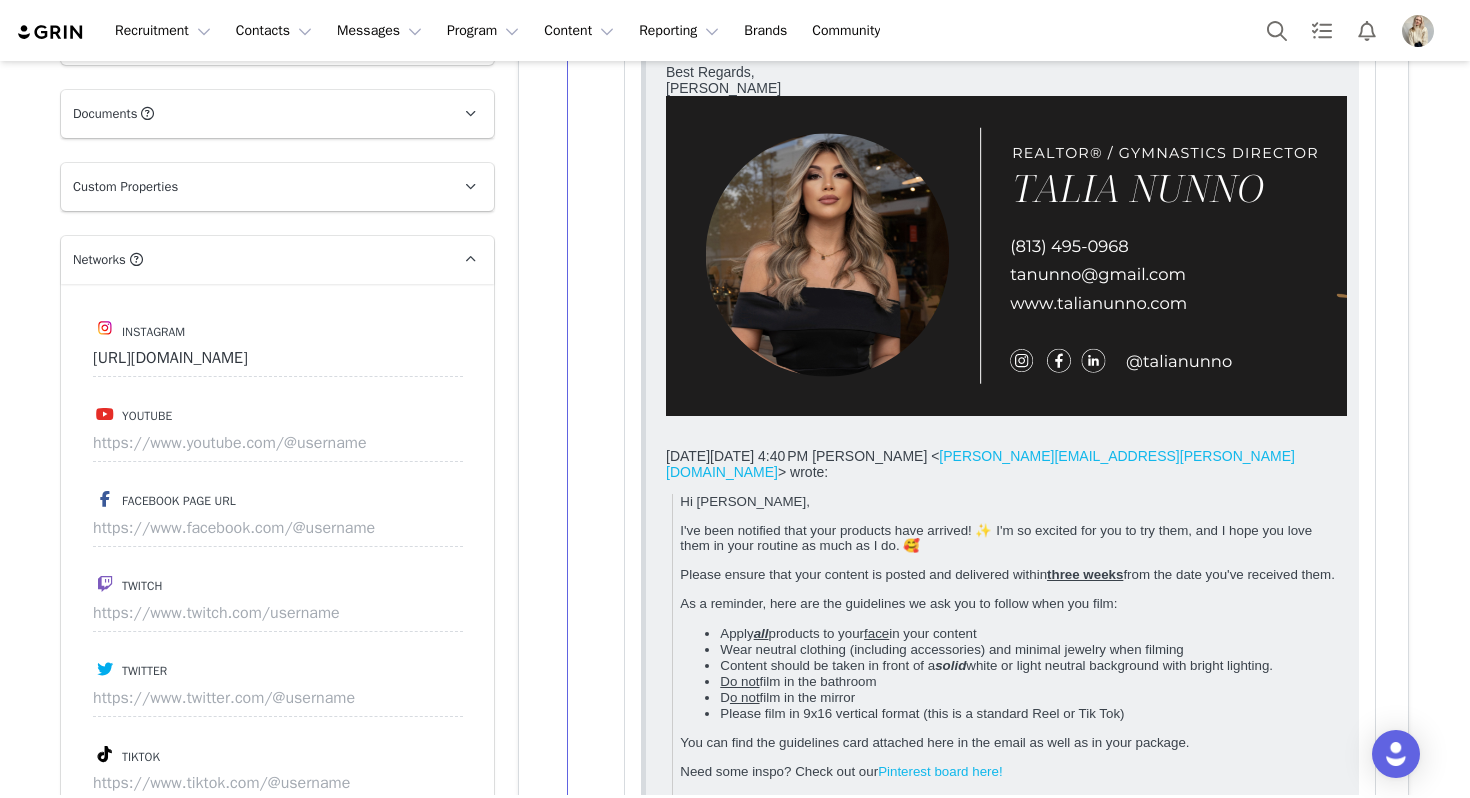 scroll, scrollTop: 1014, scrollLeft: 0, axis: vertical 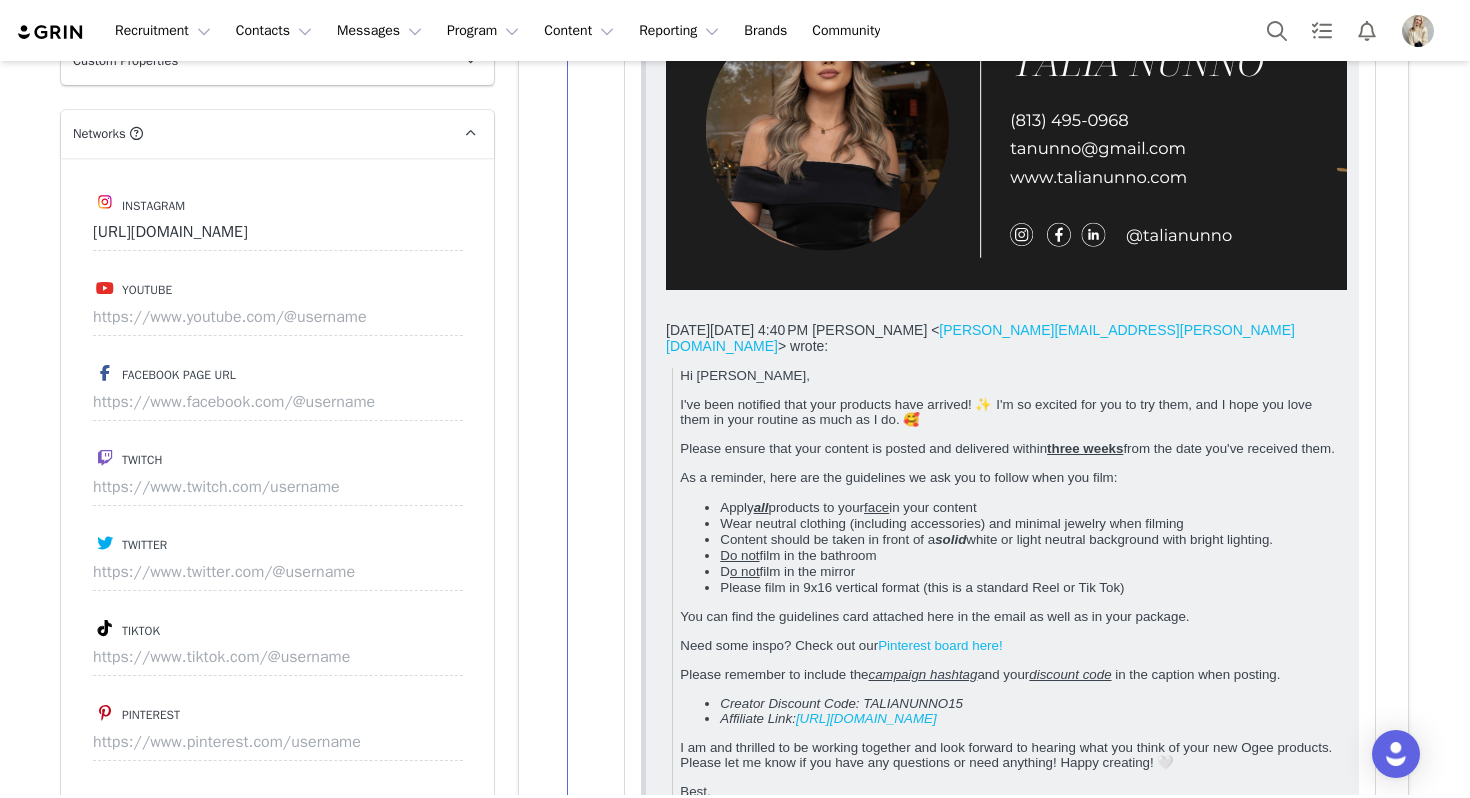 click on "Tiktok" at bounding box center (277, 628) 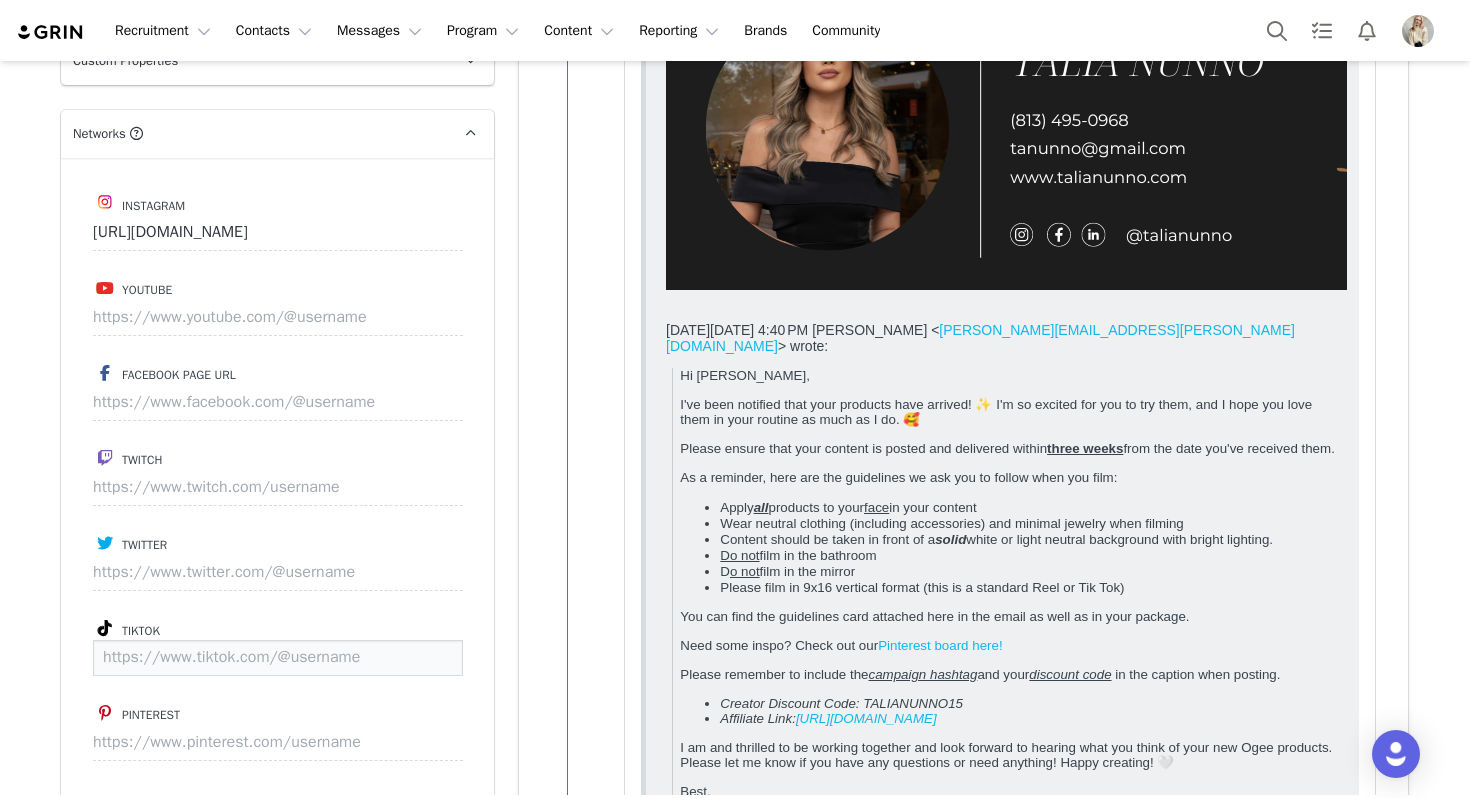 click at bounding box center [278, 658] 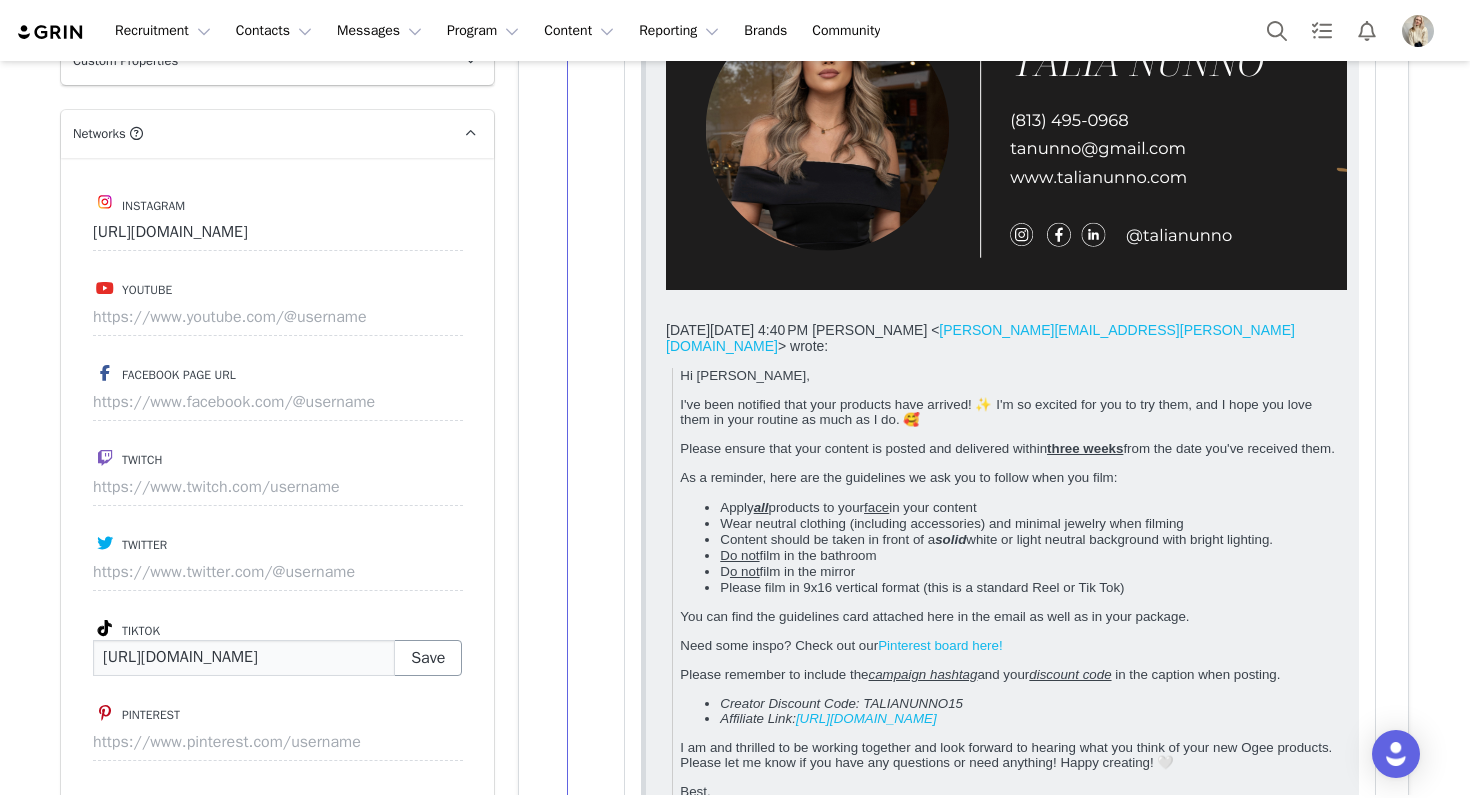type on "[URL][DOMAIN_NAME]" 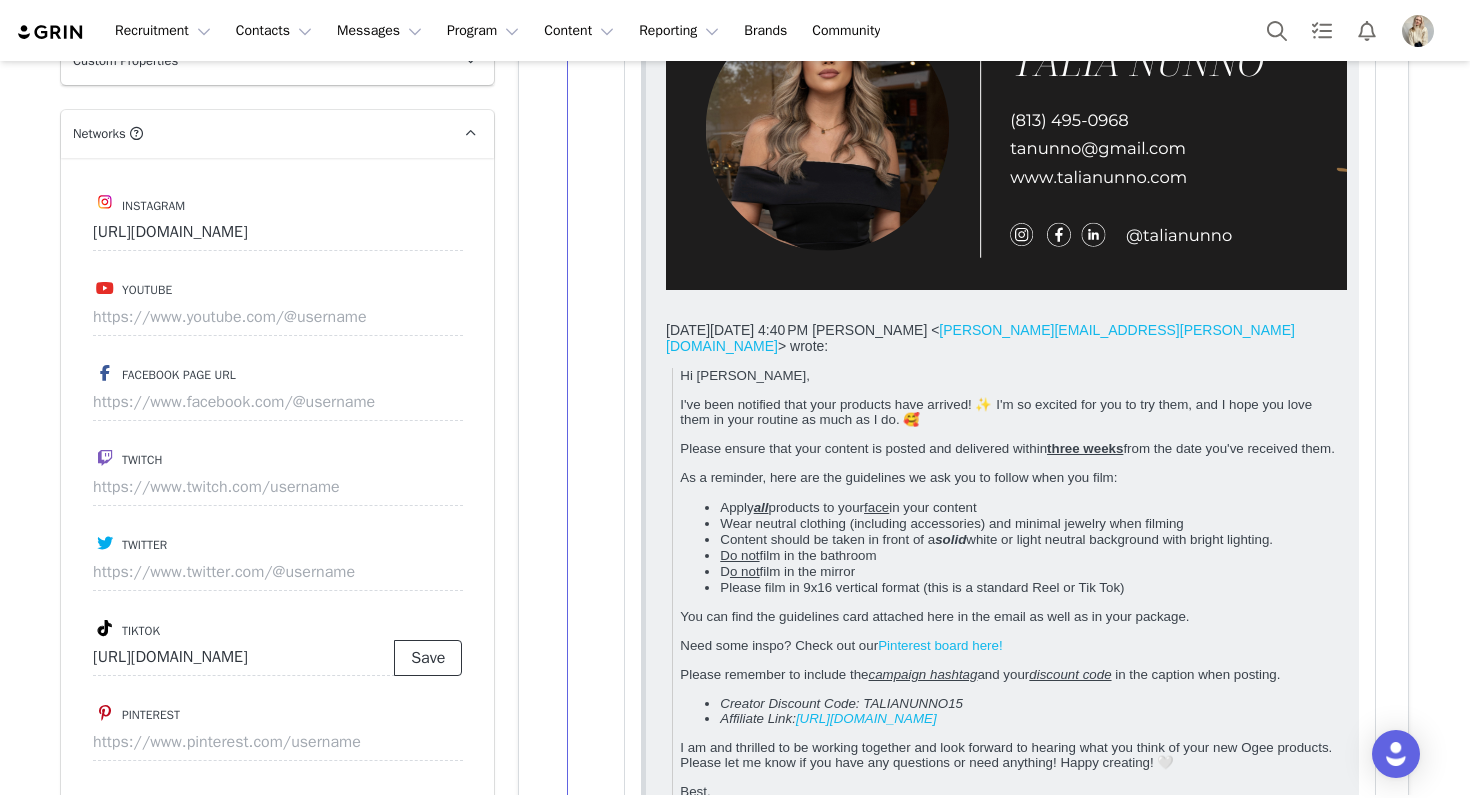 click on "Save" at bounding box center [428, 658] 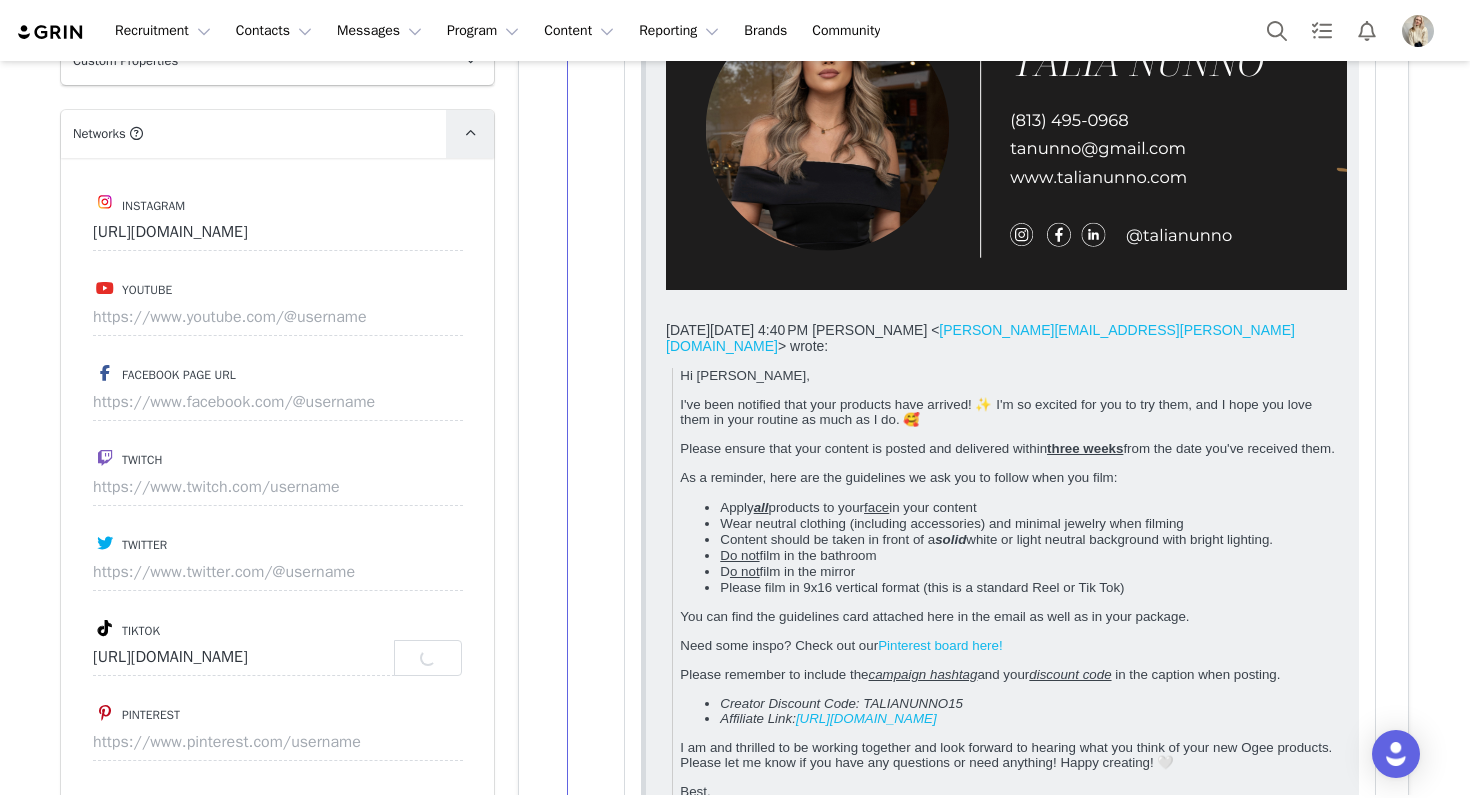 click at bounding box center (470, 134) 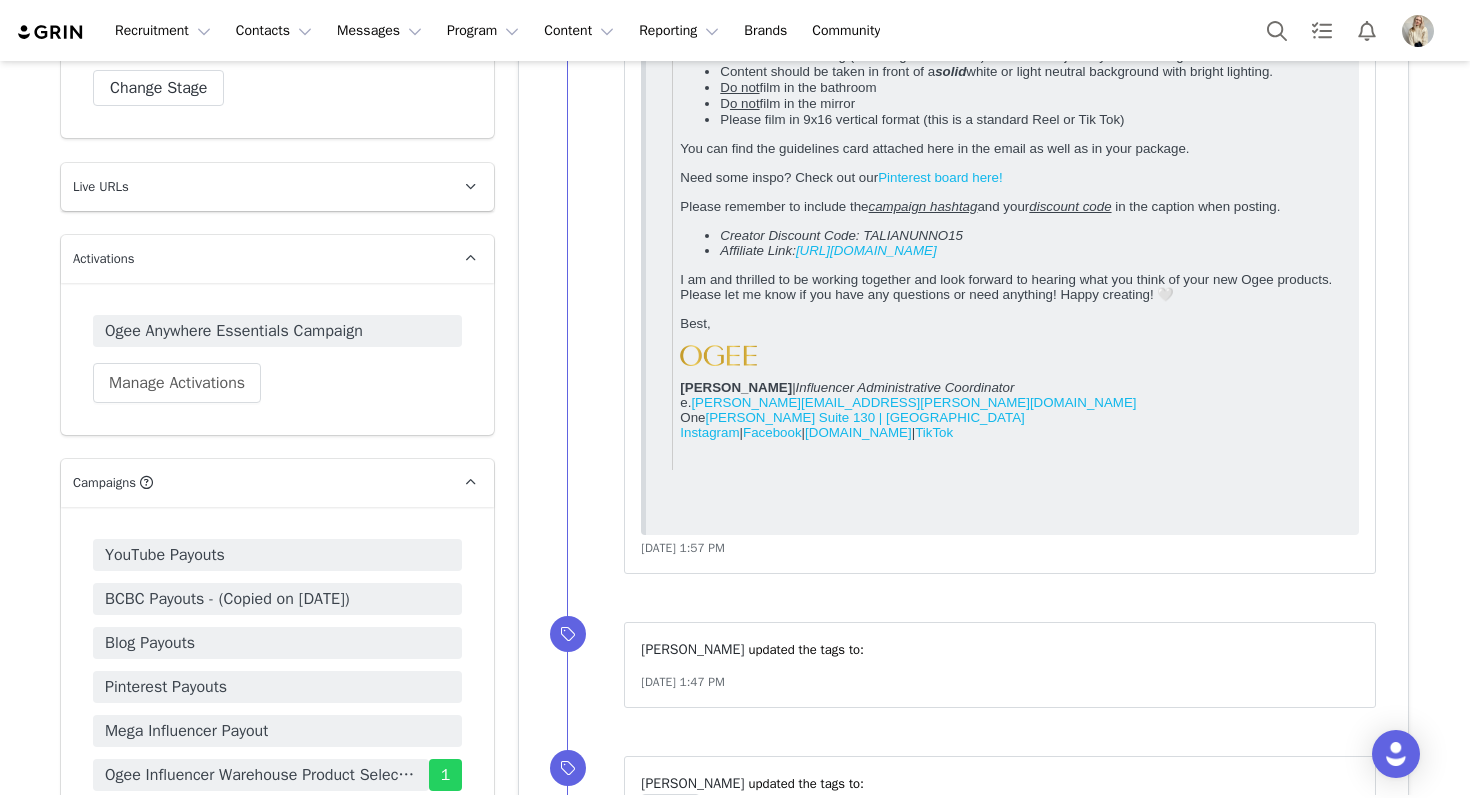 scroll, scrollTop: 1169, scrollLeft: 0, axis: vertical 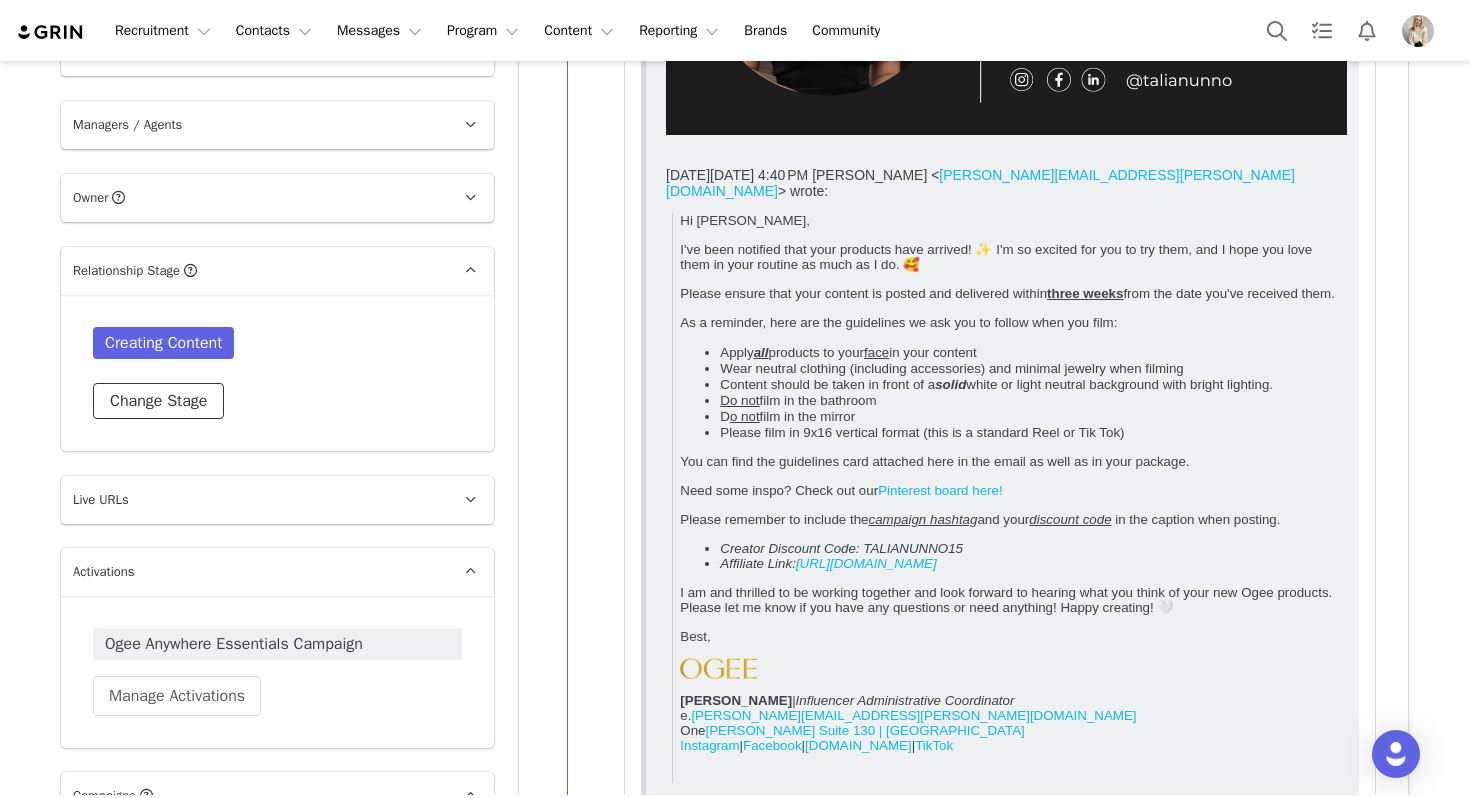 click on "Change Stage" at bounding box center [158, 401] 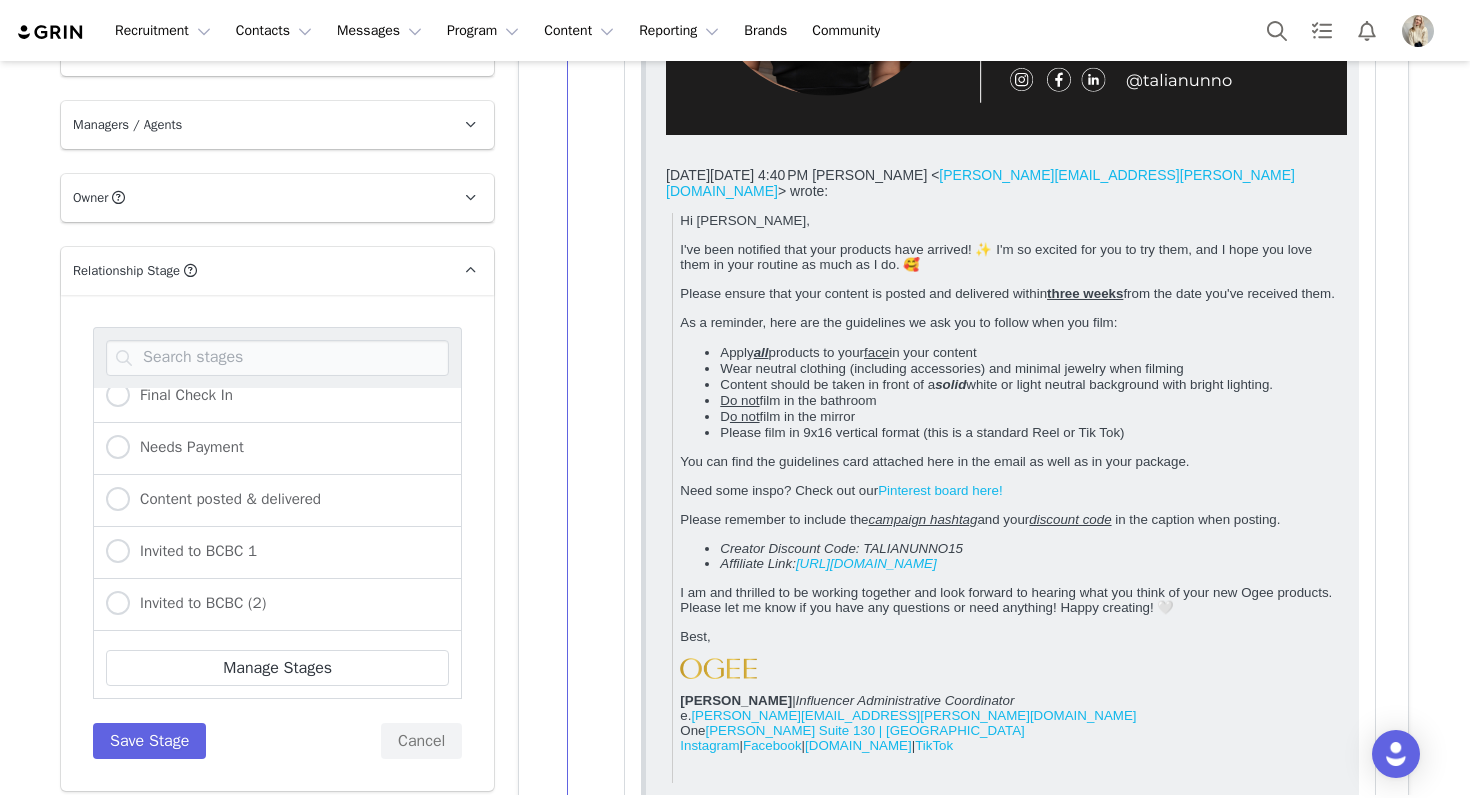 scroll, scrollTop: 501, scrollLeft: 0, axis: vertical 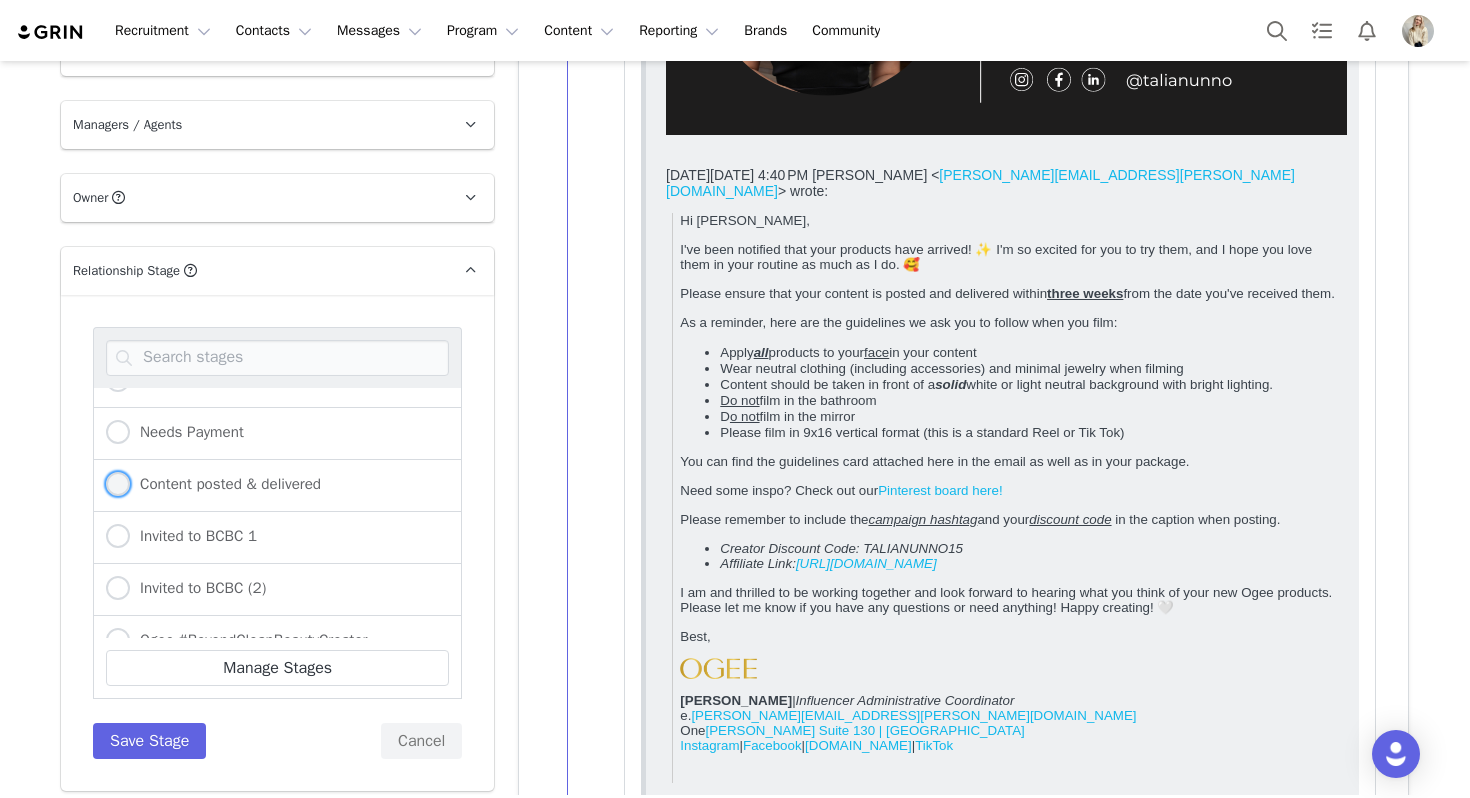 click on "Content posted & delivered" at bounding box center [225, 484] 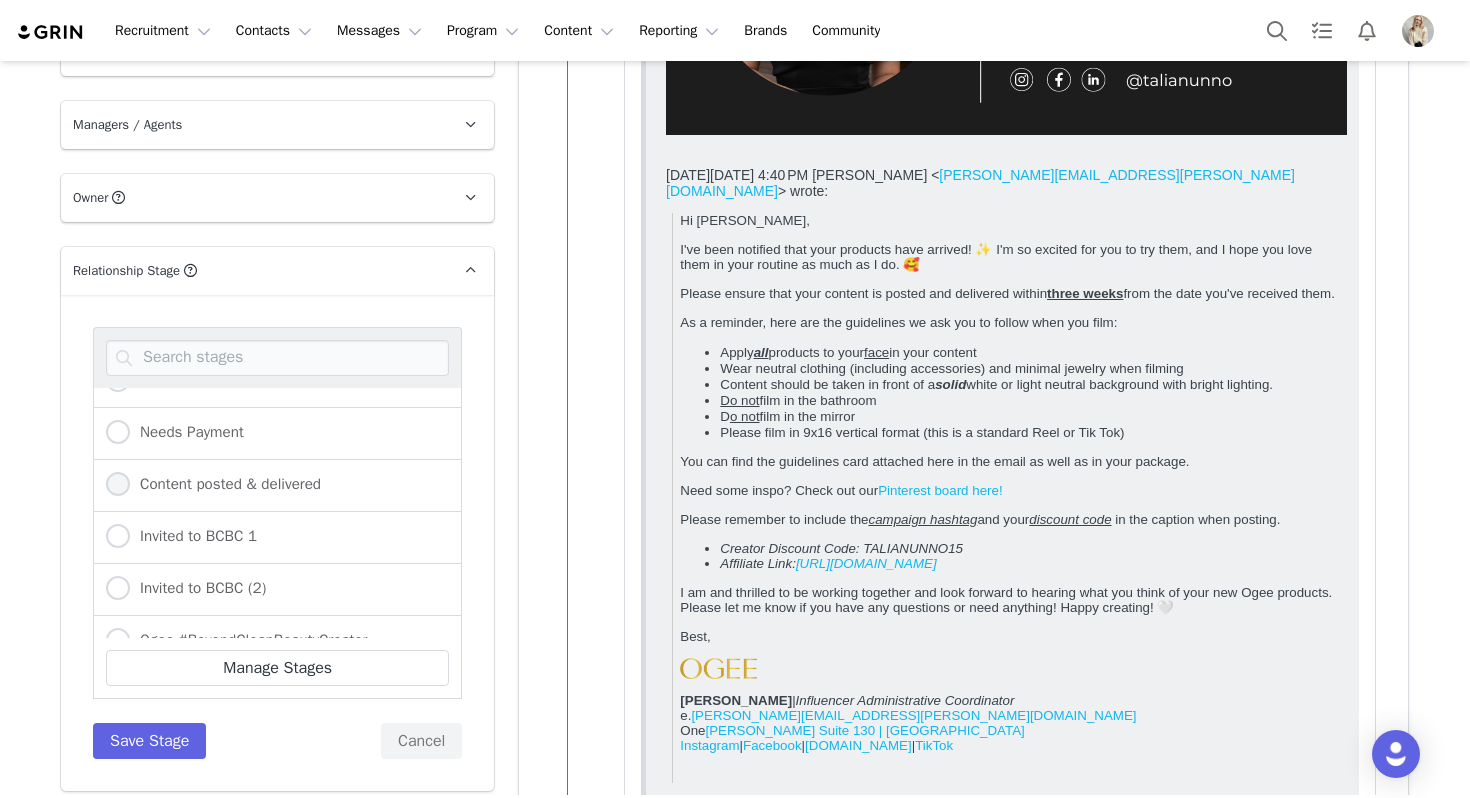 click on "Content posted & delivered" at bounding box center (118, 485) 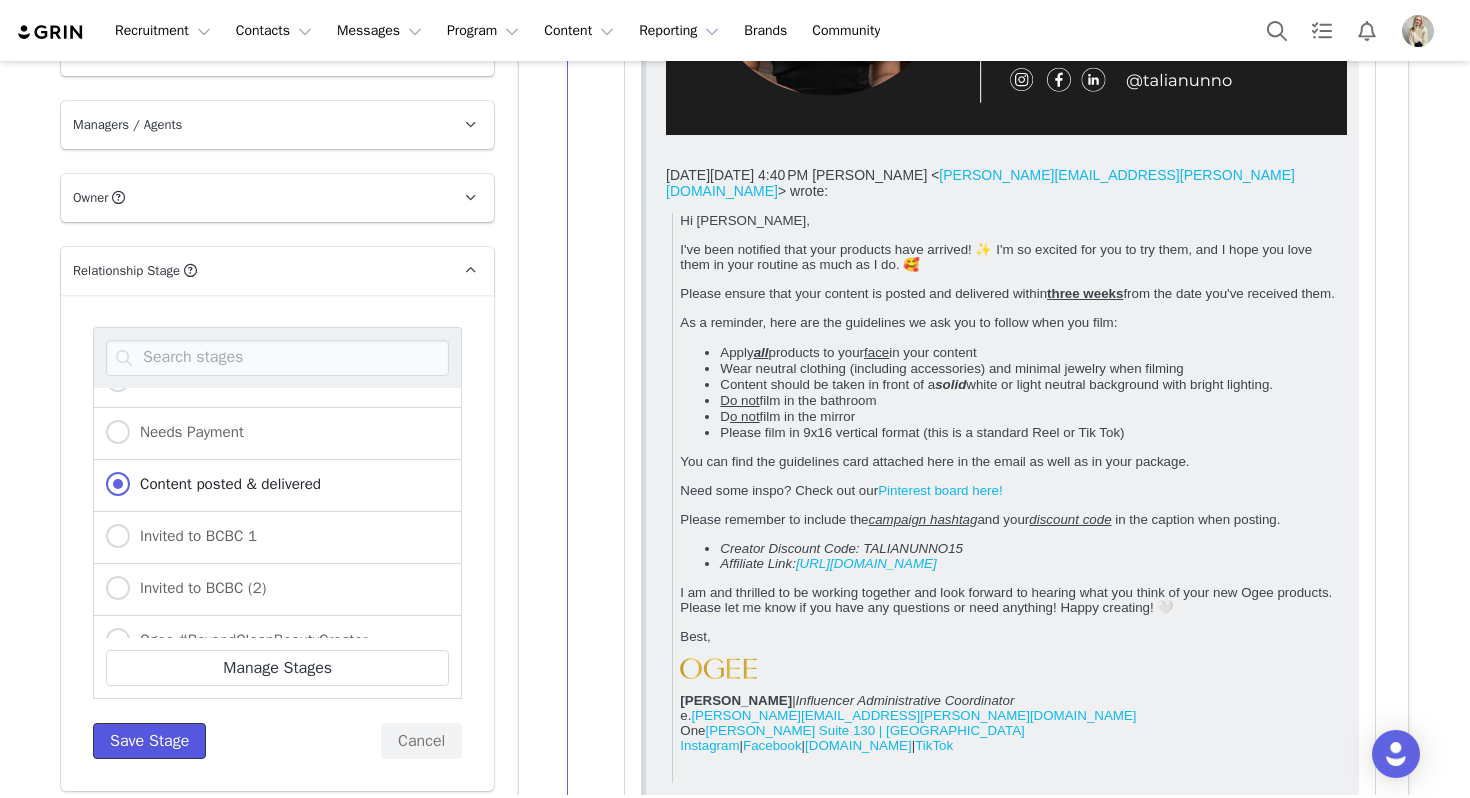 click on "Save Stage" at bounding box center [149, 741] 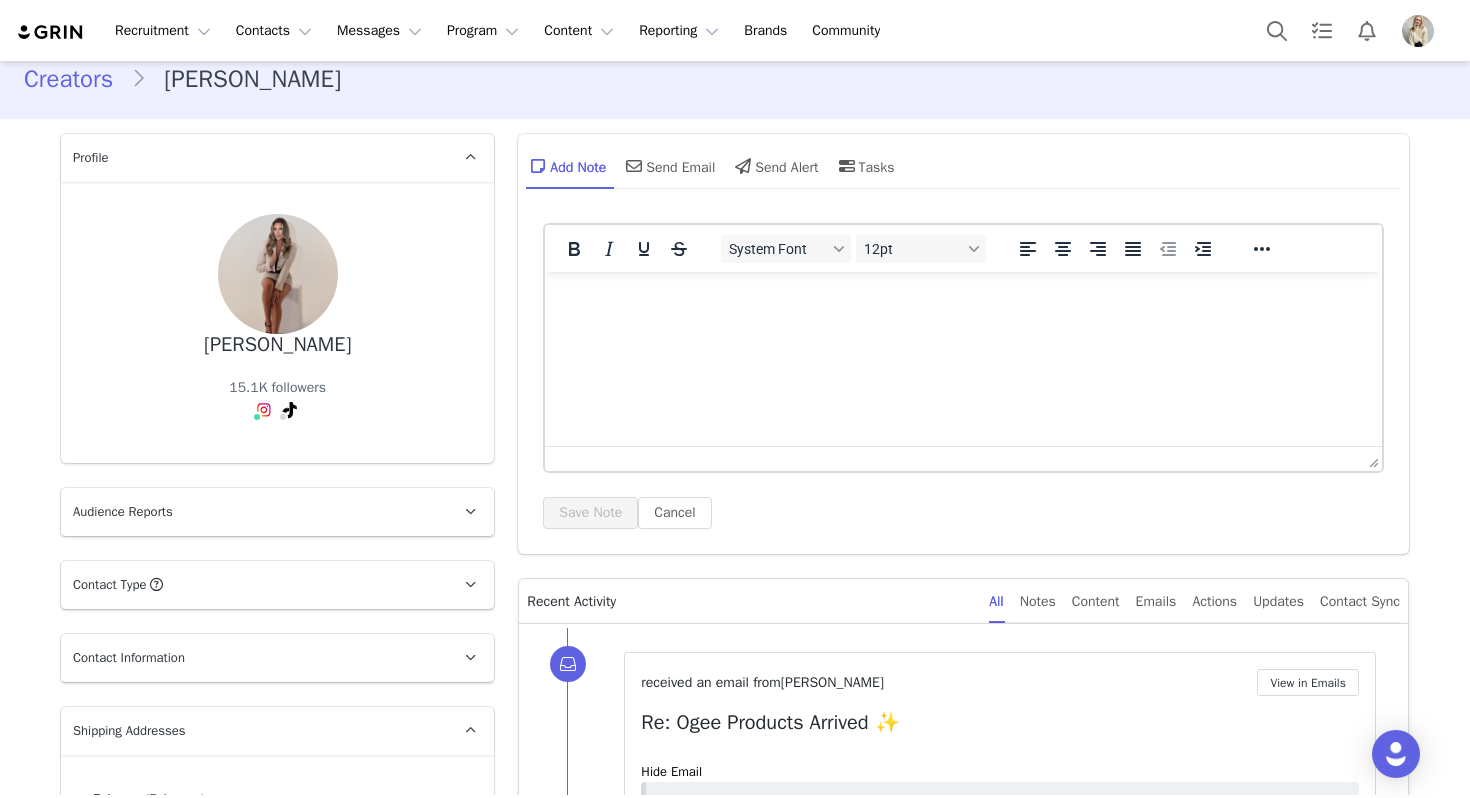 scroll, scrollTop: 0, scrollLeft: 0, axis: both 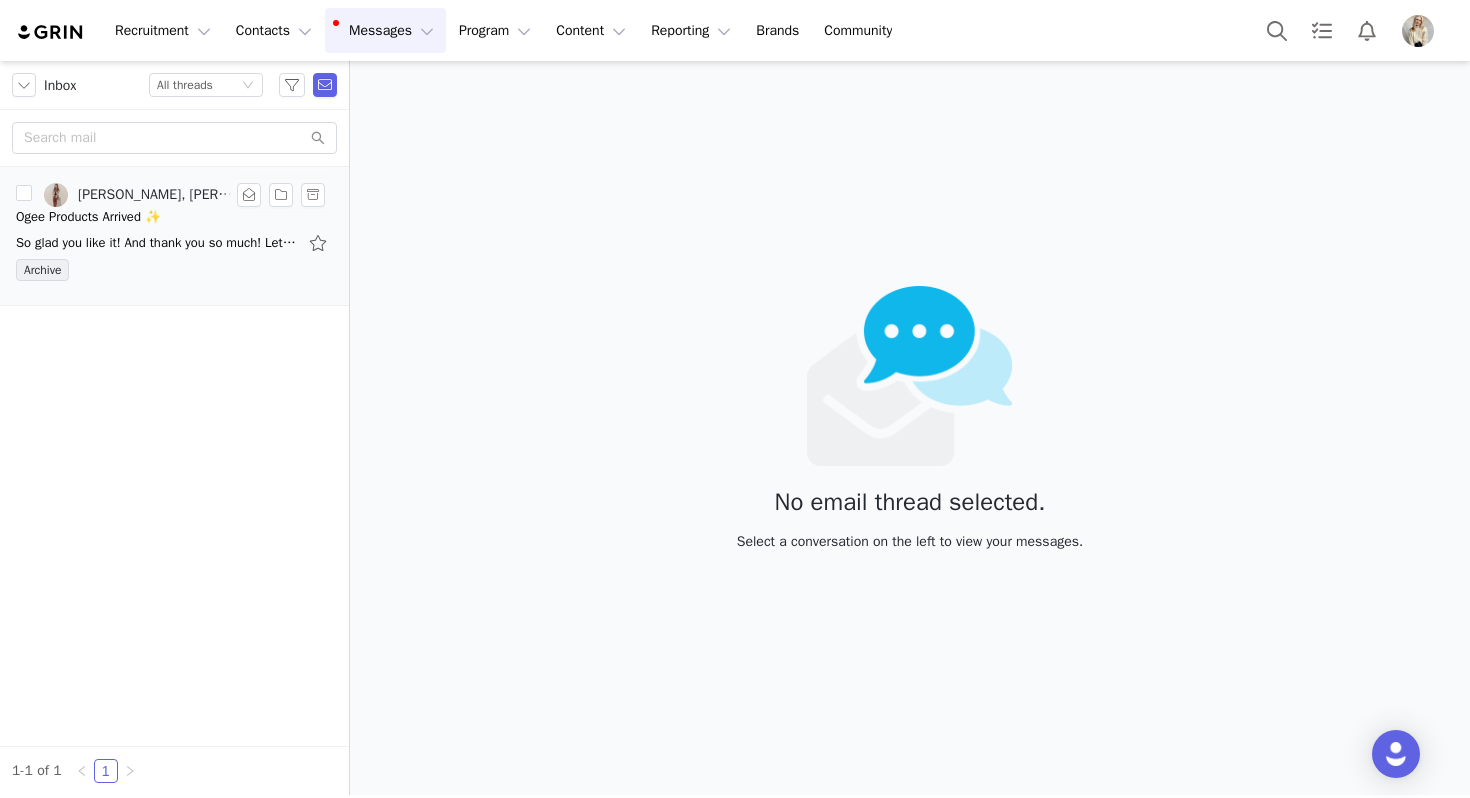 click on "So glad you like it! And thank you so much! Let me know if you need me for anything else 😊
[DATE][DATE] 2:23 PM [PERSON_NAME] <[PERSON_NAME][EMAIL_ADDRESS][PERSON_NAME][DOMAIN_NAME]> wrote:
Hi [PERSON_NAME] ,
Thank you so much for the stunning content you created. Your vi" at bounding box center (156, 243) 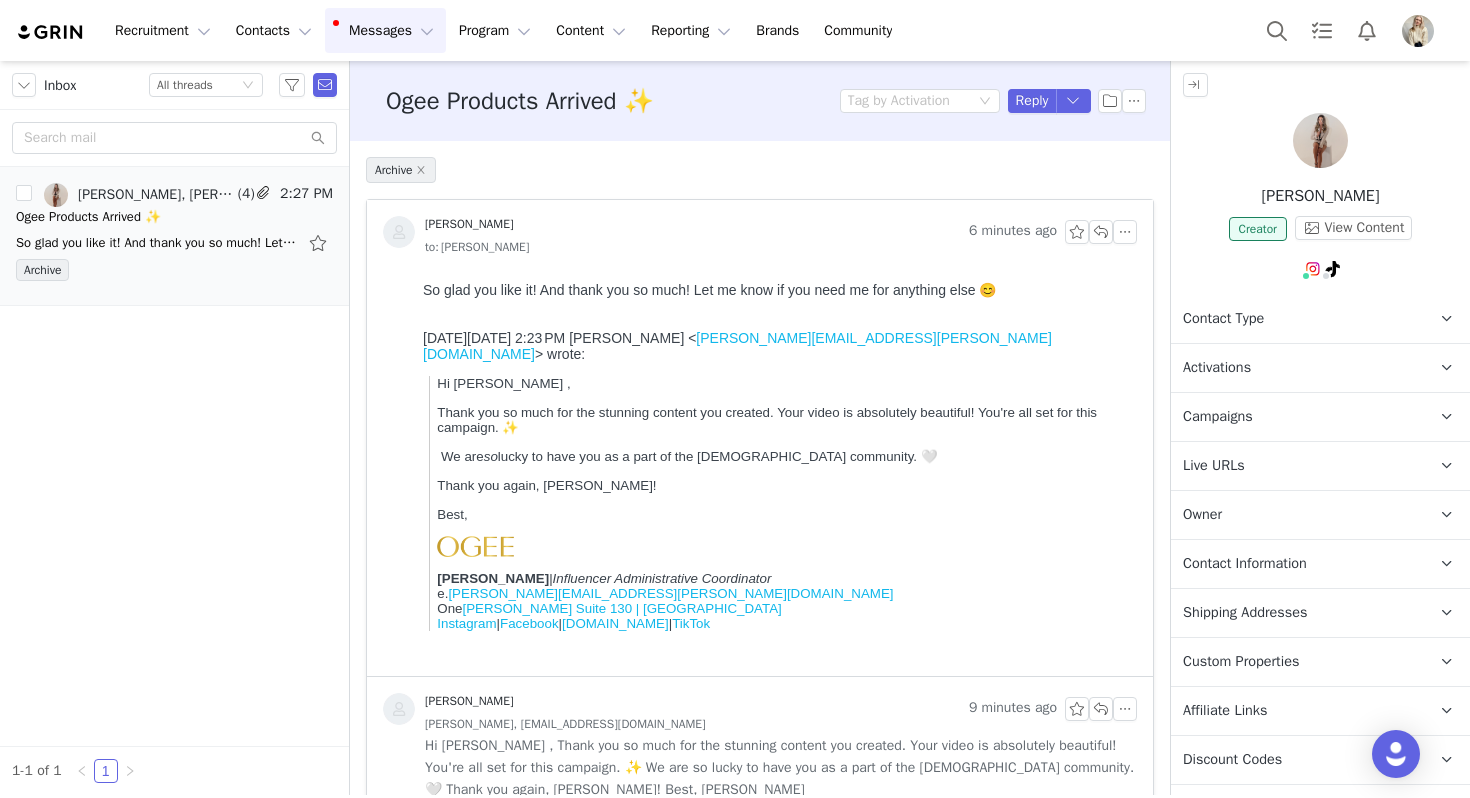 scroll, scrollTop: 0, scrollLeft: 0, axis: both 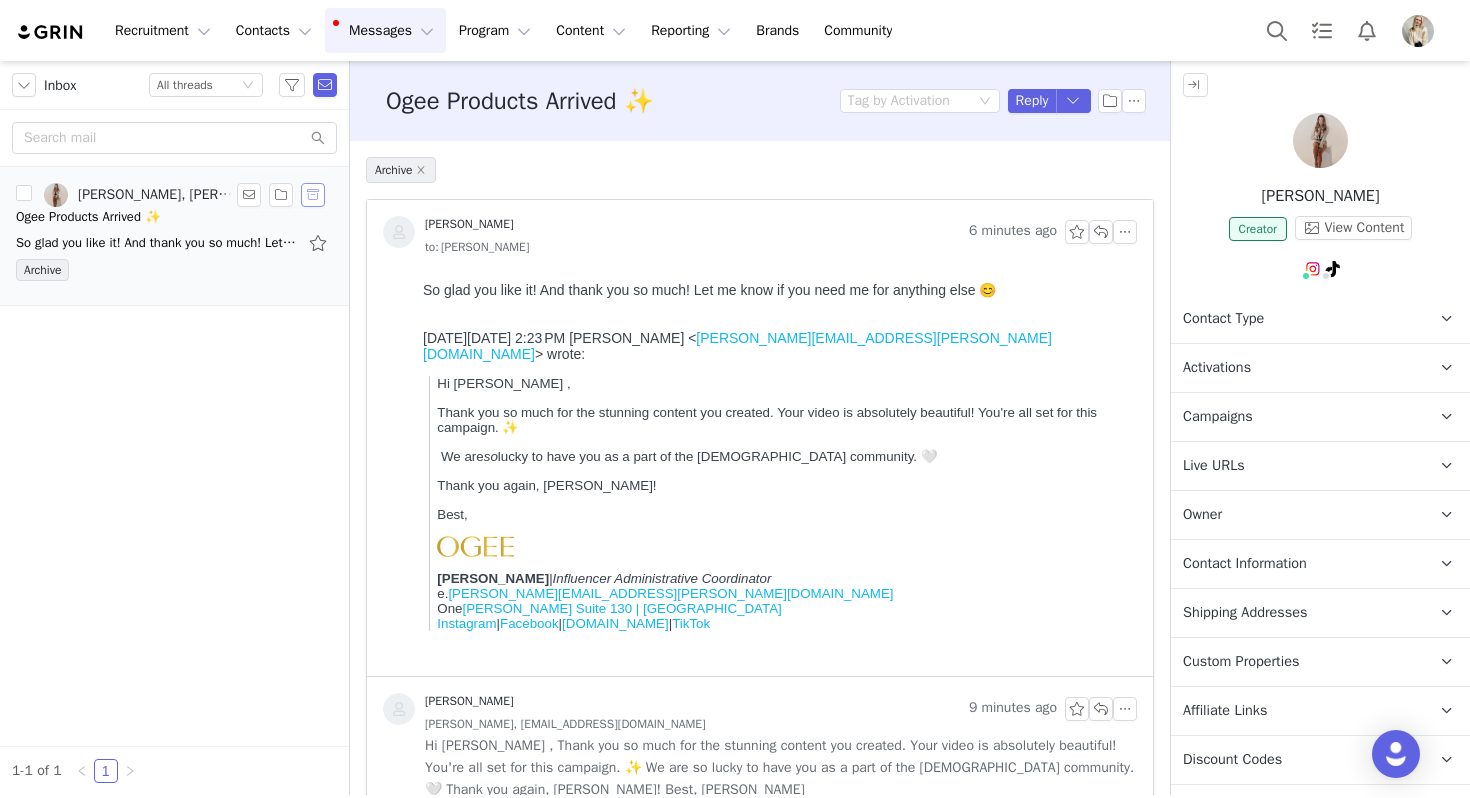 click at bounding box center (313, 195) 